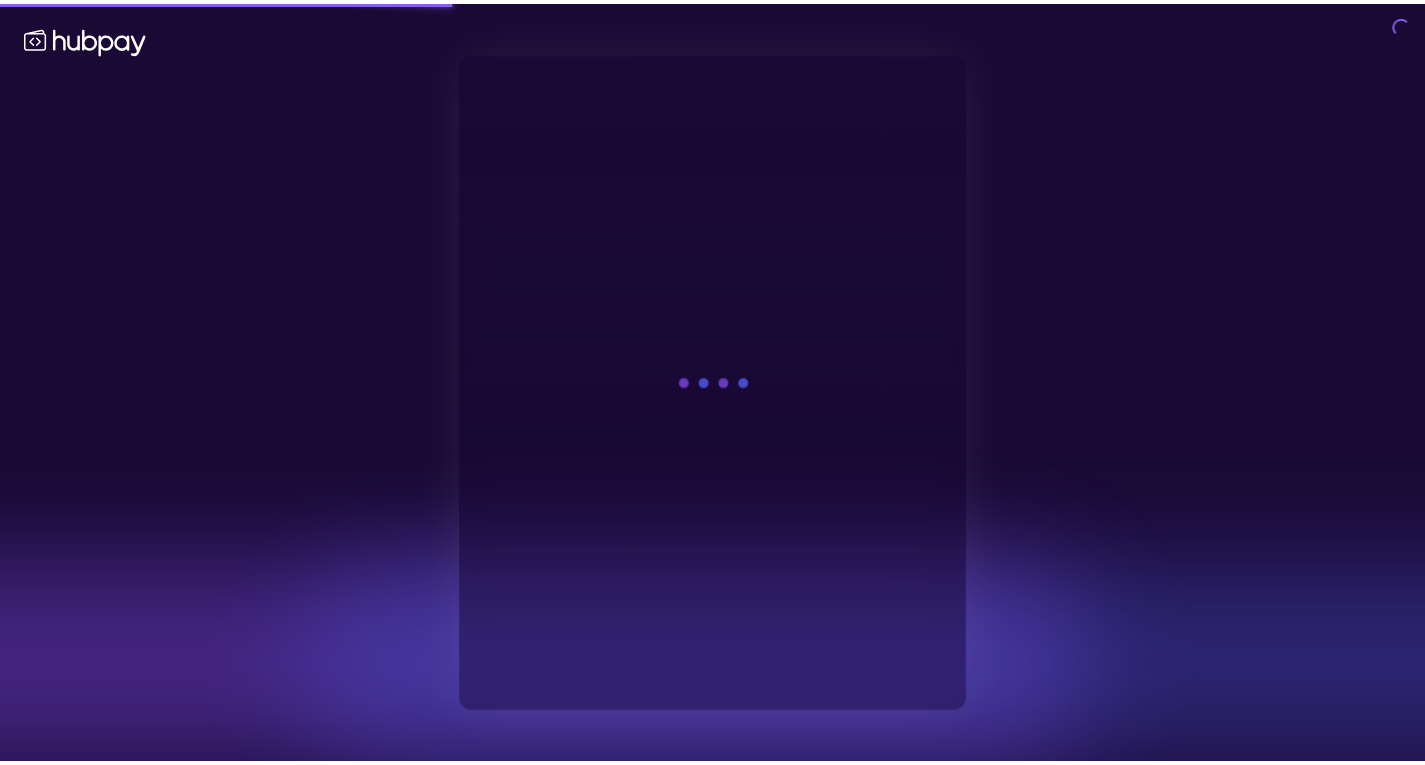 scroll, scrollTop: 0, scrollLeft: 0, axis: both 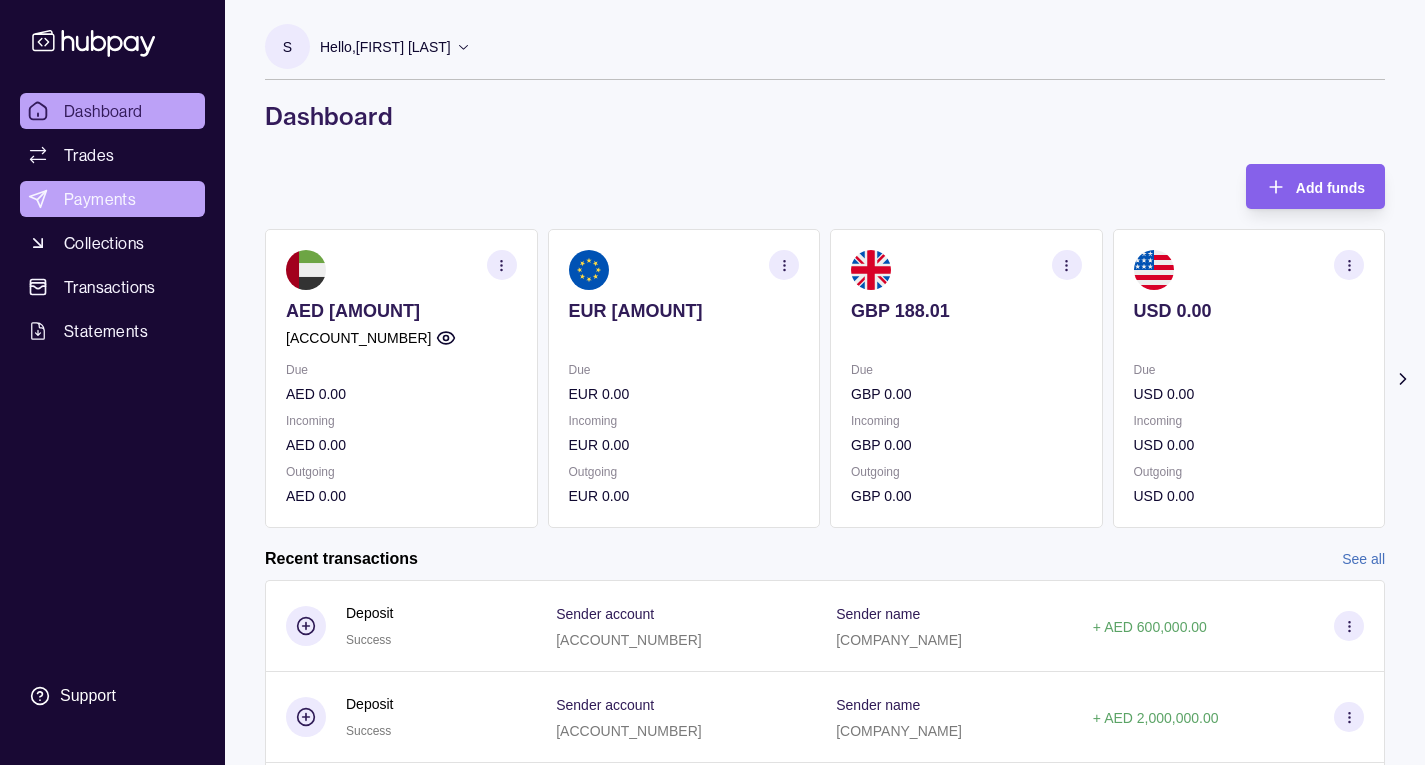 click on "Payments" at bounding box center [100, 199] 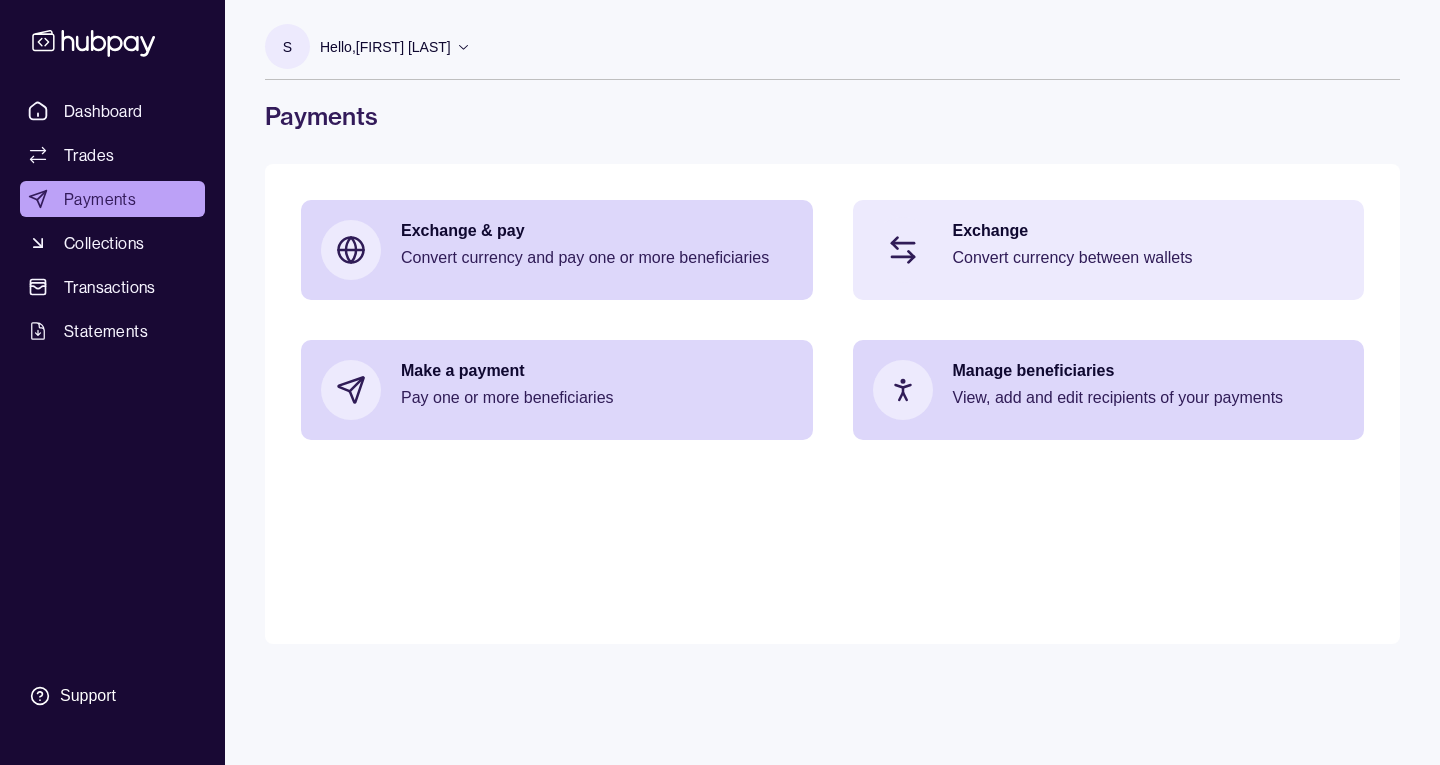 click on "Convert currency between wallets" at bounding box center [1149, 258] 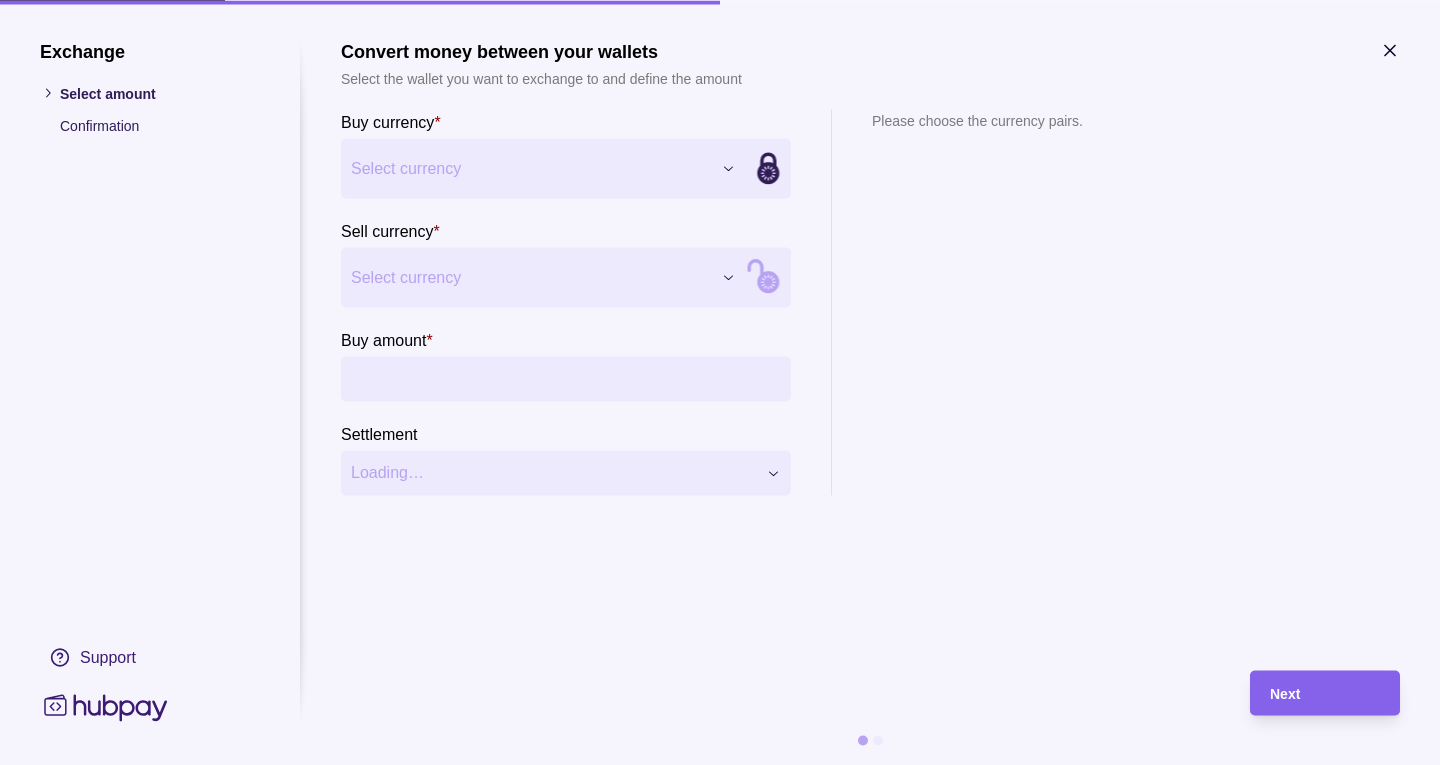 click 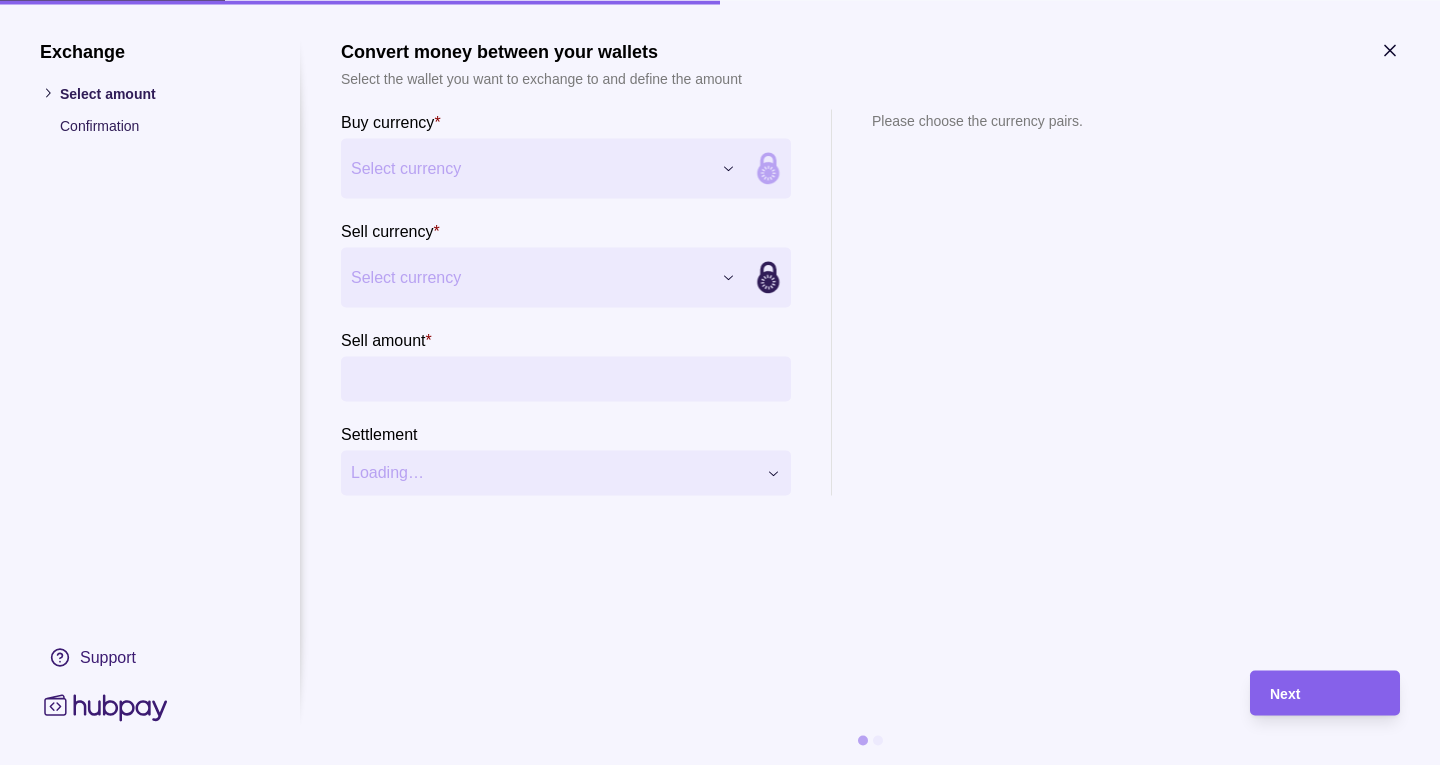 click 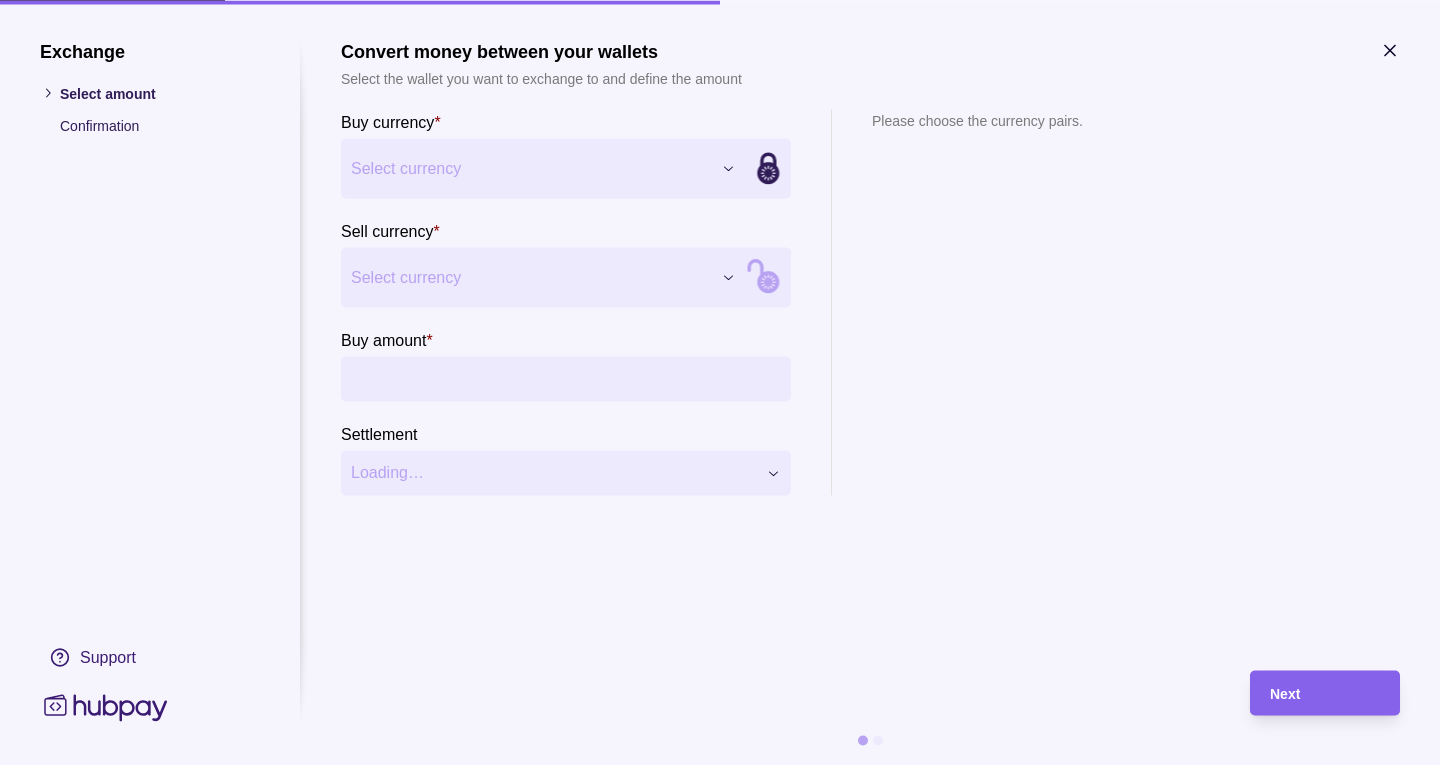 click on "Dashboard Trades Payments Collections Transactions Statements Support S Hello, [FIRST] [LAST] [COMPANY_NAME] Account Terms and conditions Privacy policy Sign out Payments Exchange &amp; pay Convert currency and pay one or more beneficiaries Exchange Convert currency between wallets Make a payment Pay one or more beneficiaries Manage beneficiaries View, add and edit recipients of your payments Payments | Hubpay Exchange Select amount Confirmation Support Convert money between your wallets Select the wallet you want to exchange to and define the amount Buy currency * Select currency *** *** *** *** Sell currency * Select currency *** *** *** *** Buy amount * Settlement Loading… Please choose the currency pairs. Next" at bounding box center [720, 382] 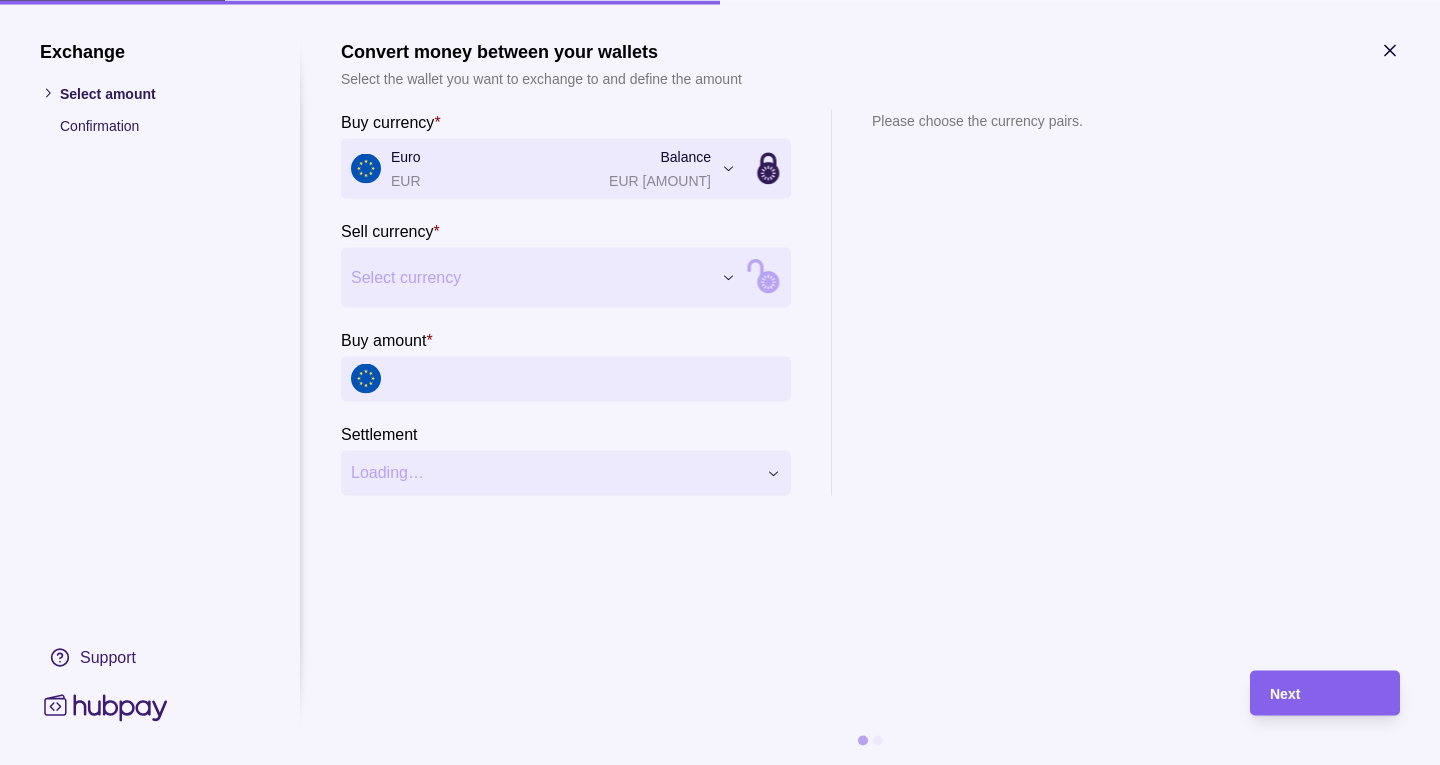 click on "Dashboard Trades Payments Collections Transactions Statements Support S Hello, [FIRST] [LAST] [COMPANY_NAME] Account Terms and conditions Privacy policy Sign out Payments Exchange &amp; pay Convert currency and pay one or more beneficiaries Exchange Convert currency between wallets Make a payment Pay one or more beneficiaries Manage beneficiaries View, add and edit recipients of your payments Payments | Hubpay Exchange Select amount Confirmation Support Convert money between your wallets Select the wallet you want to exchange to and define the amount Buy currency * Euro EUR Balance EUR 28,975.99 *** *** *** *** Sell currency * Select currency *** *** *** *** Buy amount * Settlement Loading… Please choose the currency pairs. Next" at bounding box center [720, 382] 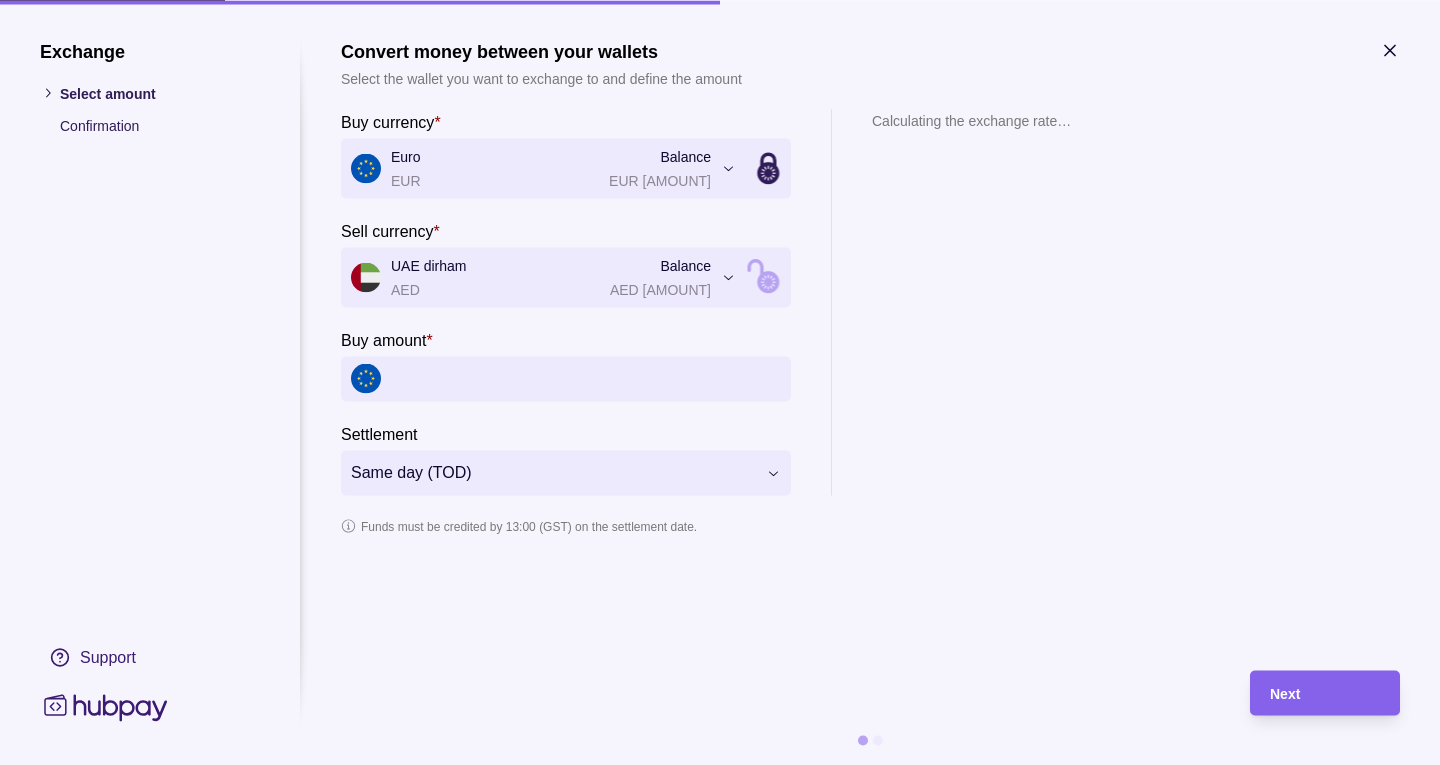 click on "Buy amount  *" at bounding box center [586, 378] 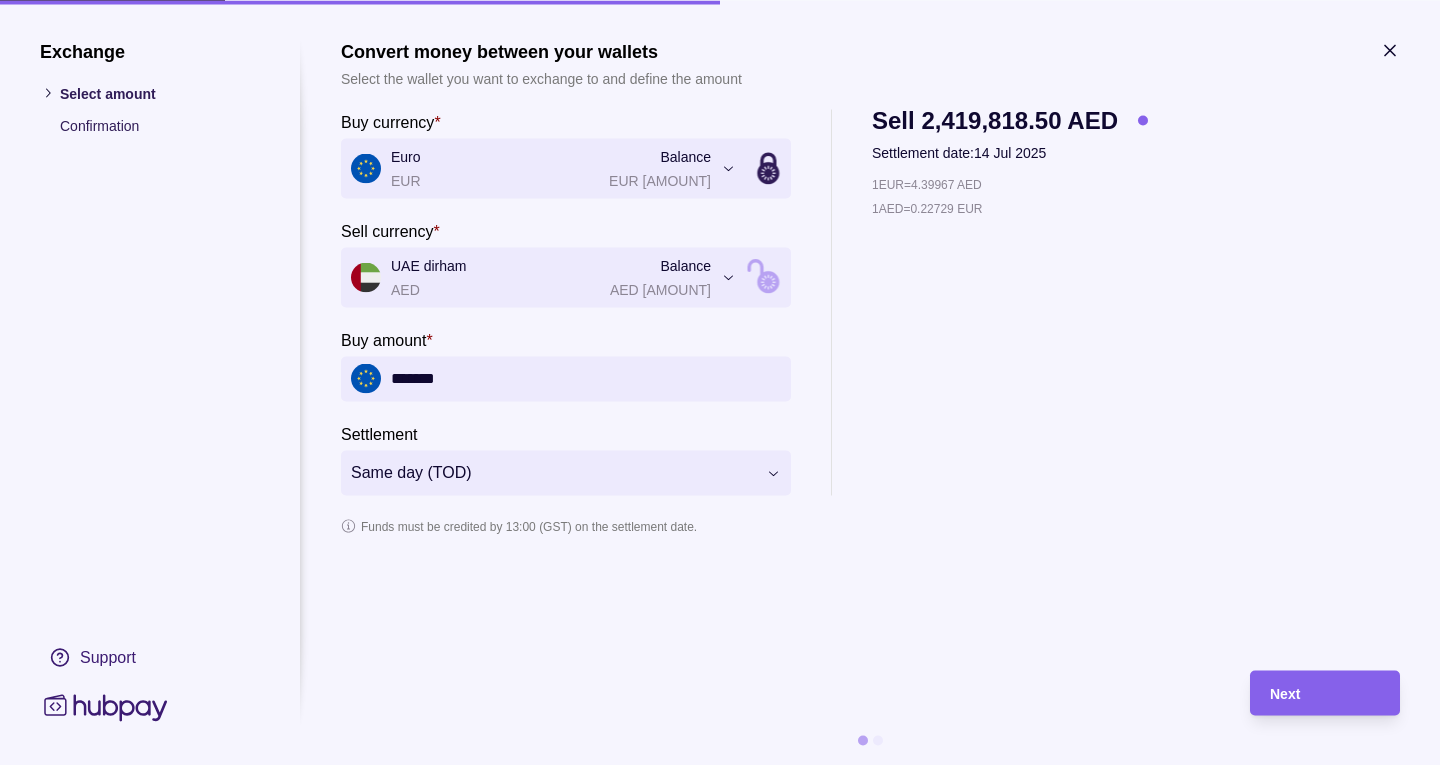 type on "*******" 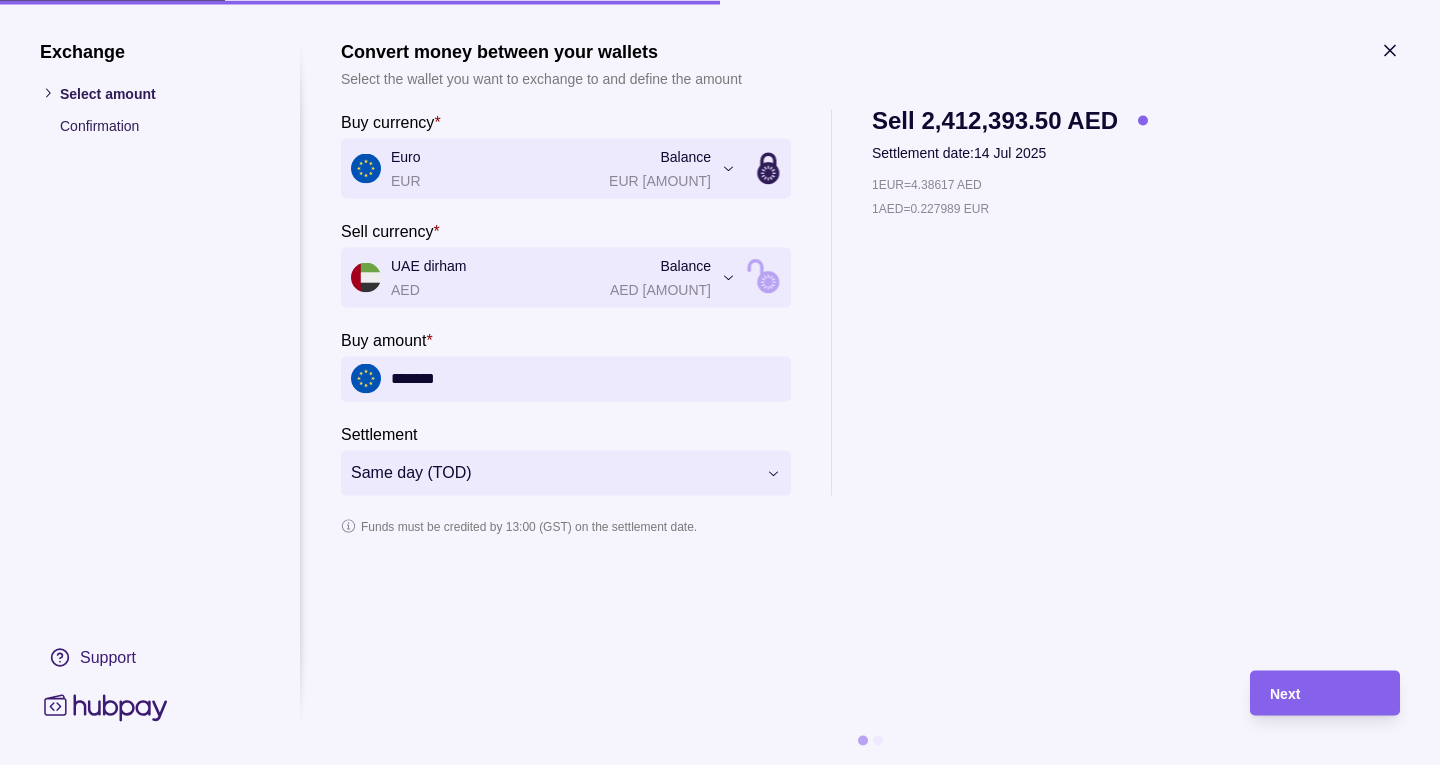 click 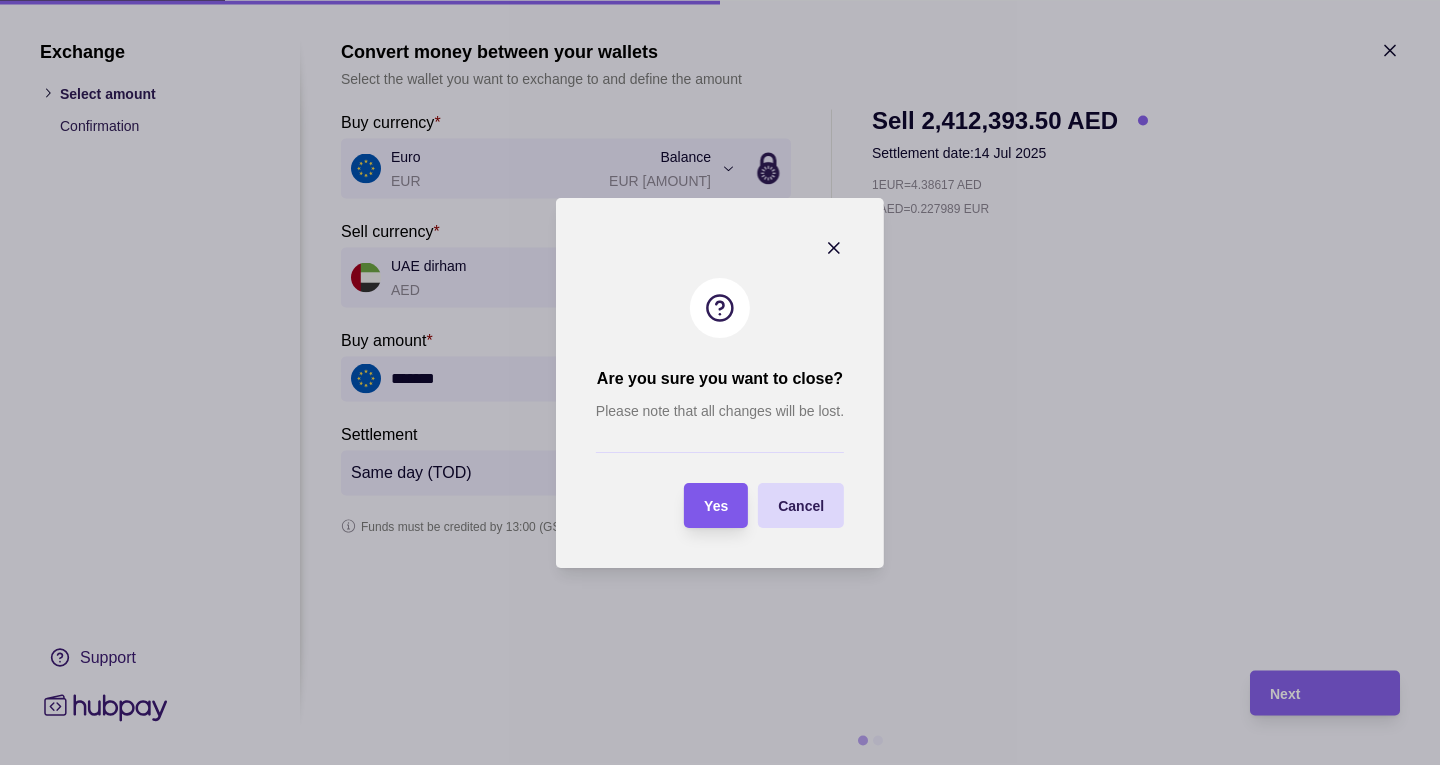 click on "Yes" at bounding box center [716, 506] 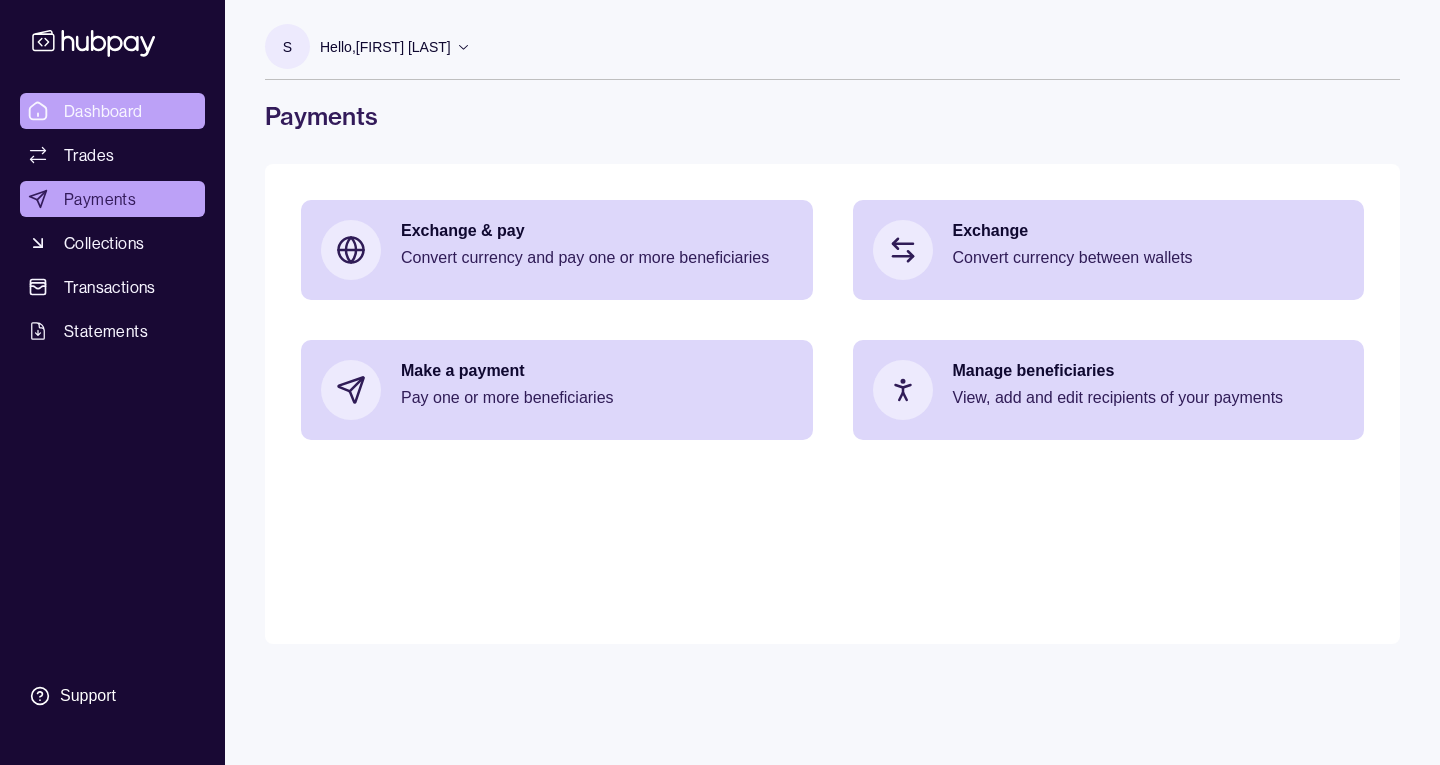 click on "Dashboard" at bounding box center [103, 111] 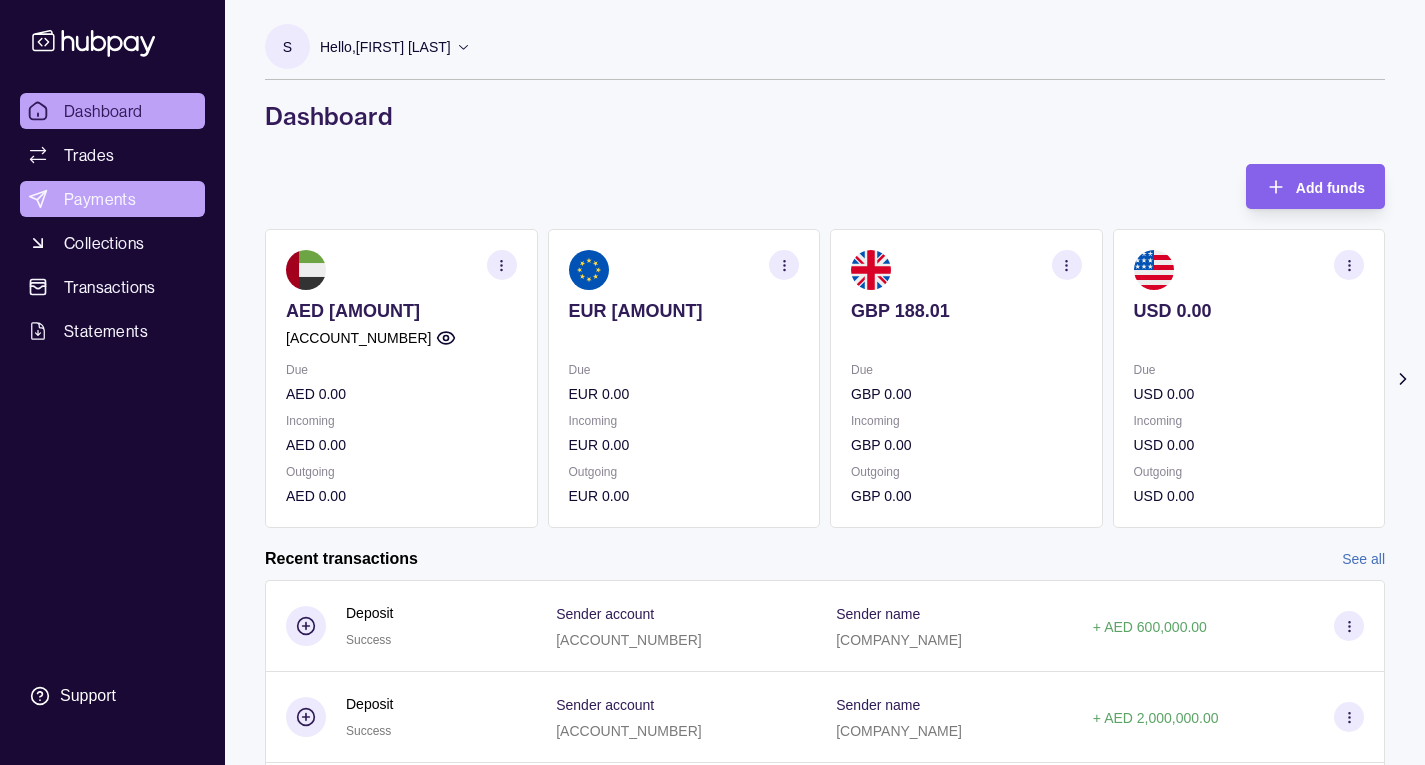 click on "Payments" at bounding box center [100, 199] 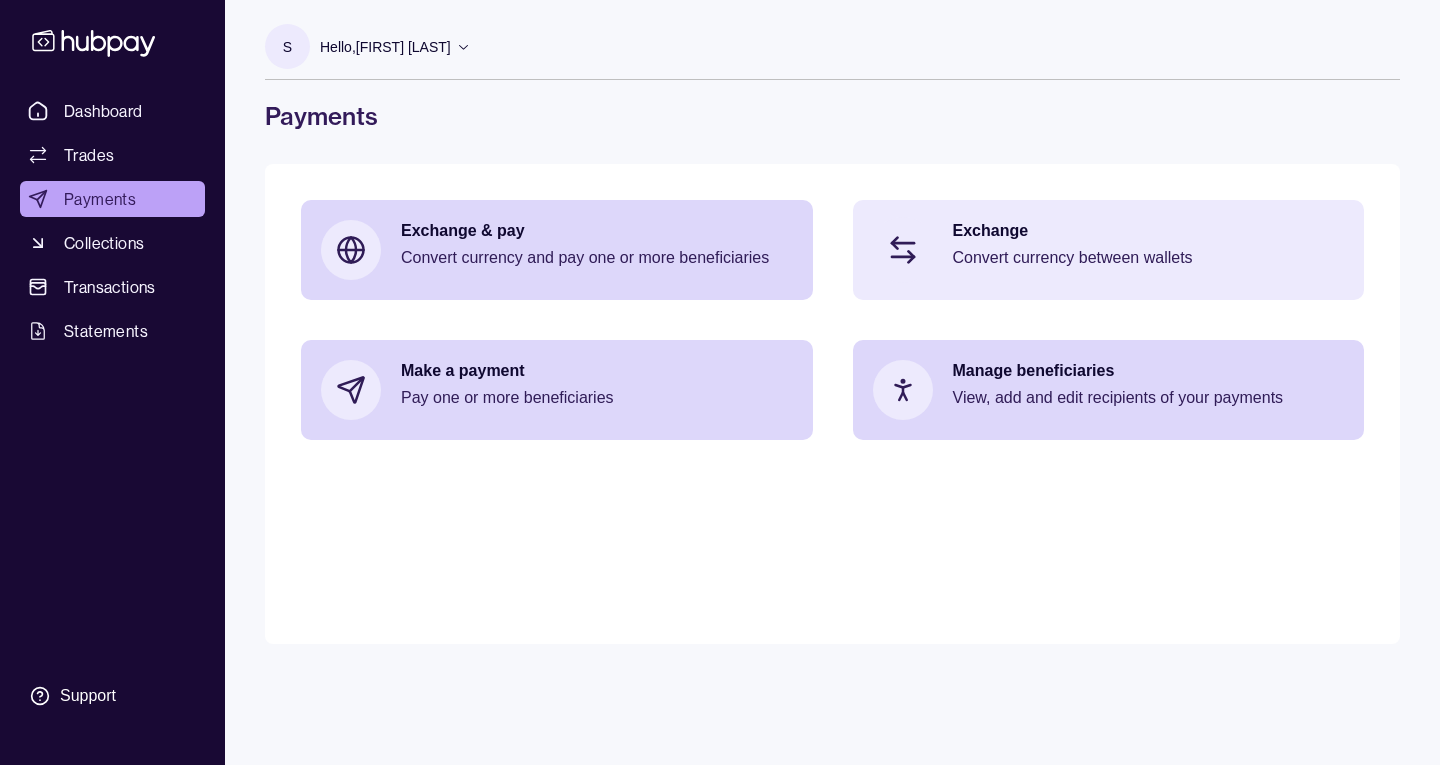 click on "Convert currency between wallets" at bounding box center [1149, 258] 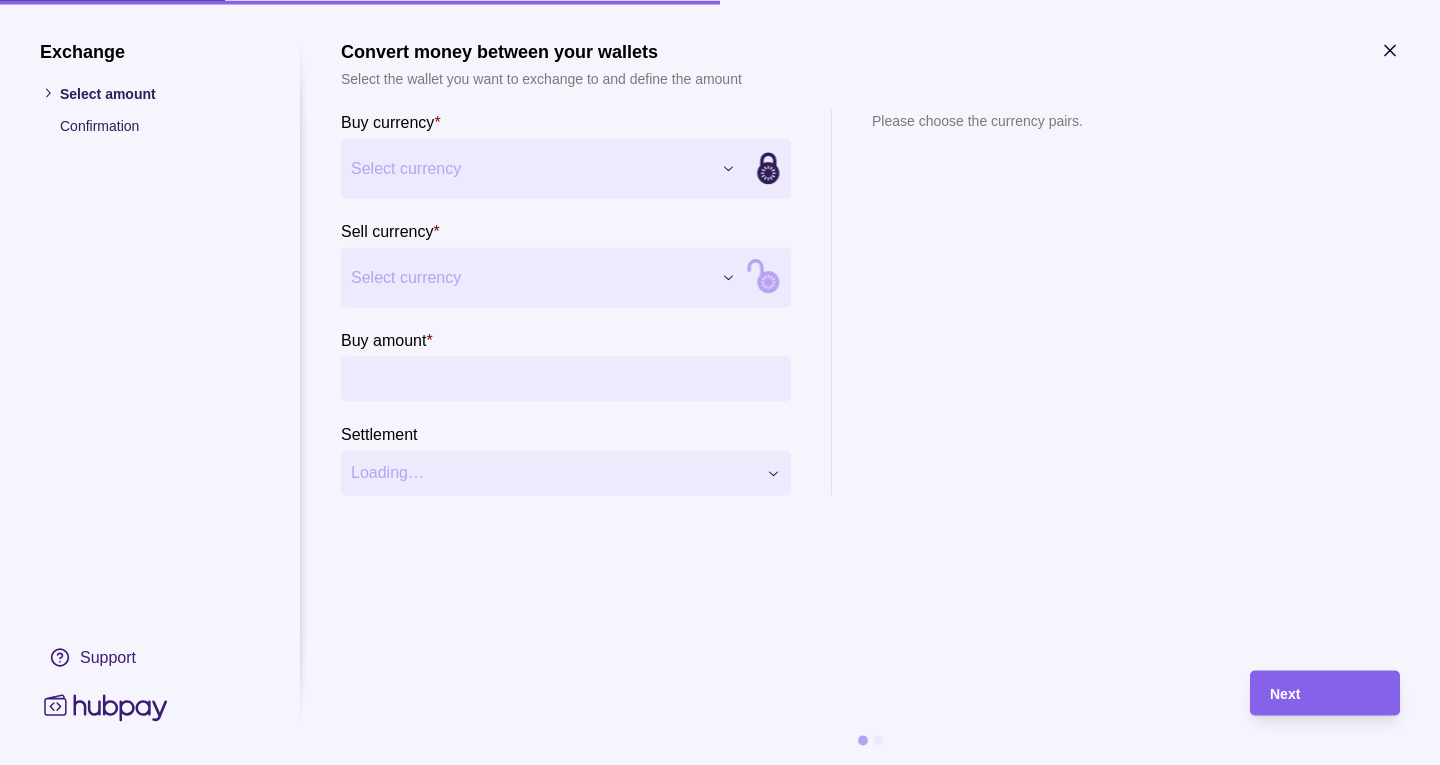 click on "Dashboard Trades Payments Collections Transactions Statements Support S Hello, [FIRST] [LAST] [COMPANY_NAME] Account Terms and conditions Privacy policy Sign out Payments Exchange &amp; pay Convert currency and pay one or more beneficiaries Exchange Convert currency between wallets Make a payment Pay one or more beneficiaries Manage beneficiaries View, add and edit recipients of your payments Payments | Hubpay Exchange Select amount Confirmation Support Convert money between your wallets Select the wallet you want to exchange to and define the amount Buy currency * Select currency *** *** *** *** Sell currency * Select currency *** *** *** *** Buy amount * Settlement Loading… Please choose the currency pairs. Next" at bounding box center (720, 382) 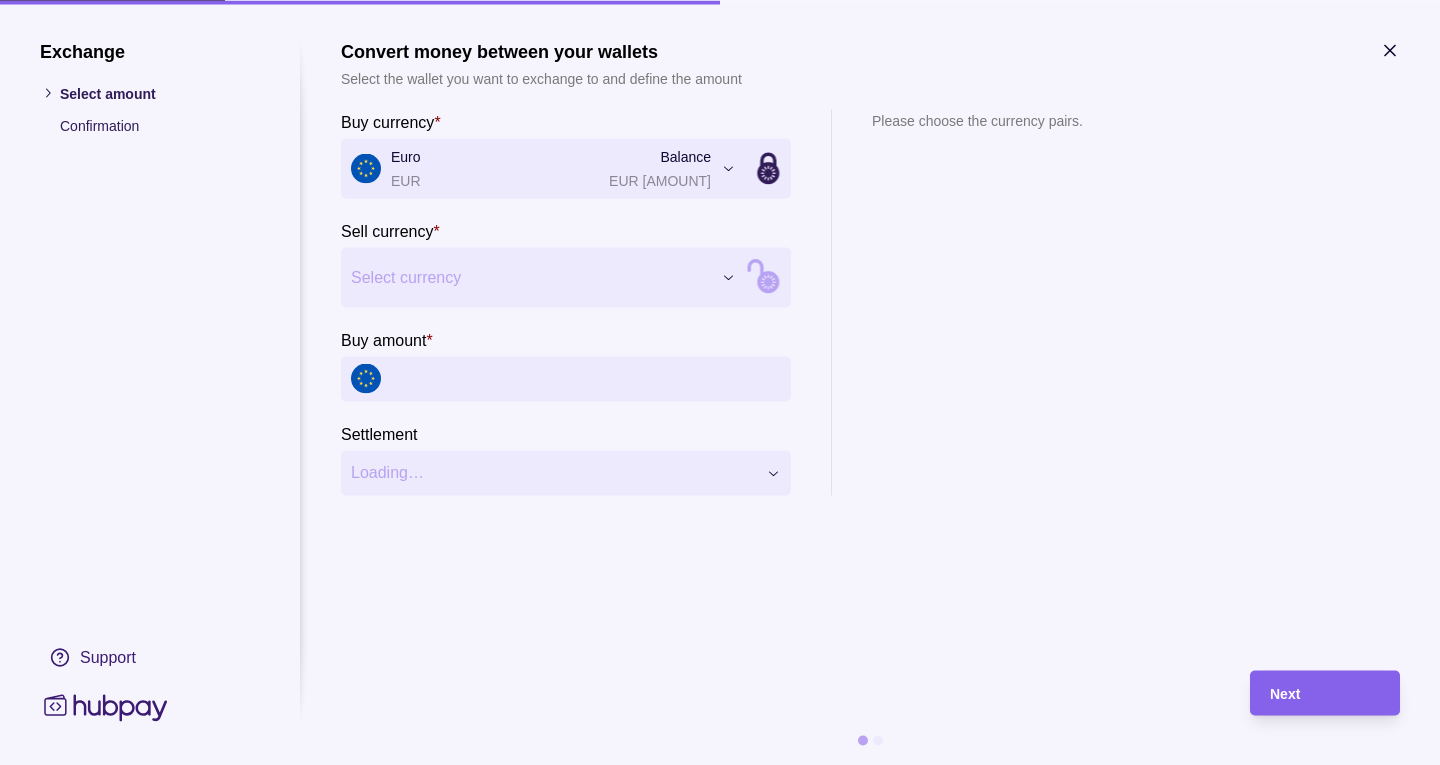 click on "Dashboard Trades Payments Collections Transactions Statements Support S Hello, [FIRST] [LAST] [COMPANY_NAME] Account Terms and conditions Privacy policy Sign out Payments Exchange &amp; pay Convert currency and pay one or more beneficiaries Exchange Convert currency between wallets Make a payment Pay one or more beneficiaries Manage beneficiaries View, add and edit recipients of your payments Payments | Hubpay Exchange Select amount Confirmation Support Convert money between your wallets Select the wallet you want to exchange to and define the amount Buy currency * Euro EUR Balance EUR 28,975.99 *** *** *** *** Sell currency * Select currency *** *** *** *** Buy amount * Settlement Loading… Please choose the currency pairs. Next" at bounding box center (720, 382) 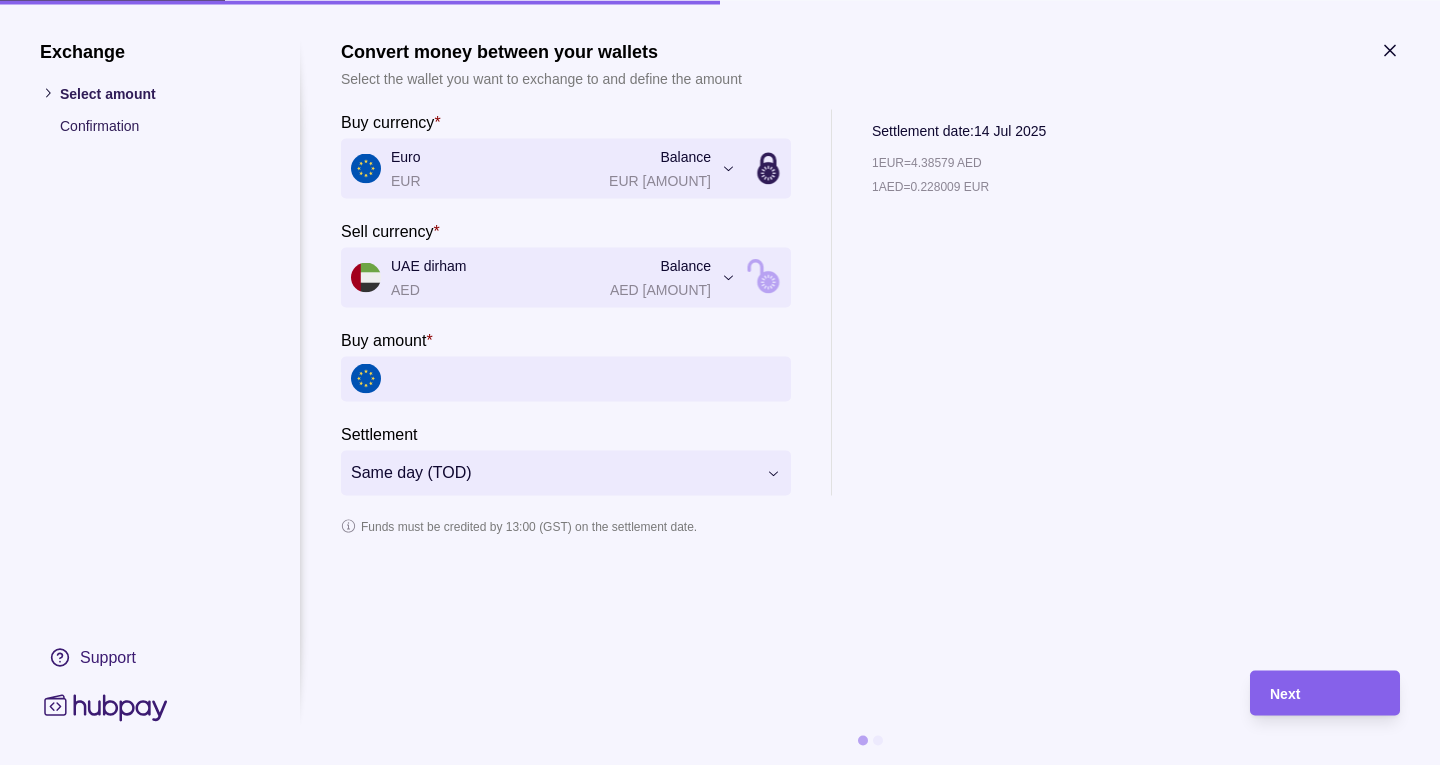 click on "Buy amount  *" at bounding box center (586, 378) 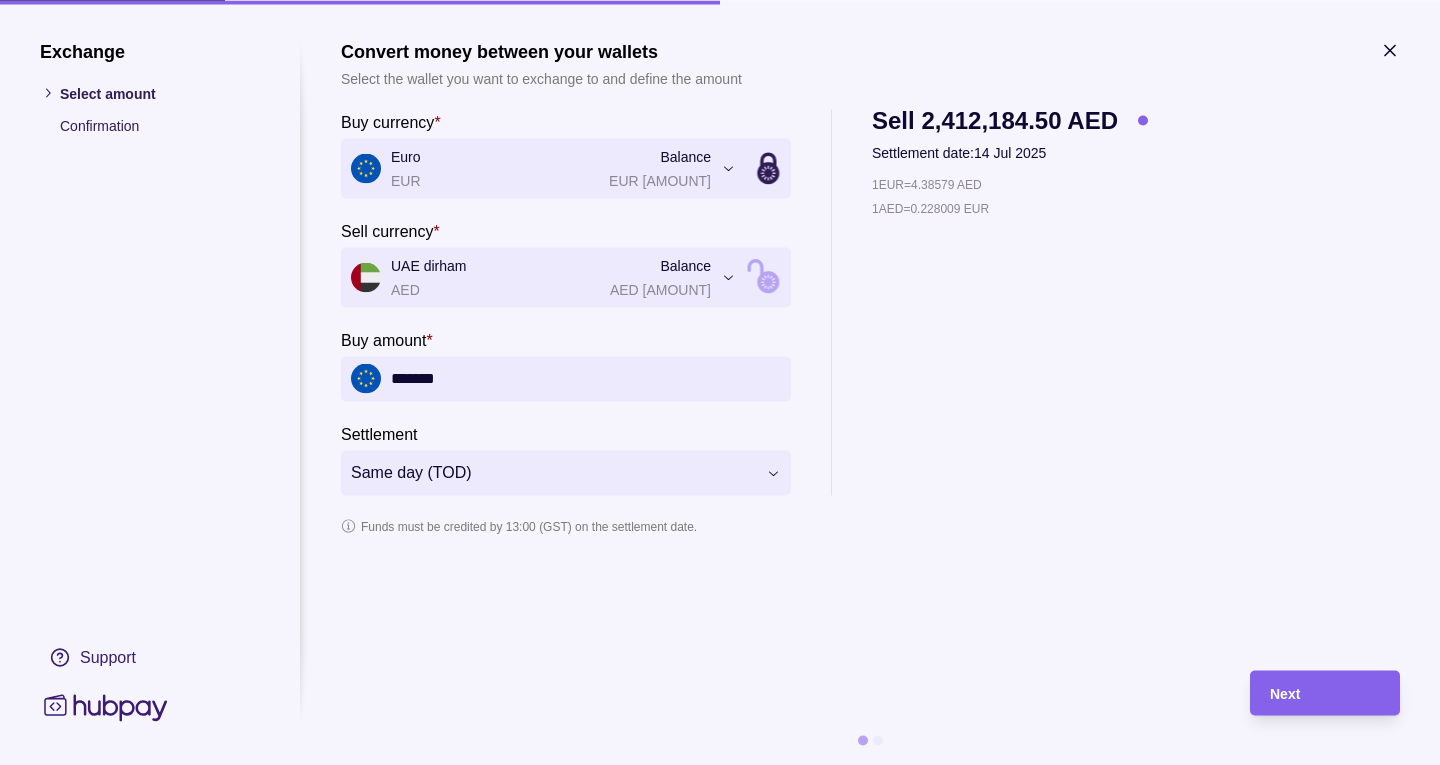 type on "*******" 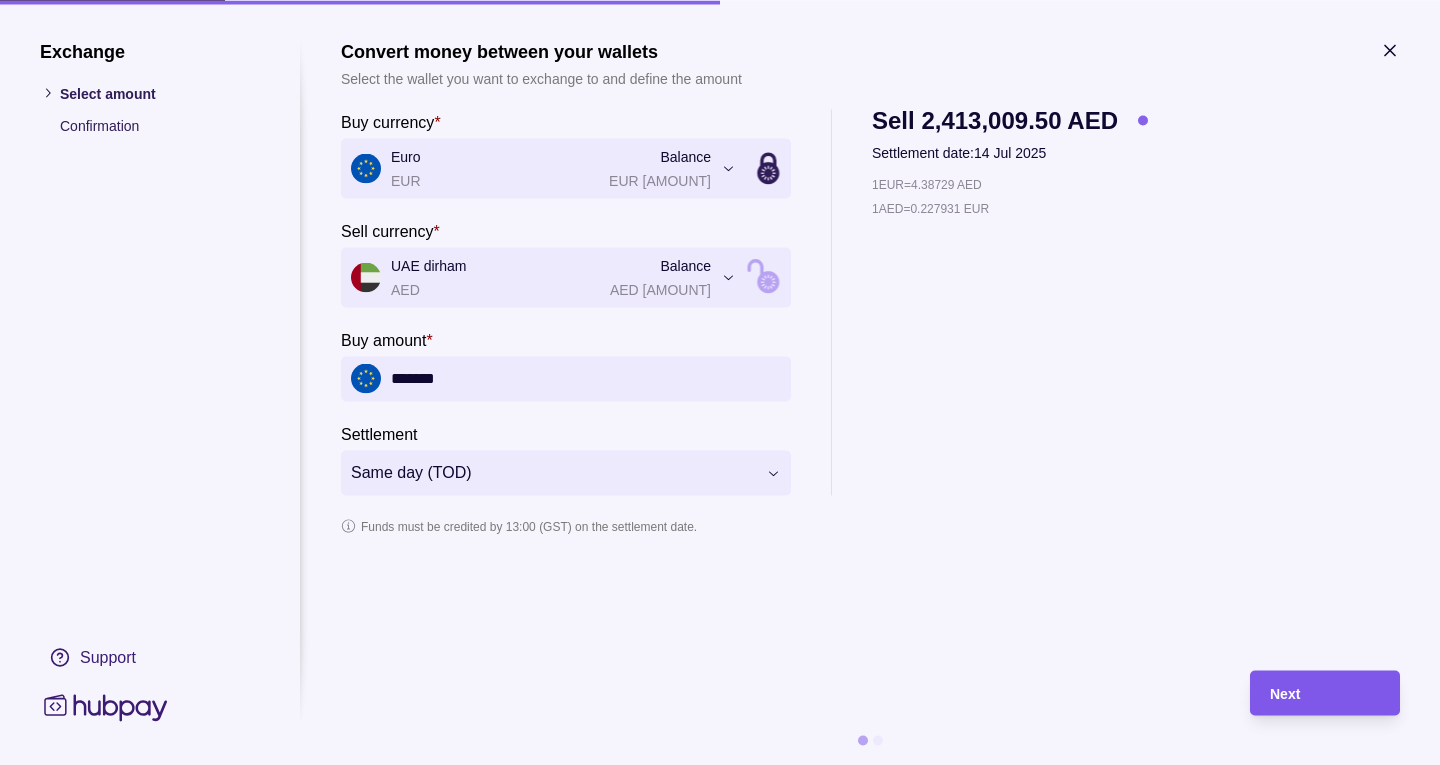 click on "Next" at bounding box center [1325, 693] 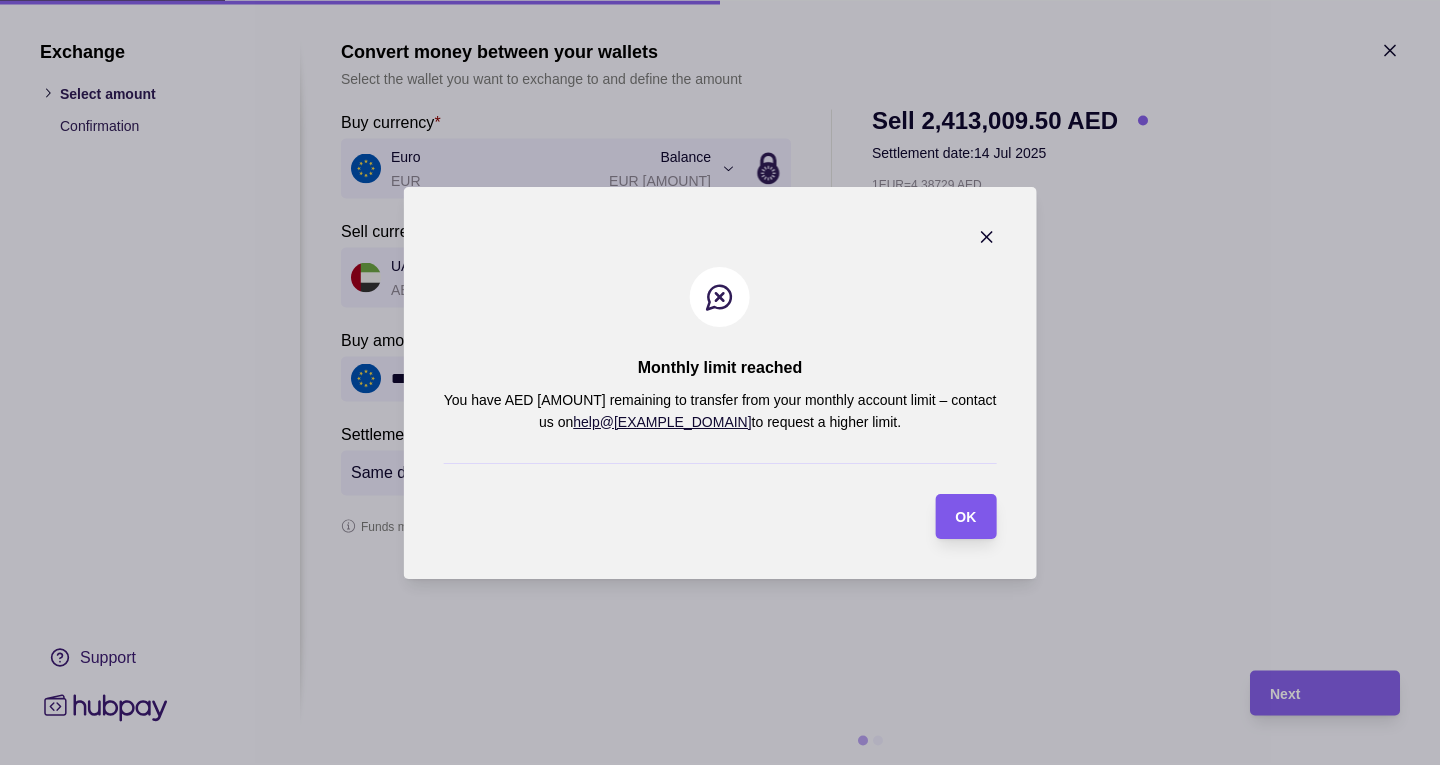 click on "OK" at bounding box center (965, 517) 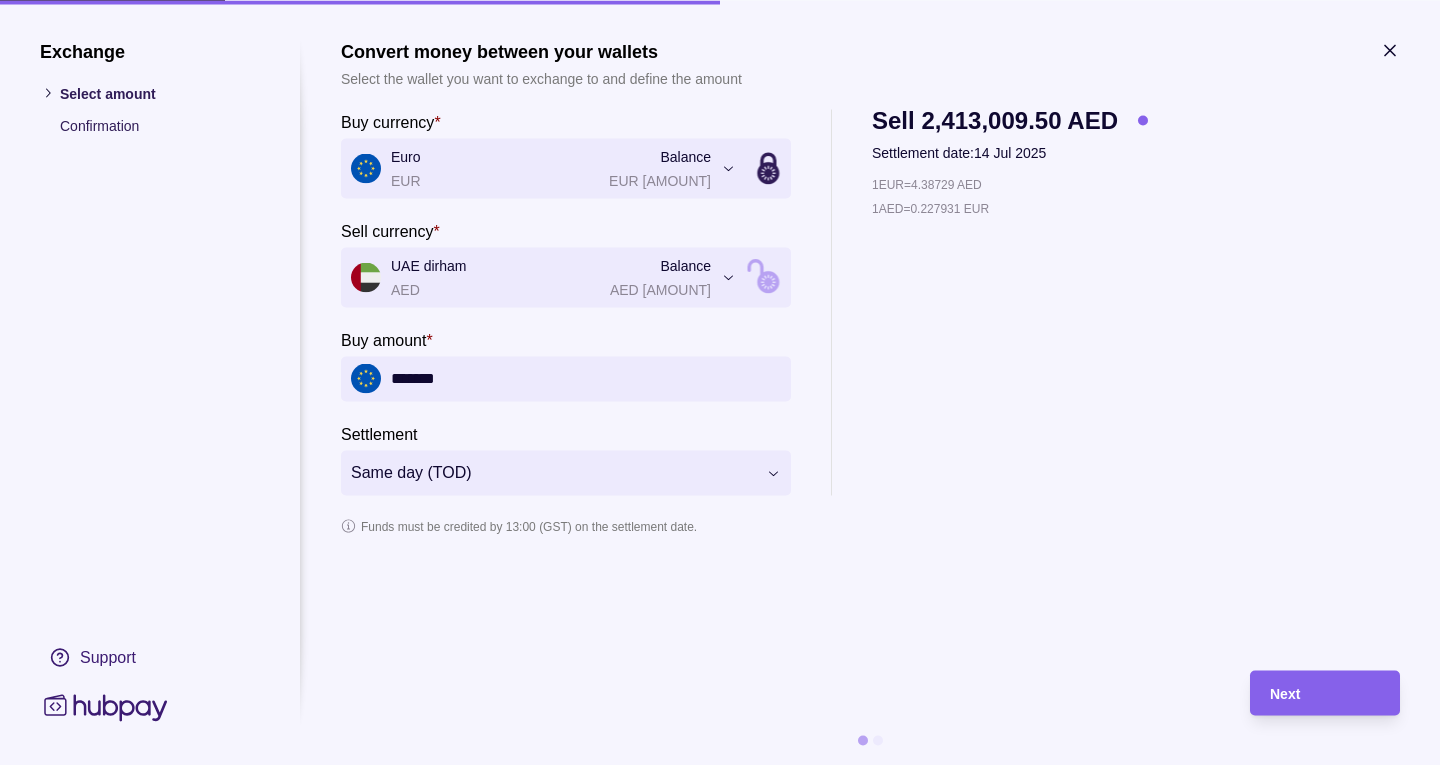 click 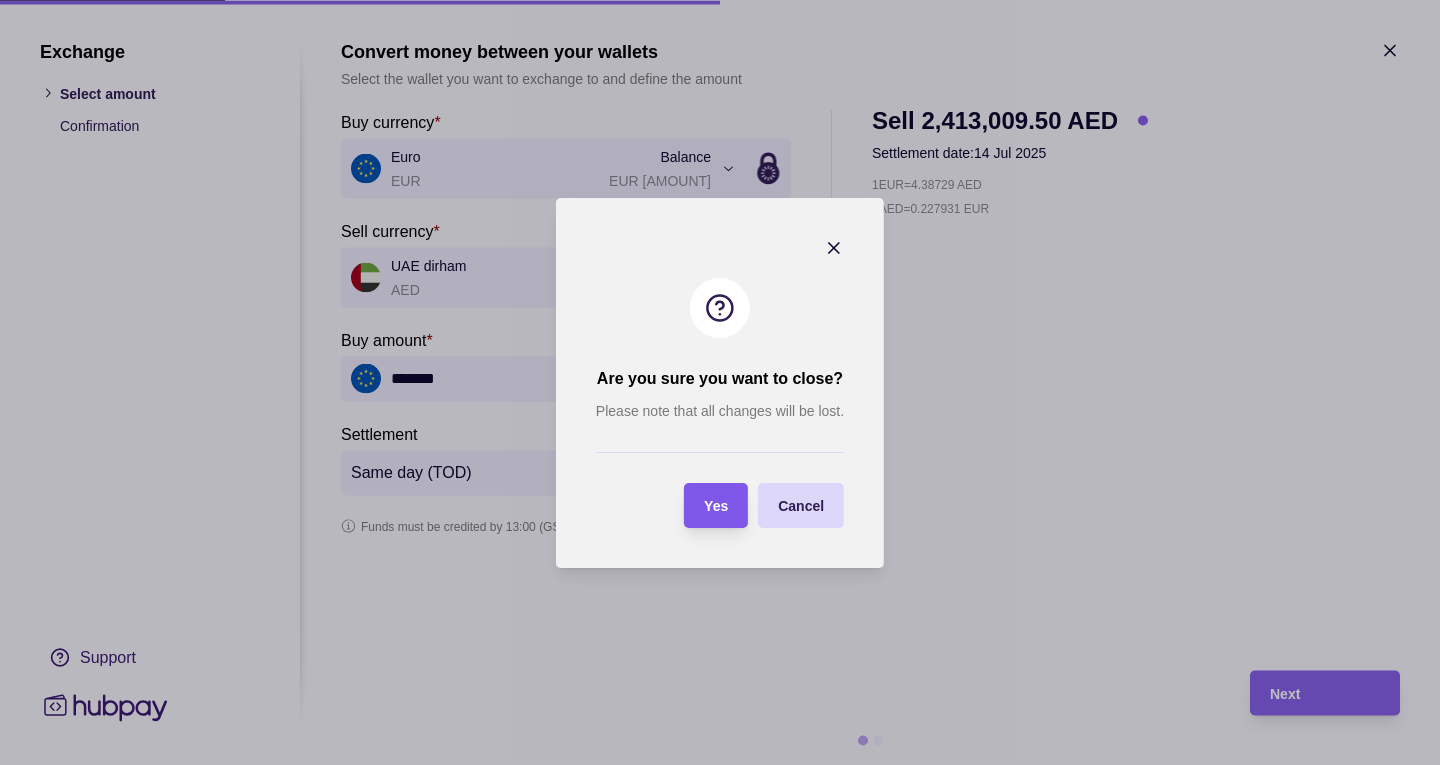 click on "Yes" at bounding box center (716, 506) 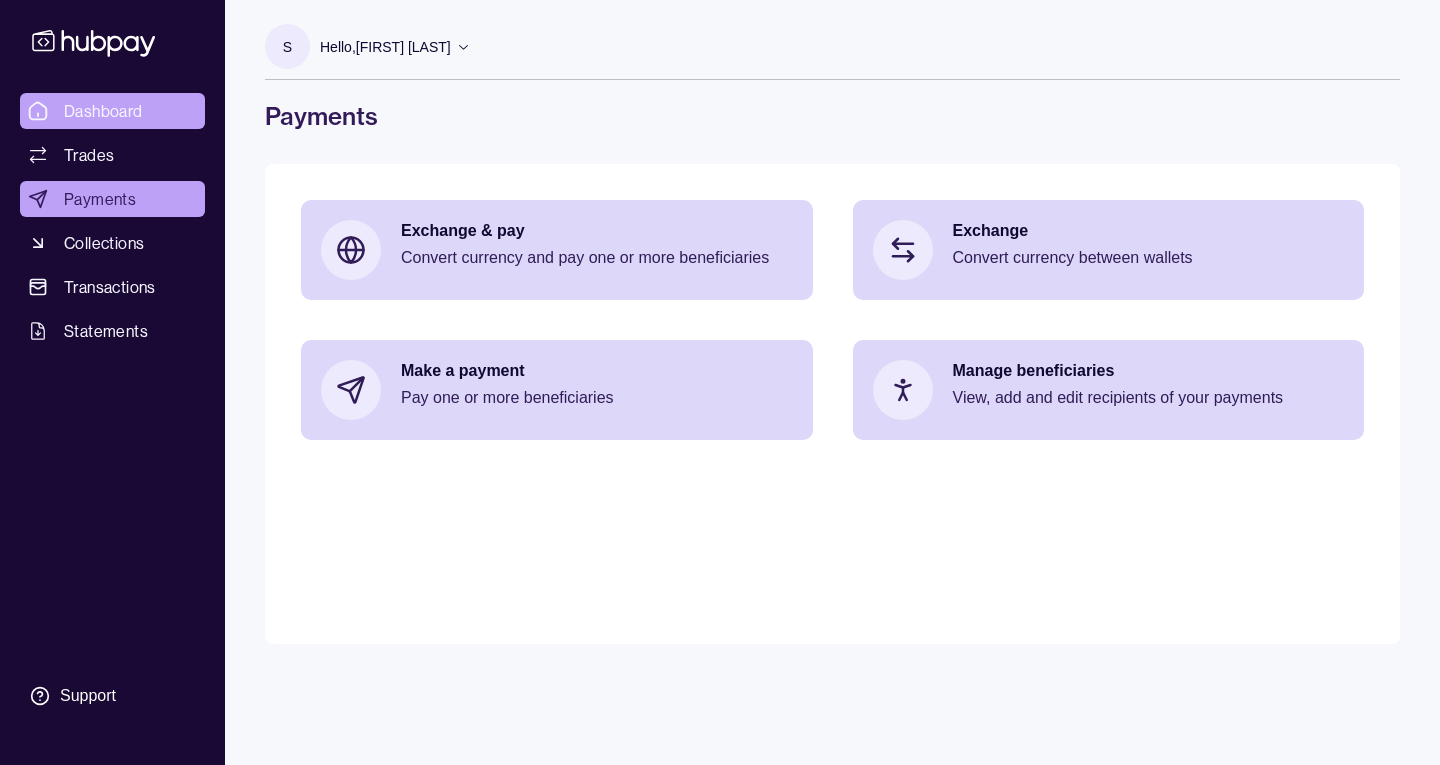 click on "Dashboard" at bounding box center (103, 111) 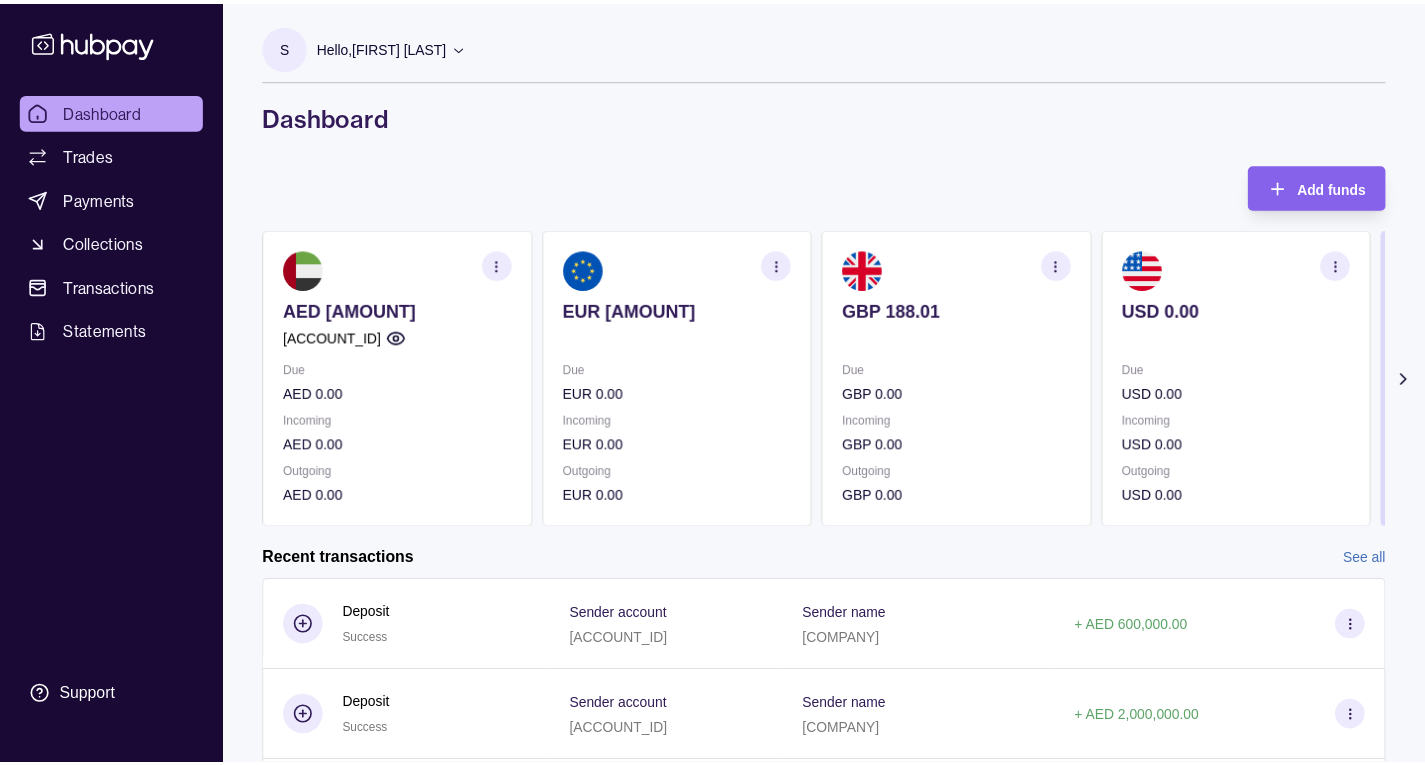 scroll, scrollTop: 0, scrollLeft: 0, axis: both 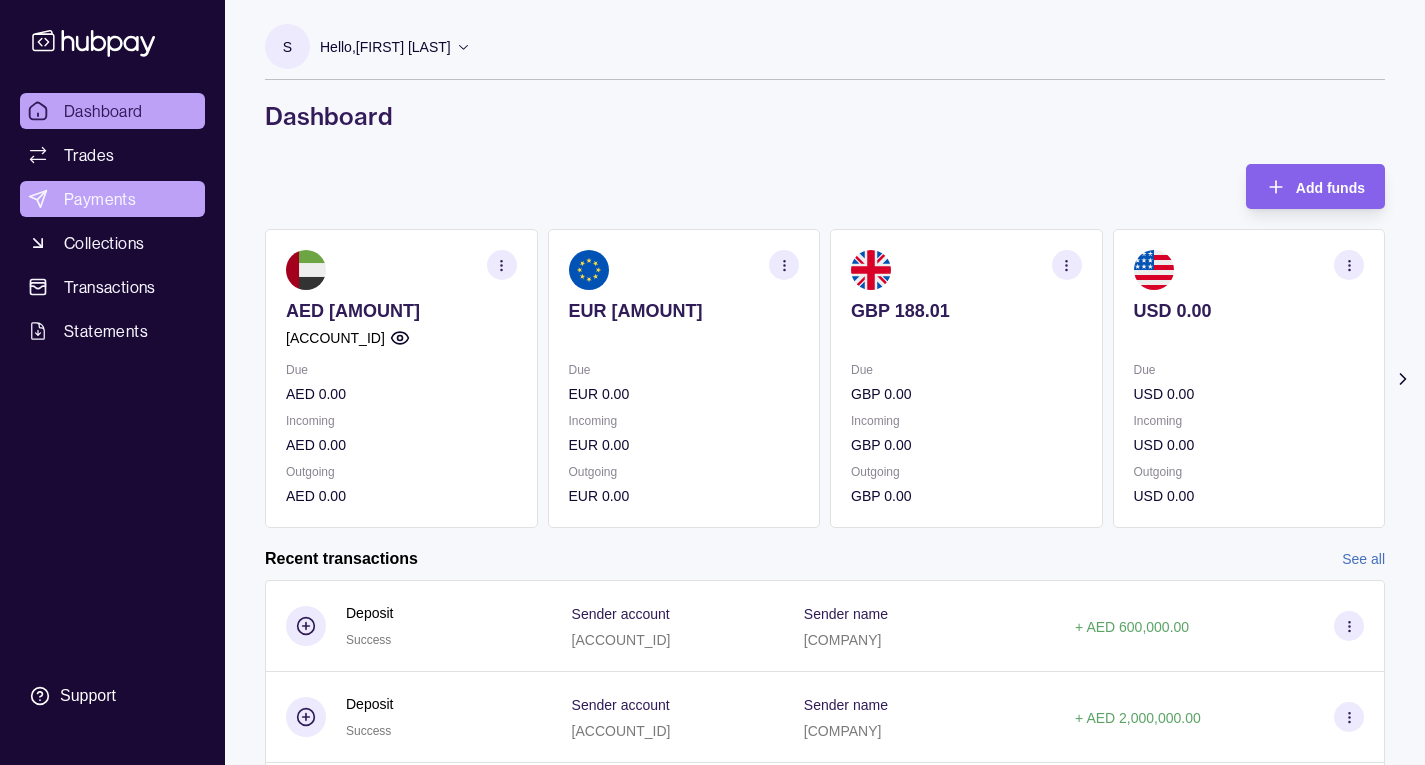 click on "Payments" at bounding box center [100, 199] 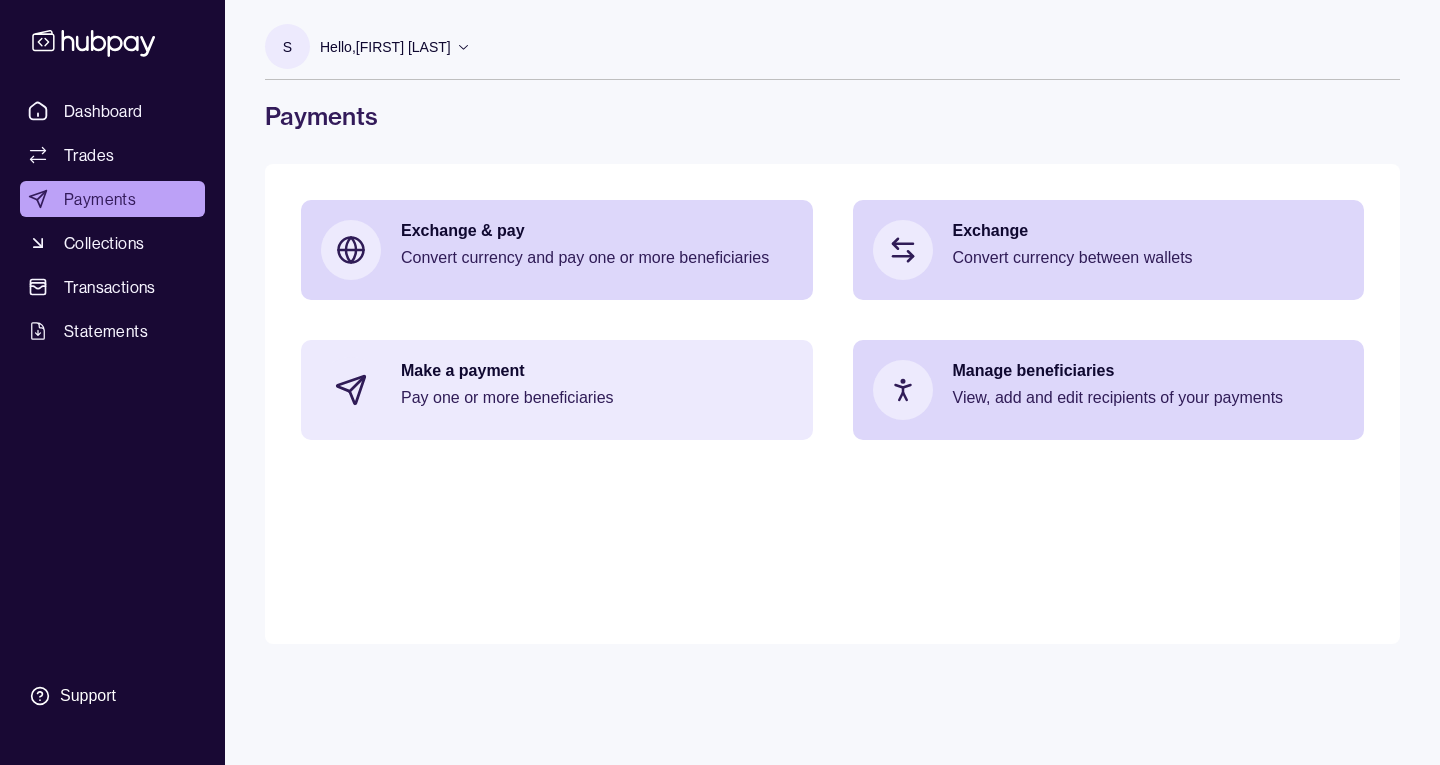 click on "Make a payment Pay one or more beneficiaries" at bounding box center [597, 390] 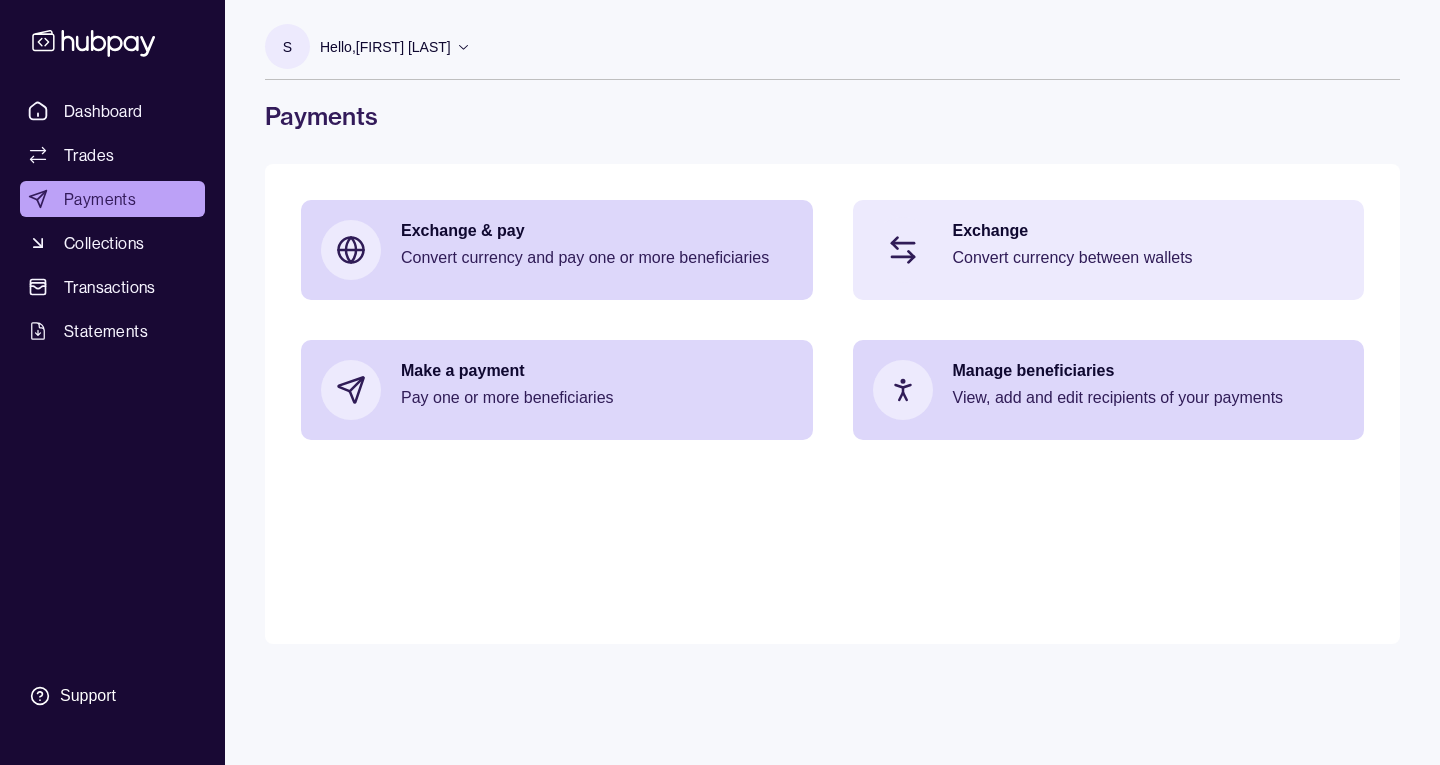 click on "Exchange" at bounding box center [1149, 231] 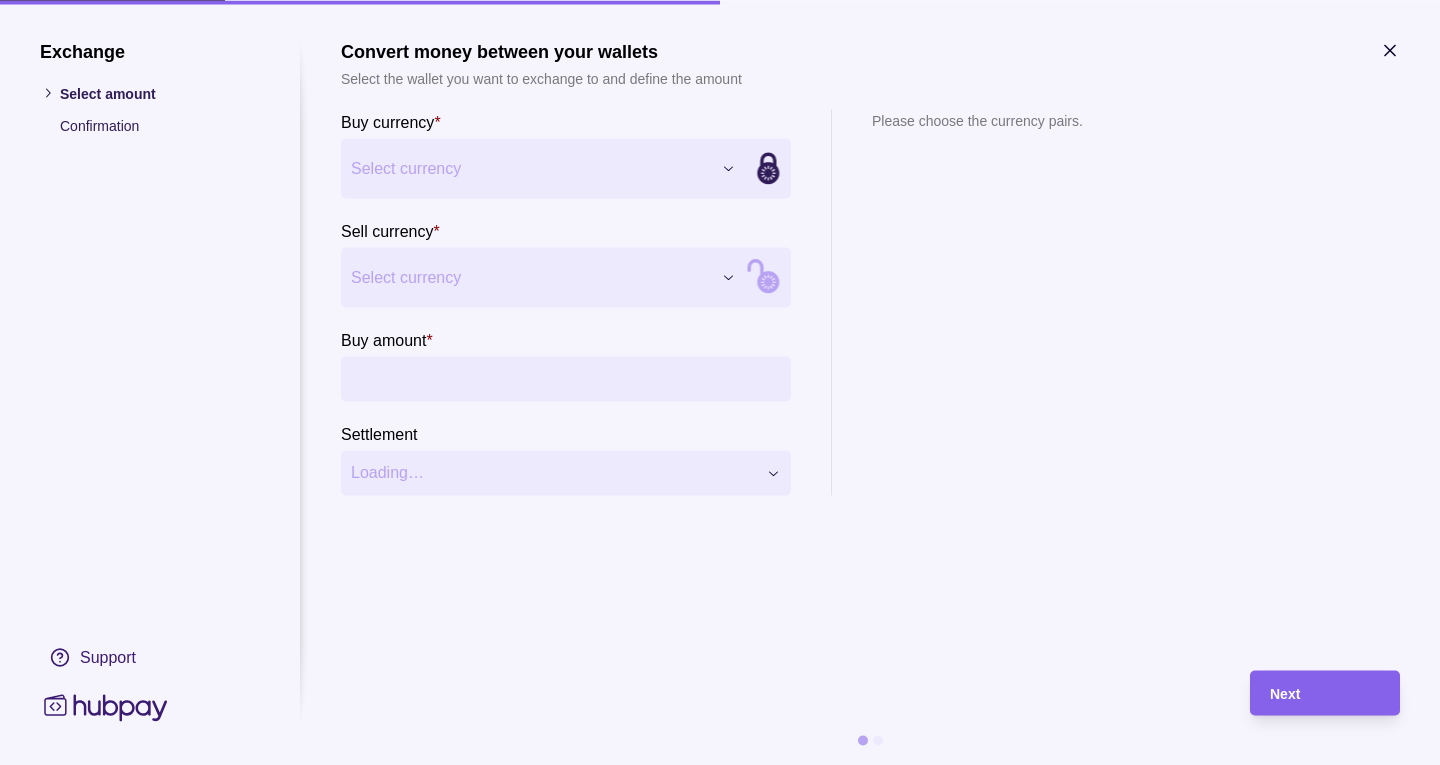 click on "Select currency" at bounding box center [543, 168] 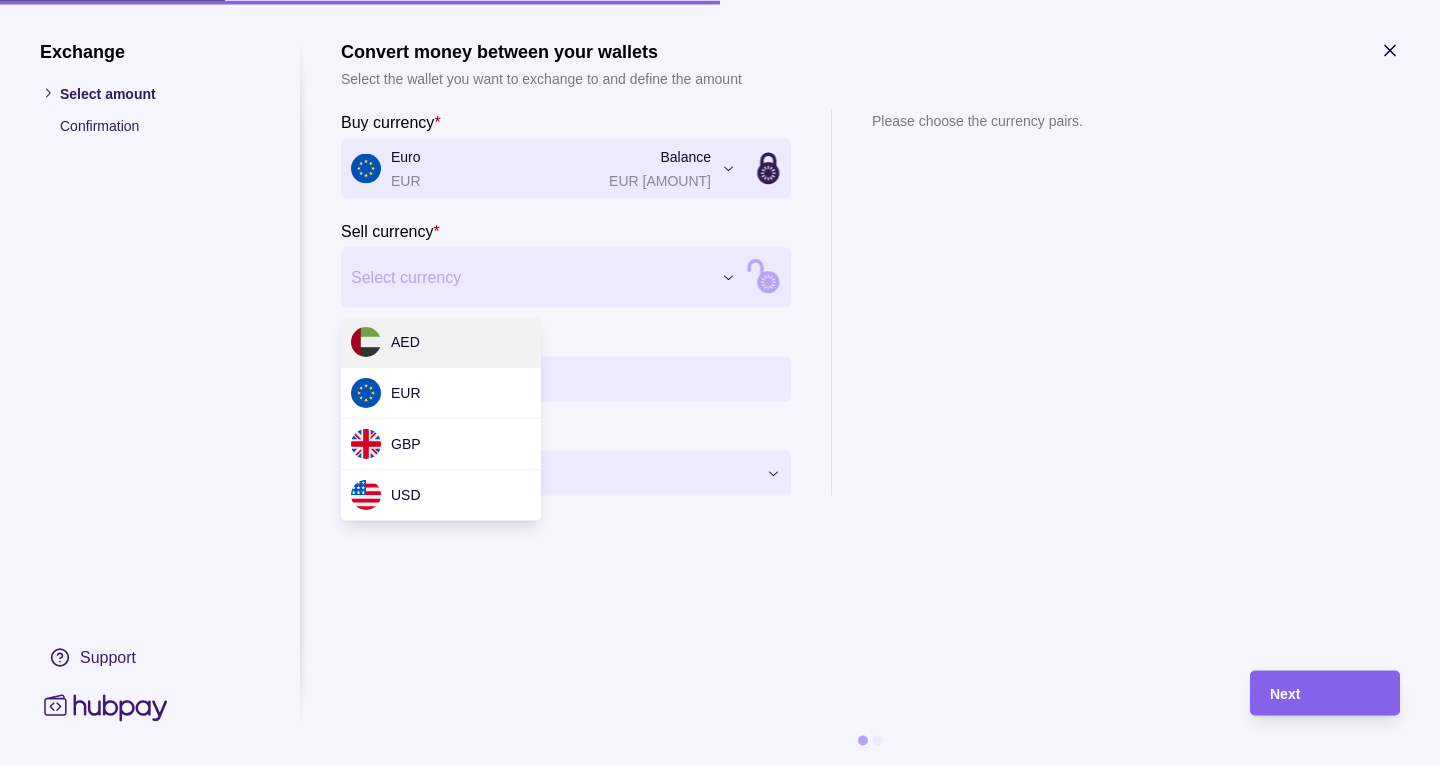 click on "Dashboard Trades Payments Collections Transactions Statements Support S Hello,  Shaji Sasidharan Sytraco FZE Account Terms and conditions Privacy policy Sign out Payments Exchange & pay Convert currency and pay one or more beneficiaries Exchange Convert currency between wallets Make a payment Pay one or more beneficiaries Manage beneficiaries View, add and edit recipients of your payments Payments | Hubpay Exchange Select amount Confirmation Support Convert money between your wallets Select the wallet you want to exchange to and define the amount Buy currency  * Euro EUR Balance EUR 28,975.99 *** *** *** *** Sell currency  * Select currency *** *** *** *** Buy amount  * Settlement Loading… Please choose the currency pairs. Next AED EUR GBP USD" at bounding box center [720, 382] 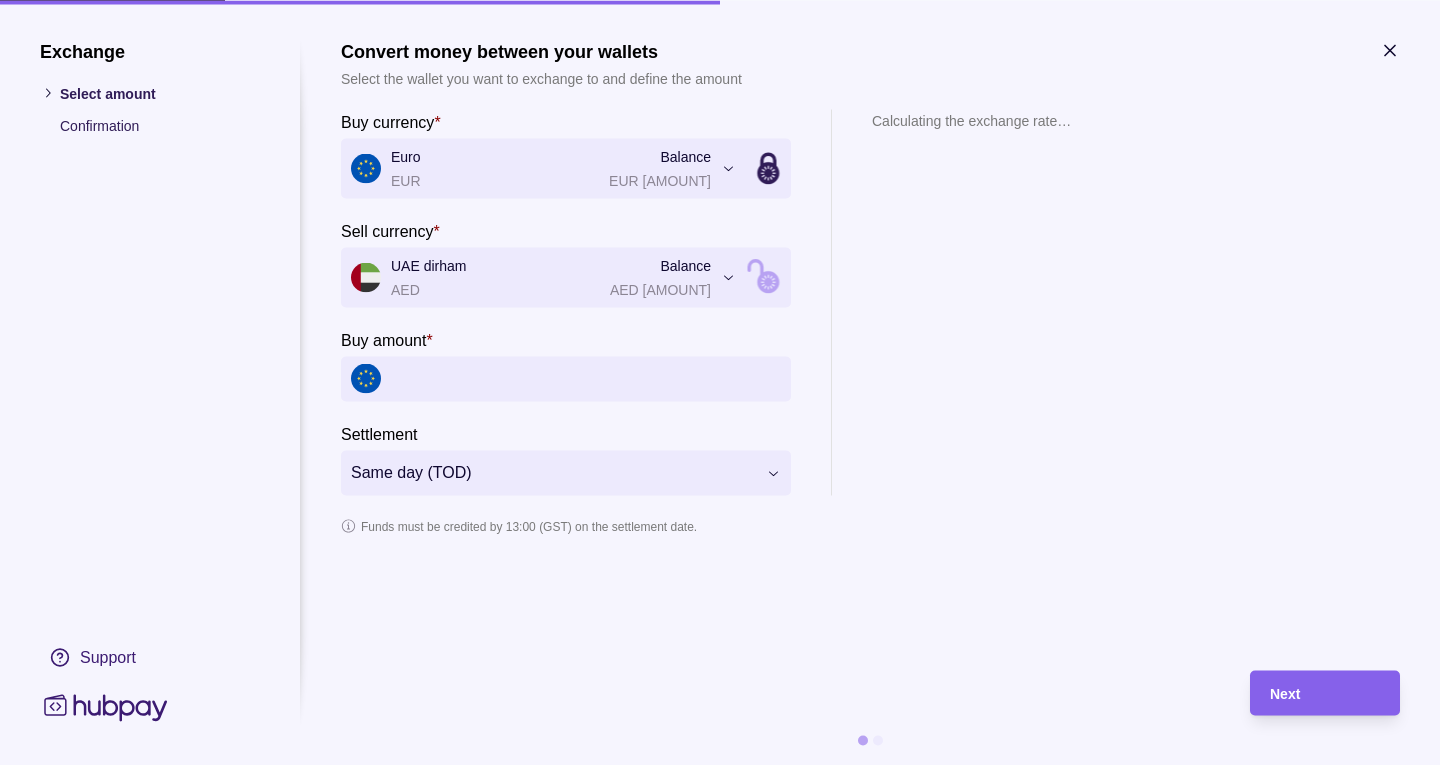 click on "Buy amount  *" at bounding box center (586, 378) 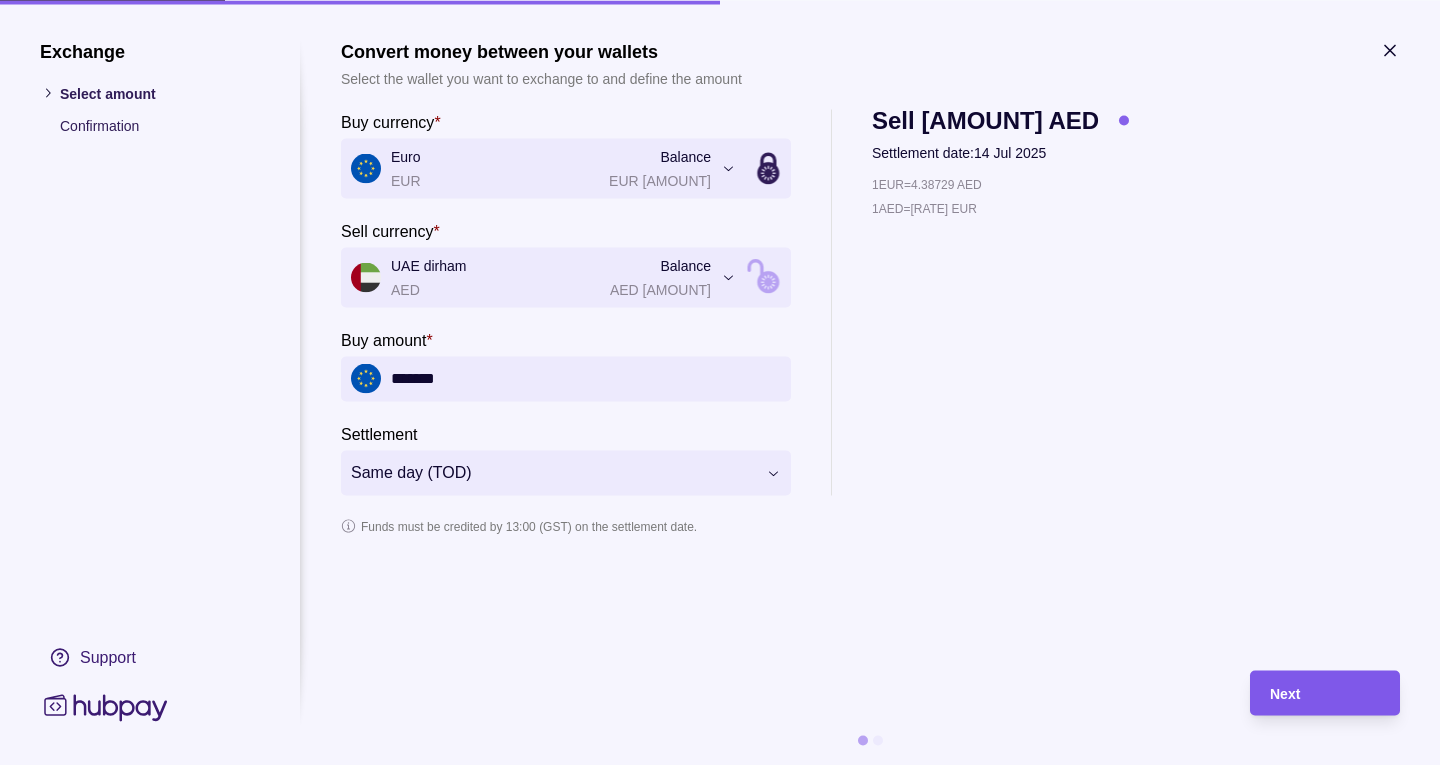 type on "*******" 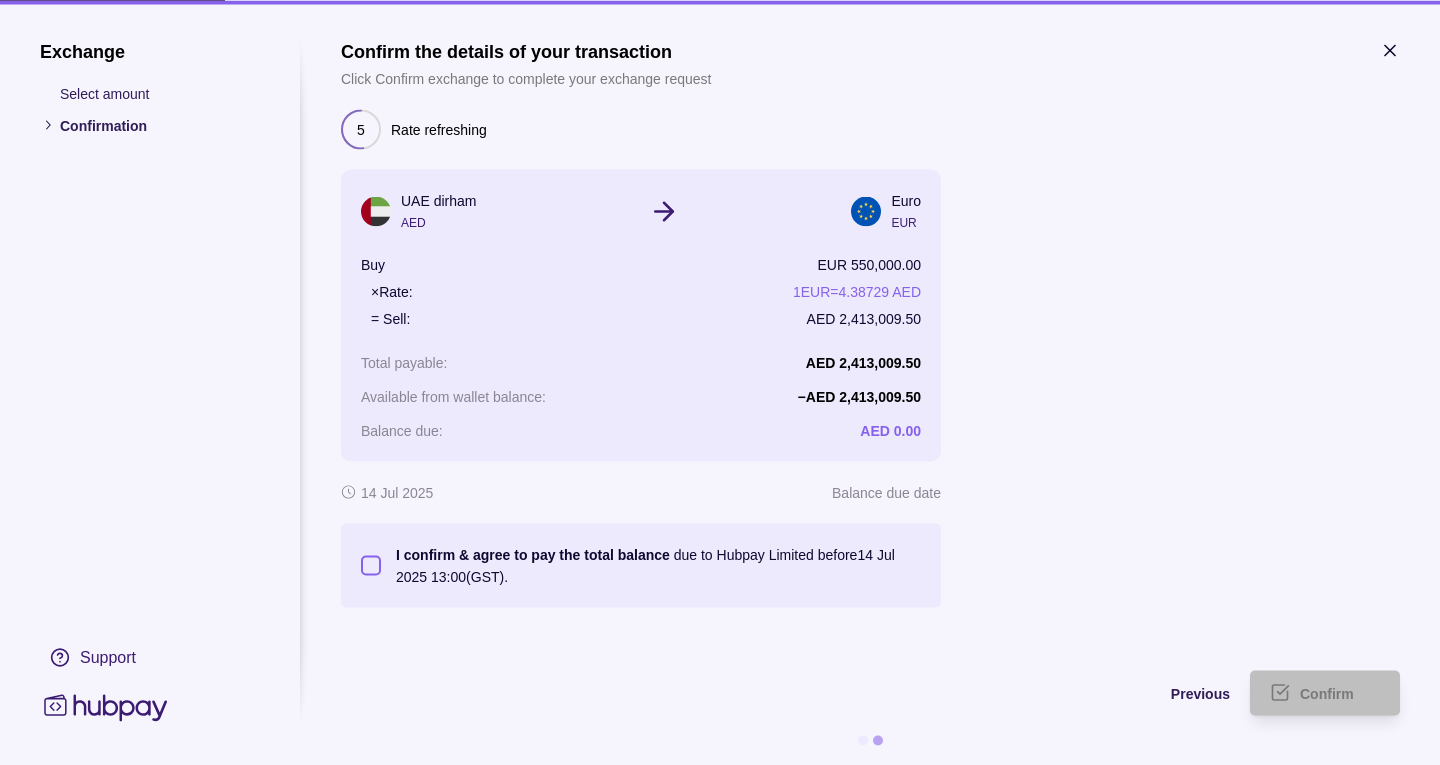 click on "I confirm & agree to pay the total balance   due to Hubpay Limited before  14 Jul 2025   13:00  (GST)." at bounding box center [371, 565] 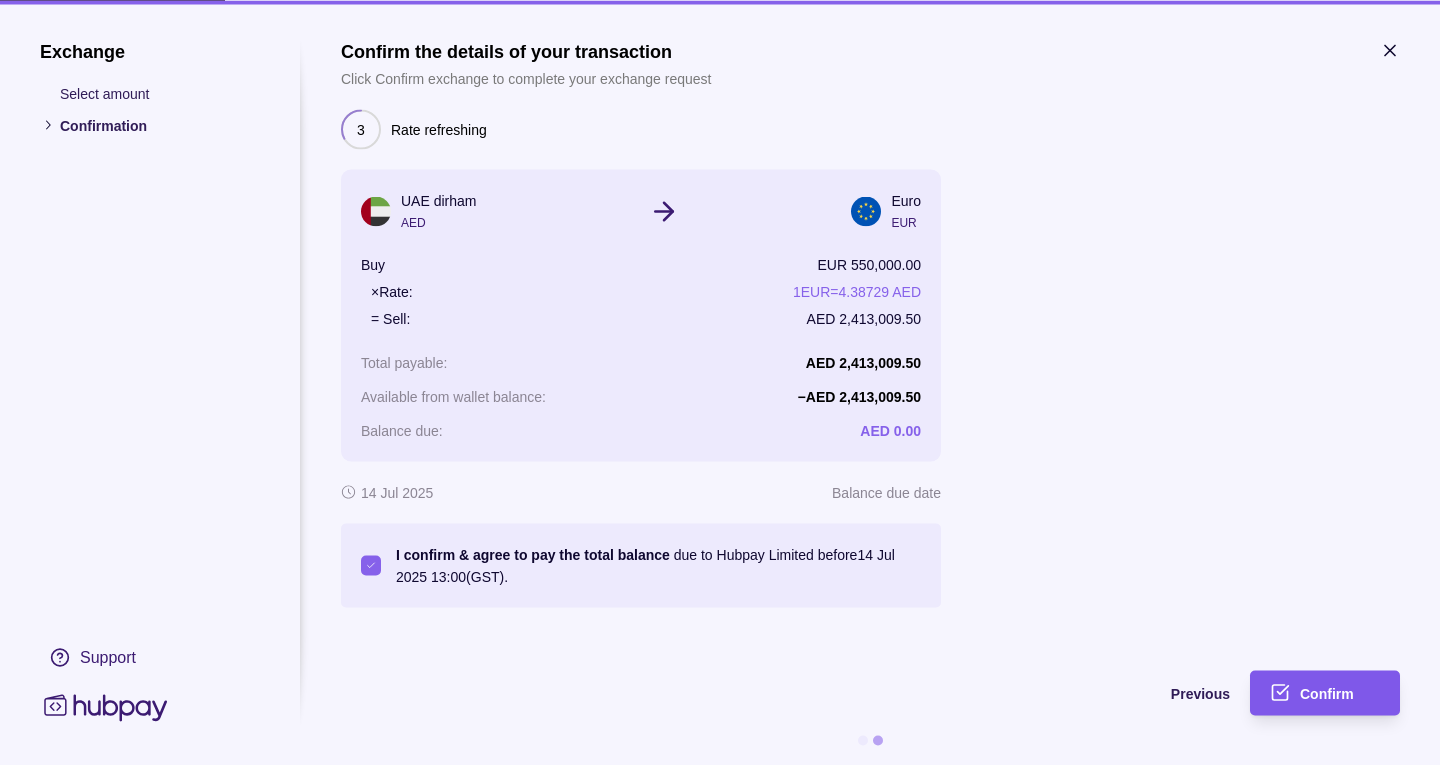click on "Confirm" at bounding box center (1327, 694) 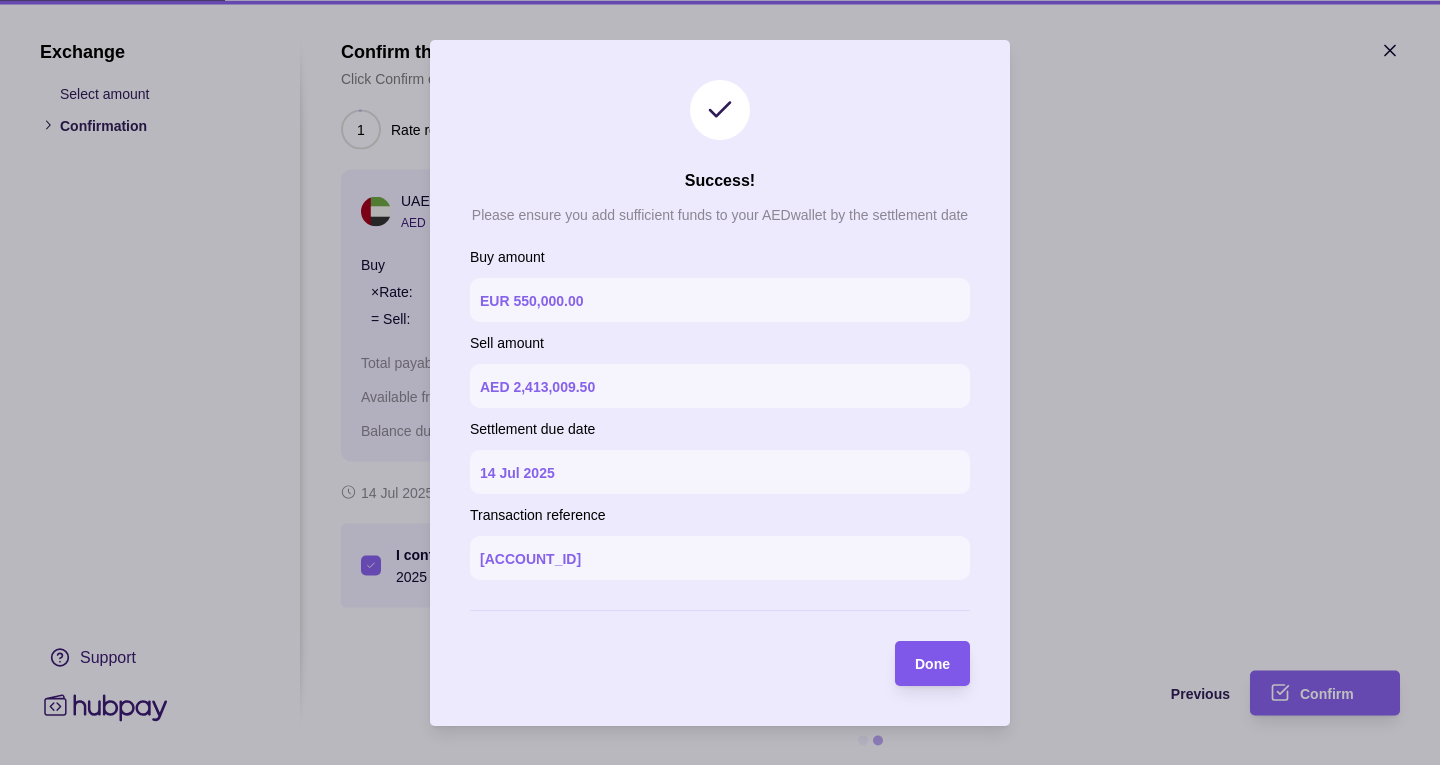 click on "Done" at bounding box center (932, 664) 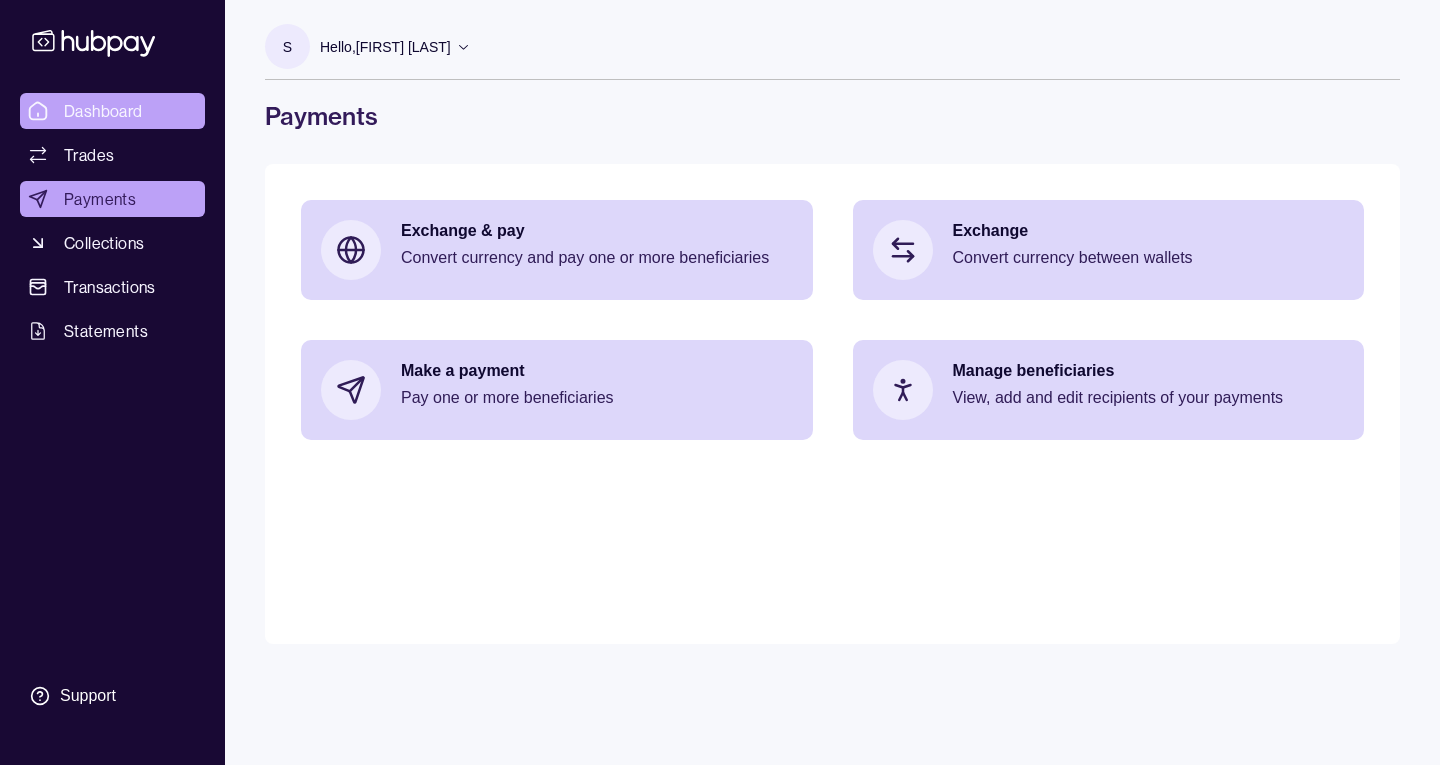 click on "Dashboard" at bounding box center (103, 111) 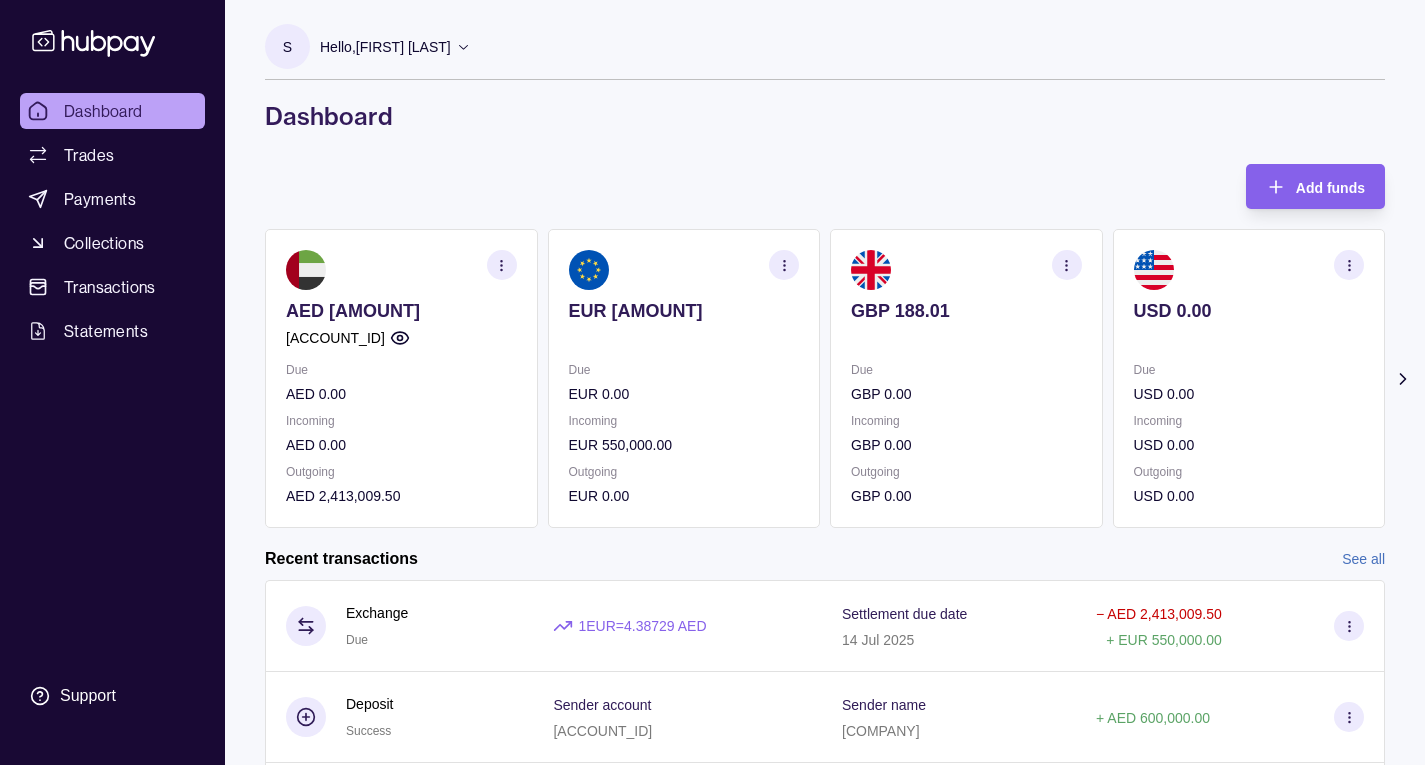 click 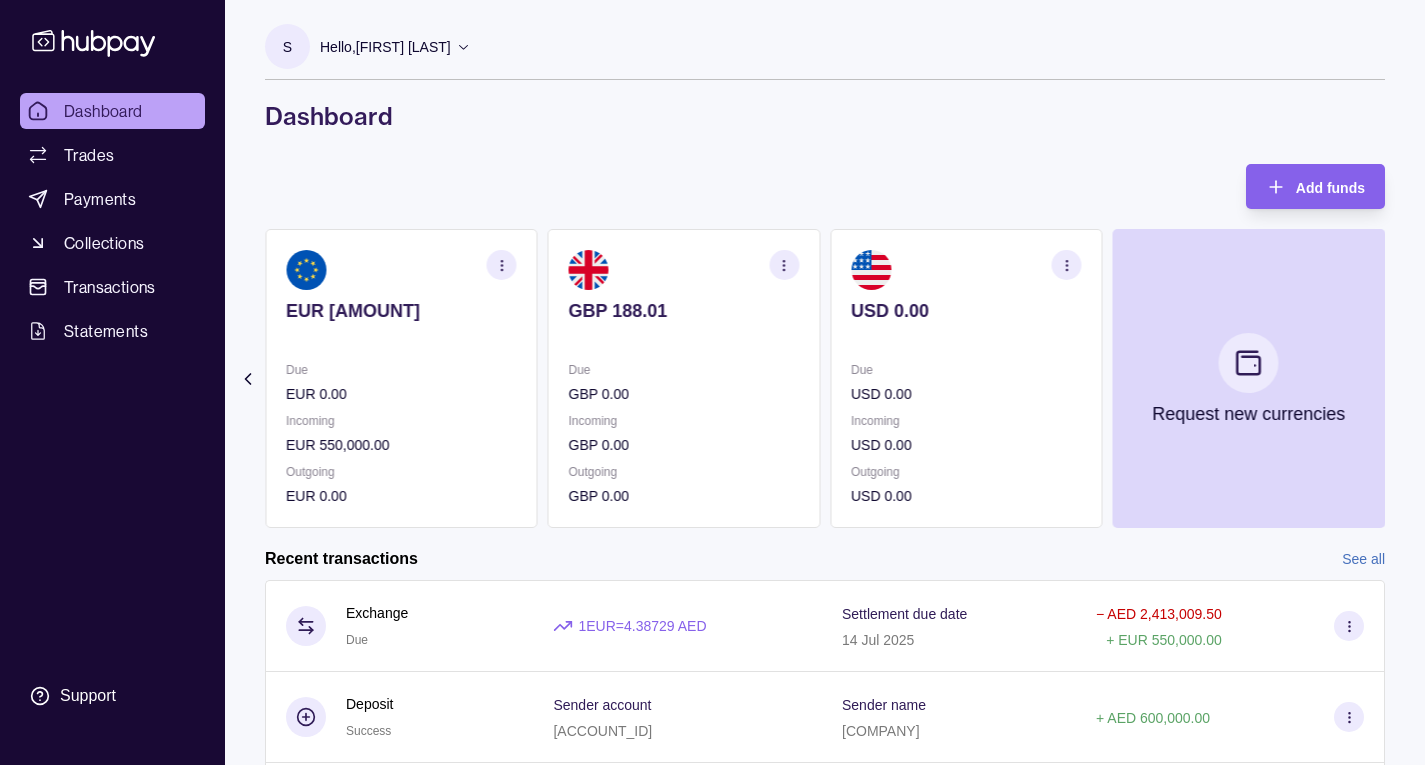 click 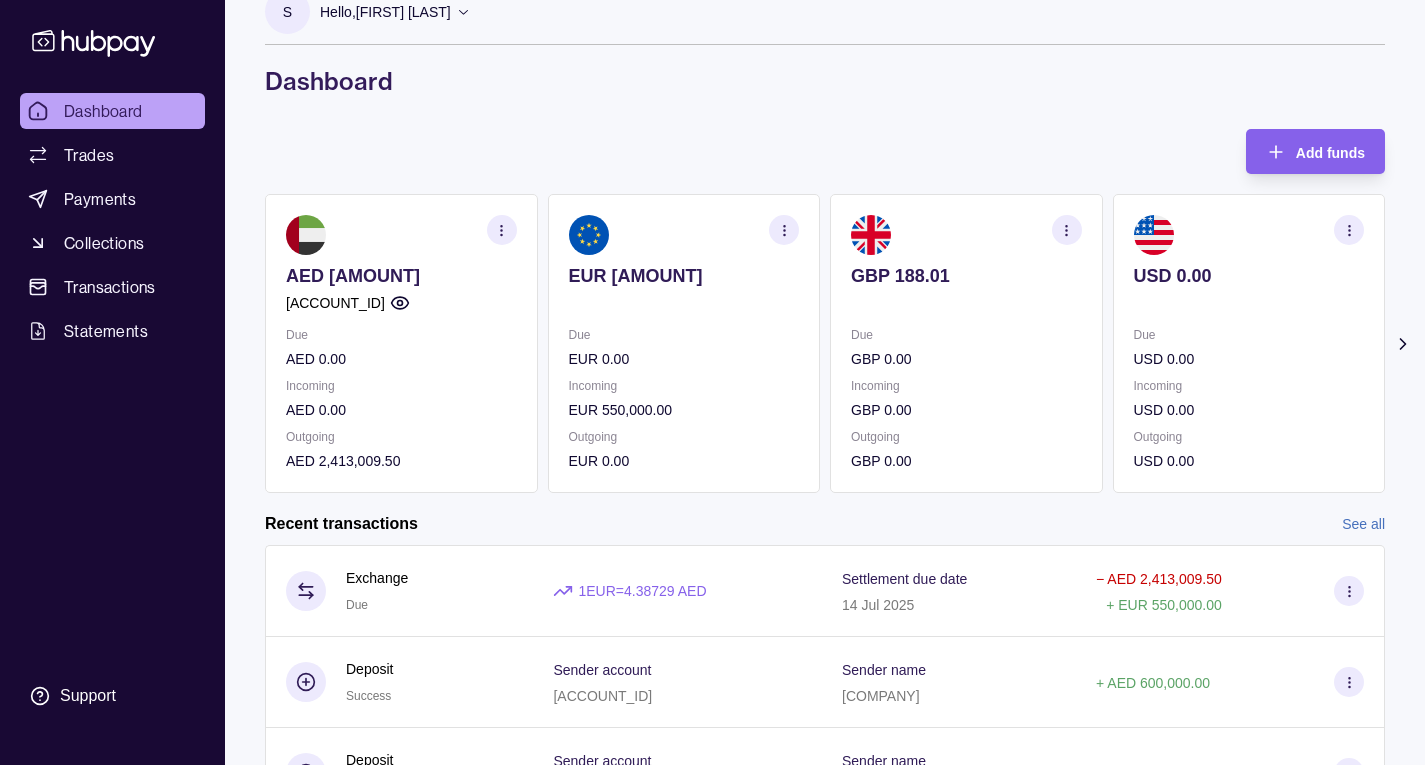 scroll, scrollTop: 0, scrollLeft: 0, axis: both 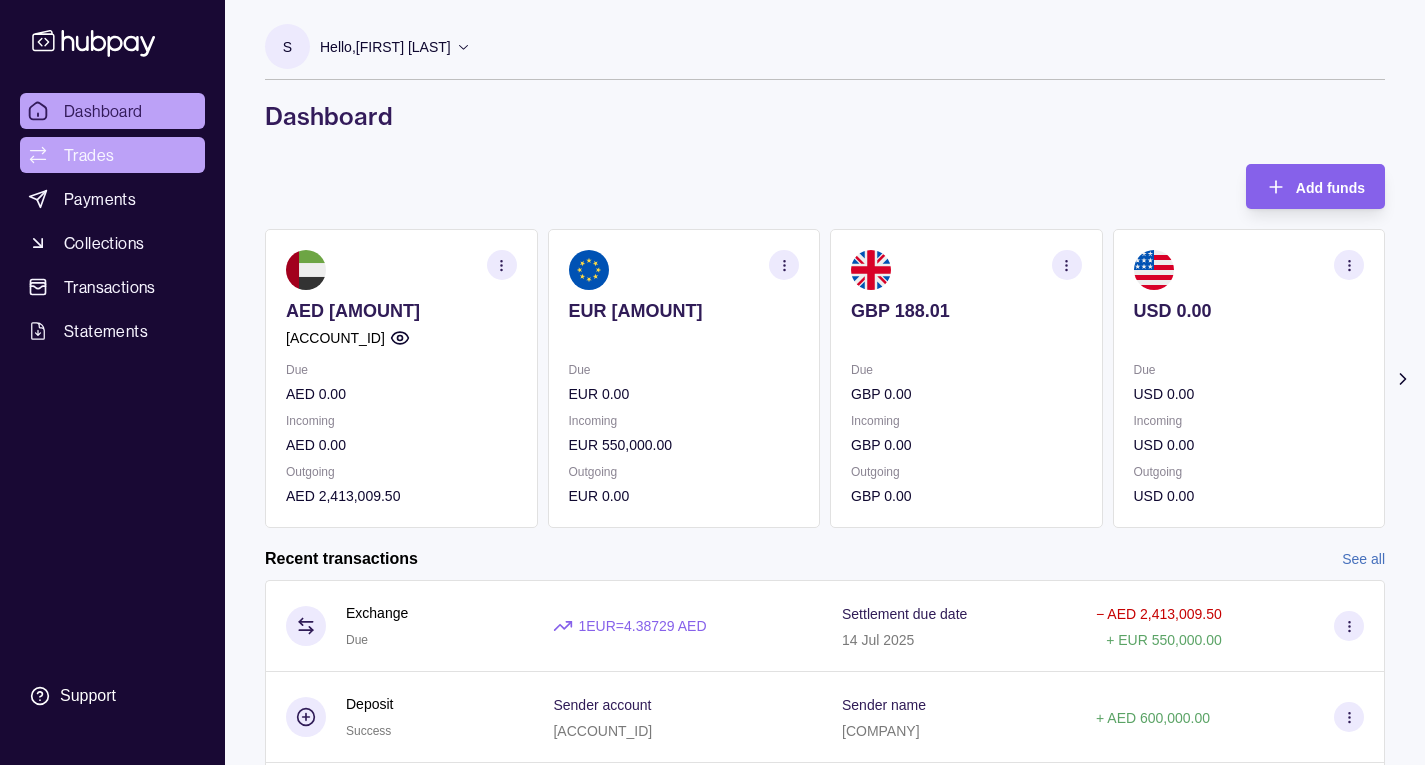 click on "Trades" at bounding box center [112, 155] 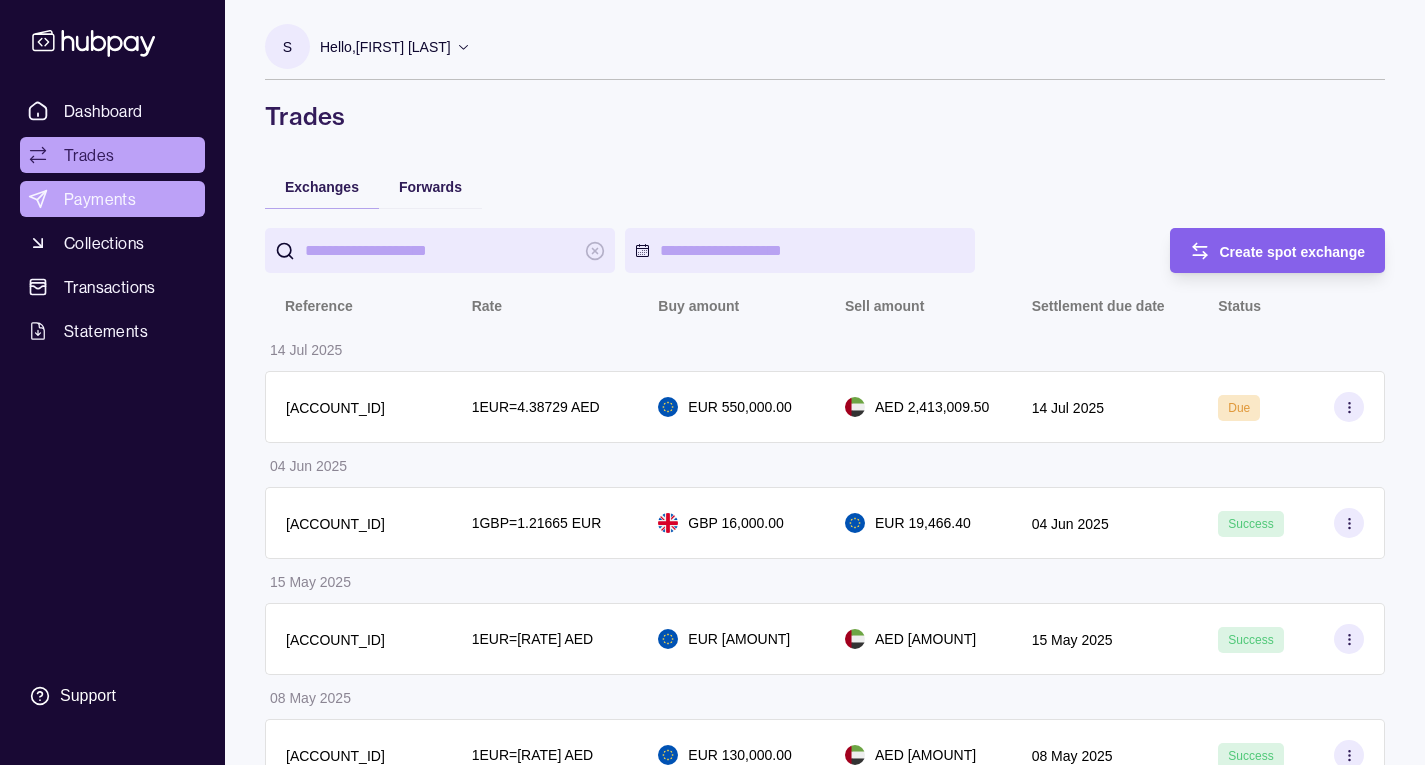 click on "Payments" at bounding box center [100, 199] 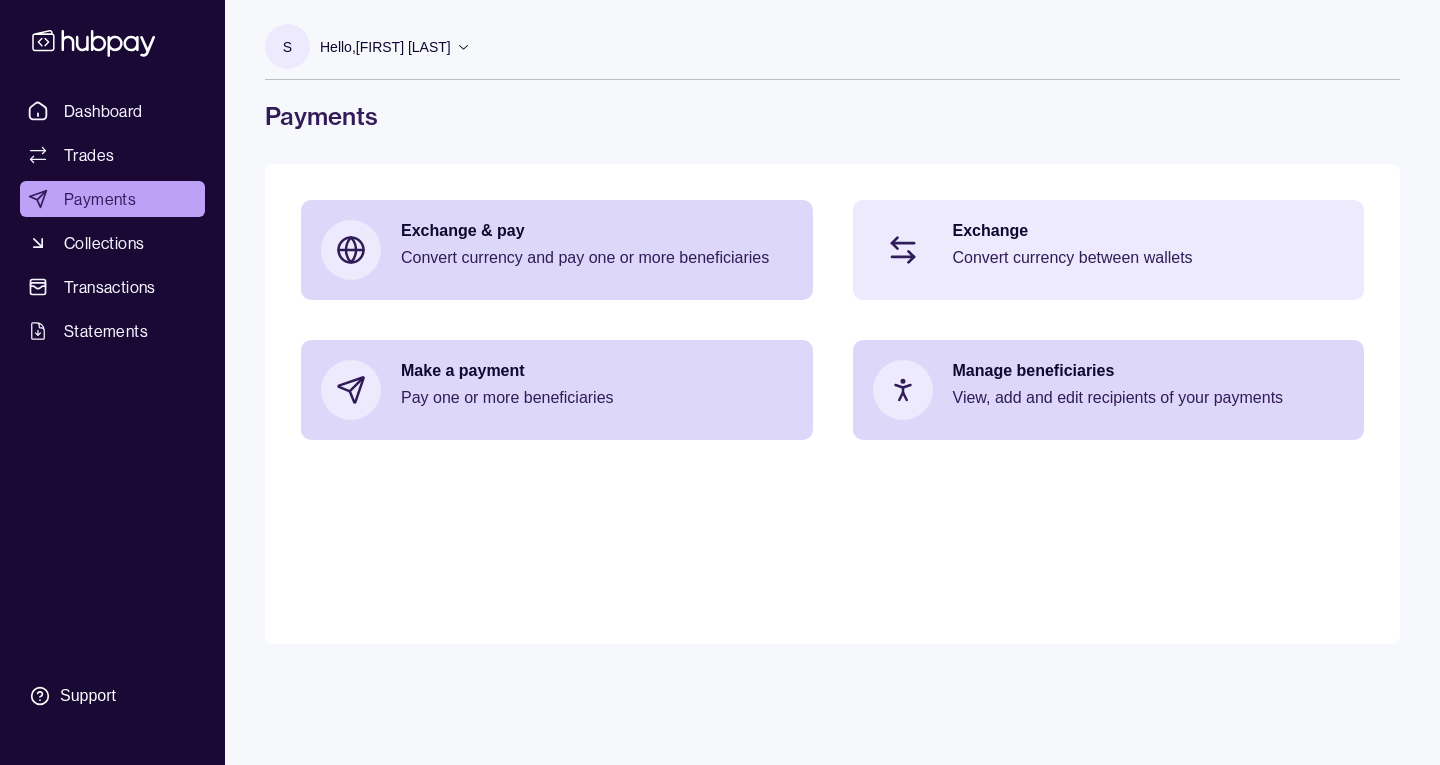 click on "Exchange Convert currency between wallets" at bounding box center [1149, 250] 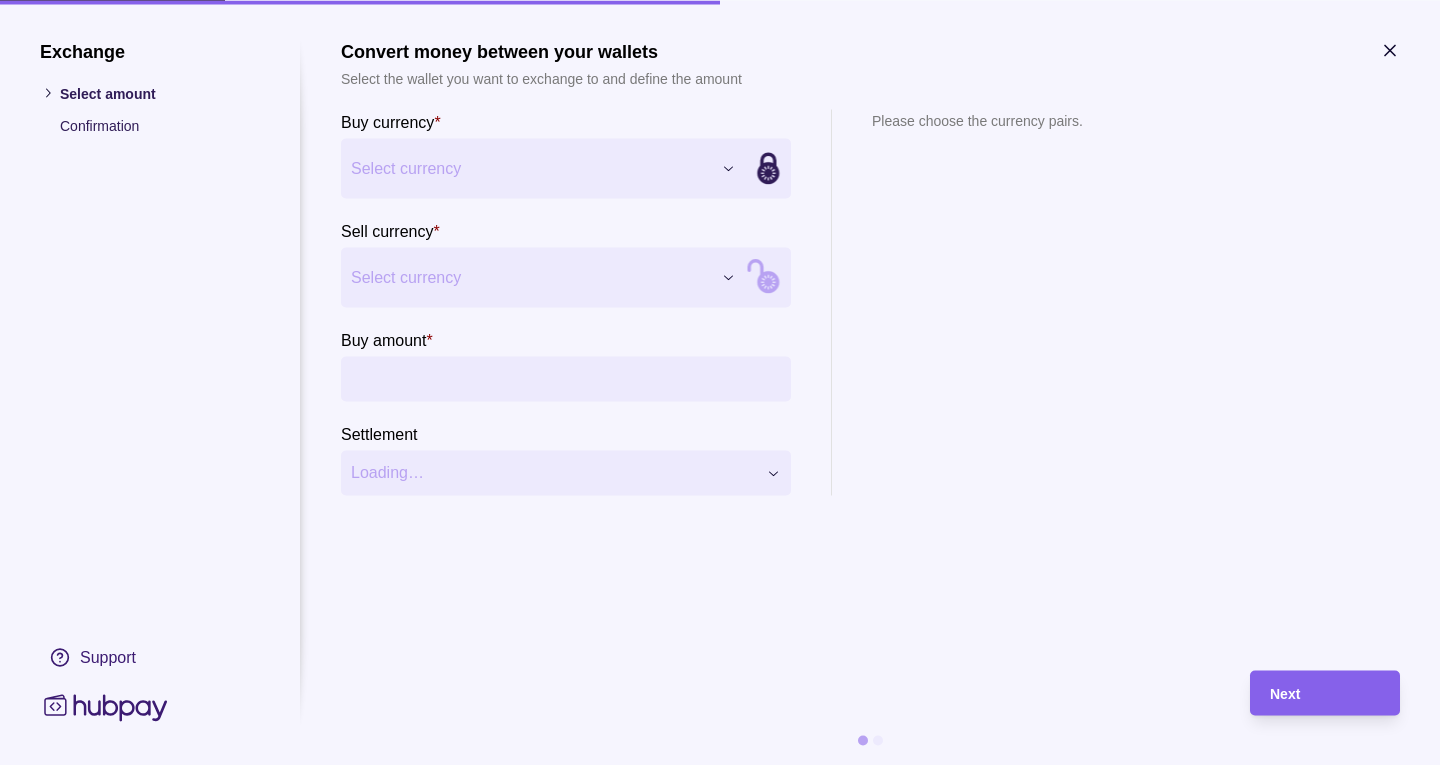 click on "Dashboard Trades Payments Collections Transactions Statements Support S Hello, [FIRST] [LAST] [COMPANY_NAME] Account Terms and conditions Privacy policy Sign out Payments Exchange &amp; pay Convert currency and pay one or more beneficiaries Exchange Convert currency between wallets Make a payment Pay one or more beneficiaries Manage beneficiaries View, add and edit recipients of your payments Payments | Hubpay Exchange Select amount Confirmation Support Convert money between your wallets Select the wallet you want to exchange to and define the amount Buy currency * Select currency *** *** *** *** Sell currency * Select currency *** *** *** *** Buy amount * Settlement Loading… Please choose the currency pairs. Next" at bounding box center [720, 382] 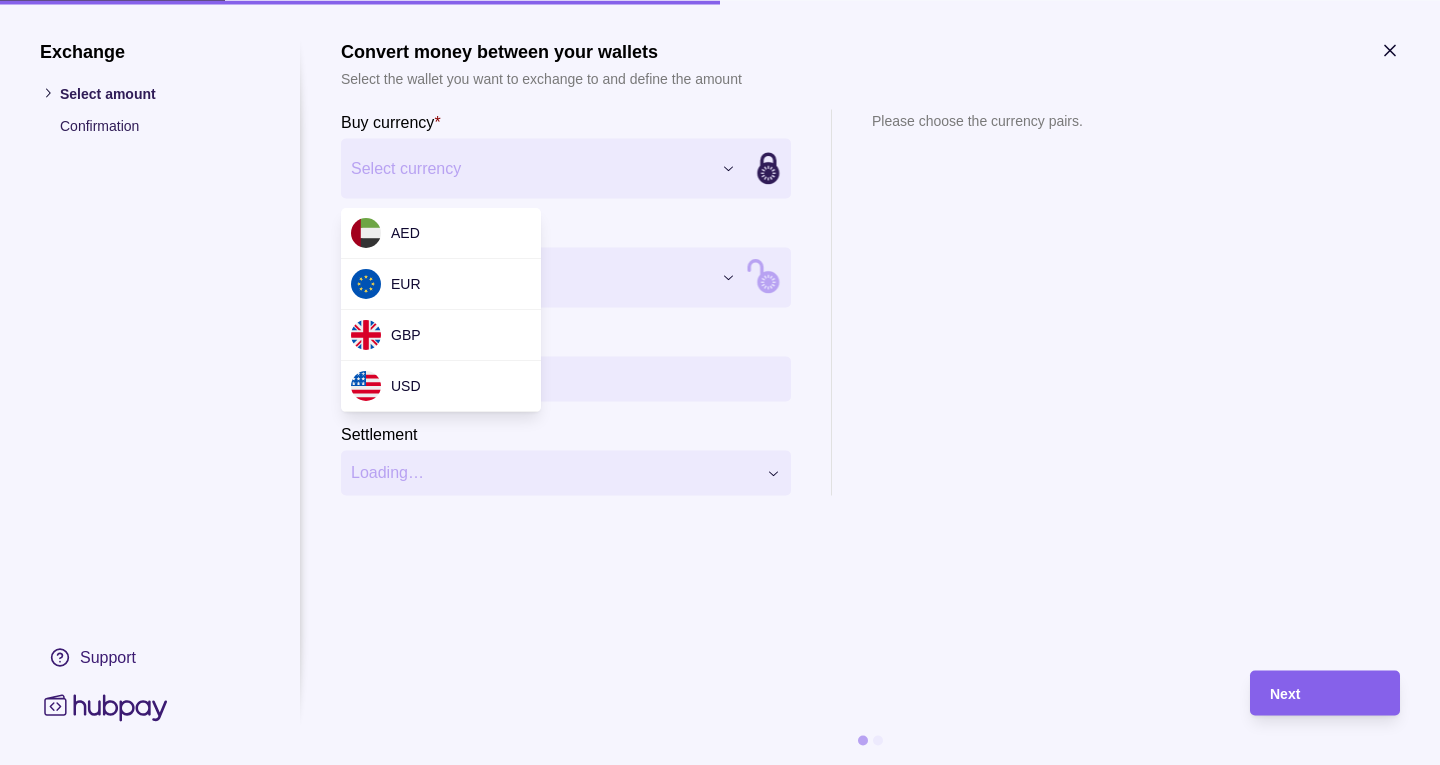 click on "Dashboard Trades Payments Collections Transactions Statements Support S Hello,  Shaji Sasidharan Sytraco FZE Account Terms and conditions Privacy policy Sign out Payments Exchange & pay Convert currency and pay one or more beneficiaries Exchange Convert currency between wallets Make a payment Pay one or more beneficiaries Manage beneficiaries View, add and edit recipients of your payments Payments | Hubpay Exchange Select amount Confirmation Support Convert money between your wallets Select the wallet you want to exchange to and define the amount Buy currency  * Select currency *** *** *** *** Sell currency  * Select currency *** *** *** *** Buy amount  * Settlement Loading… Please choose the currency pairs. Next AED EUR GBP USD" at bounding box center (720, 382) 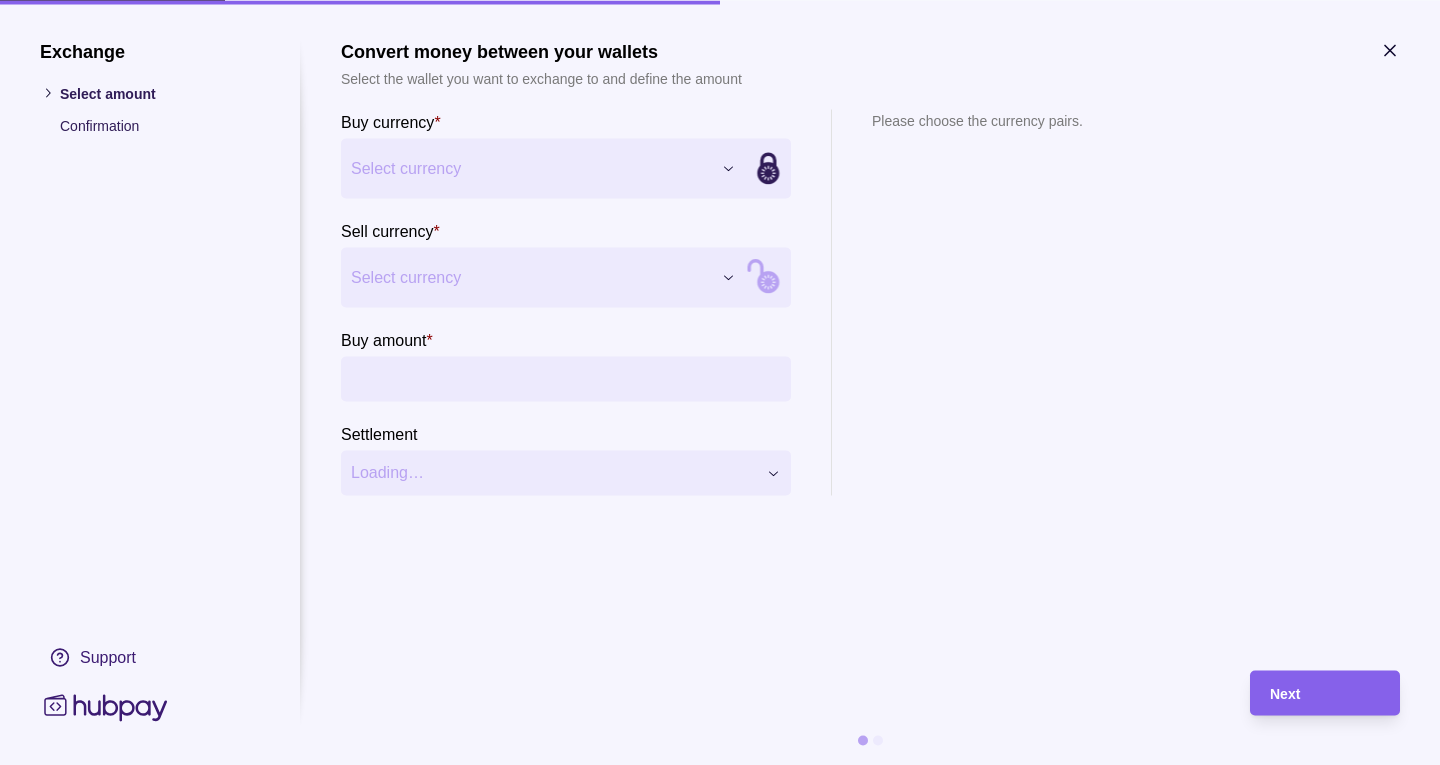 click 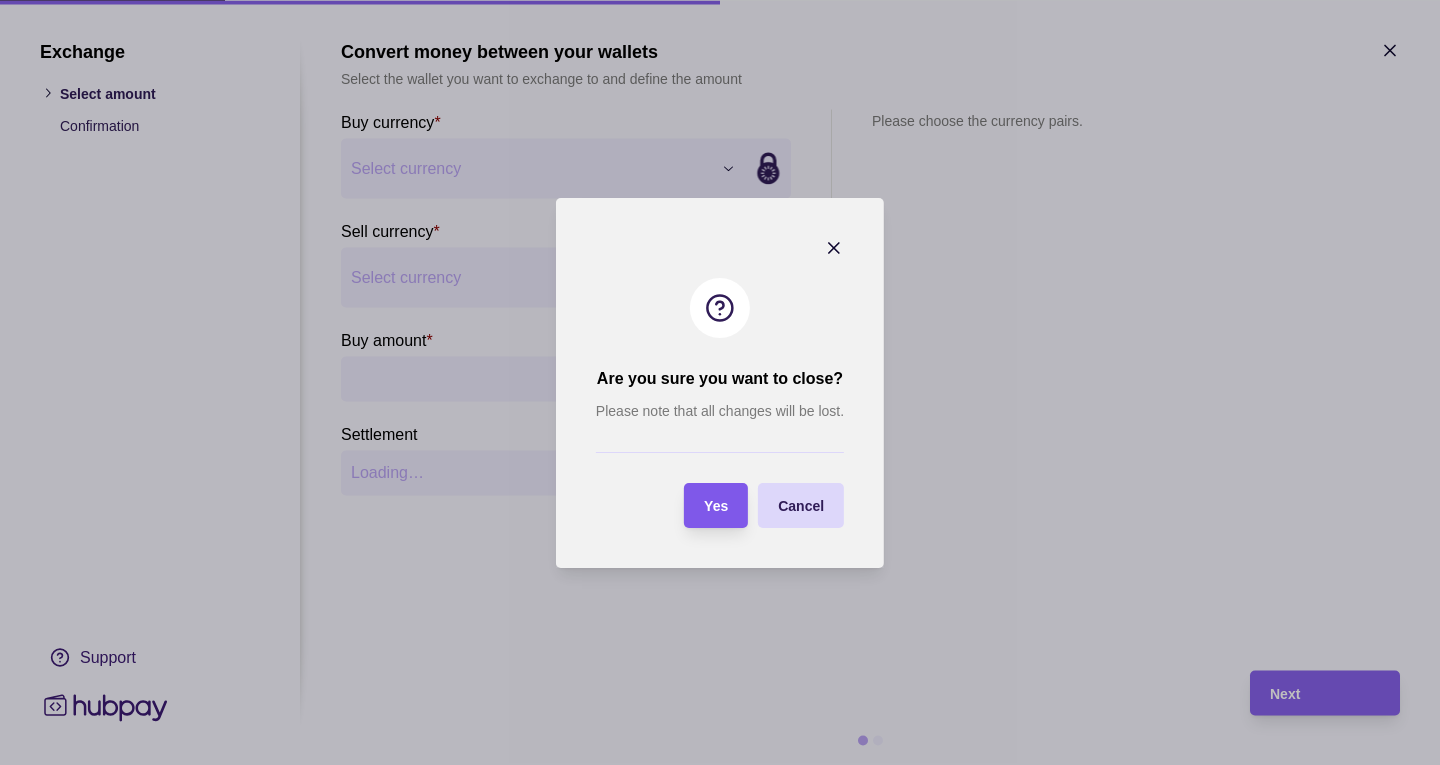 click on "Yes" at bounding box center [716, 506] 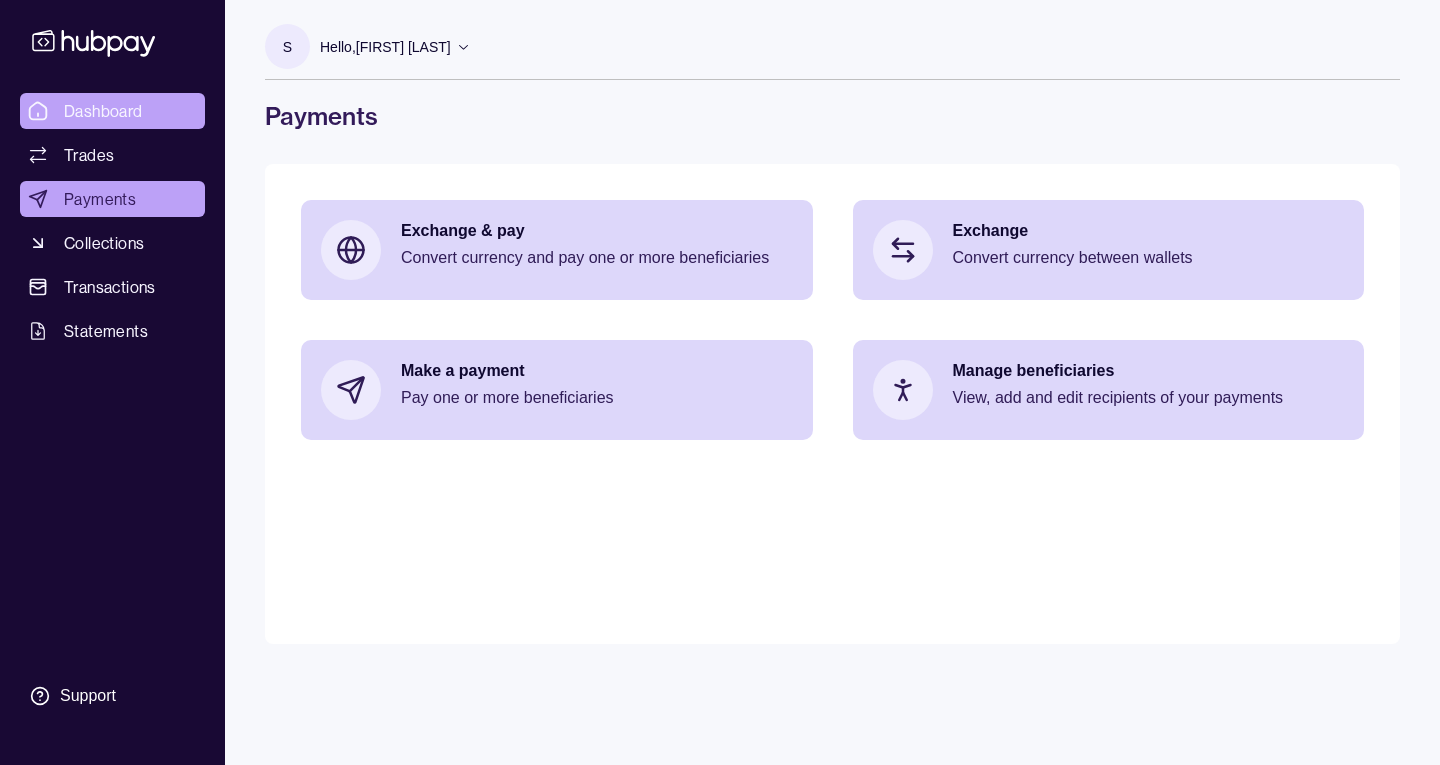 click on "Dashboard" at bounding box center (103, 111) 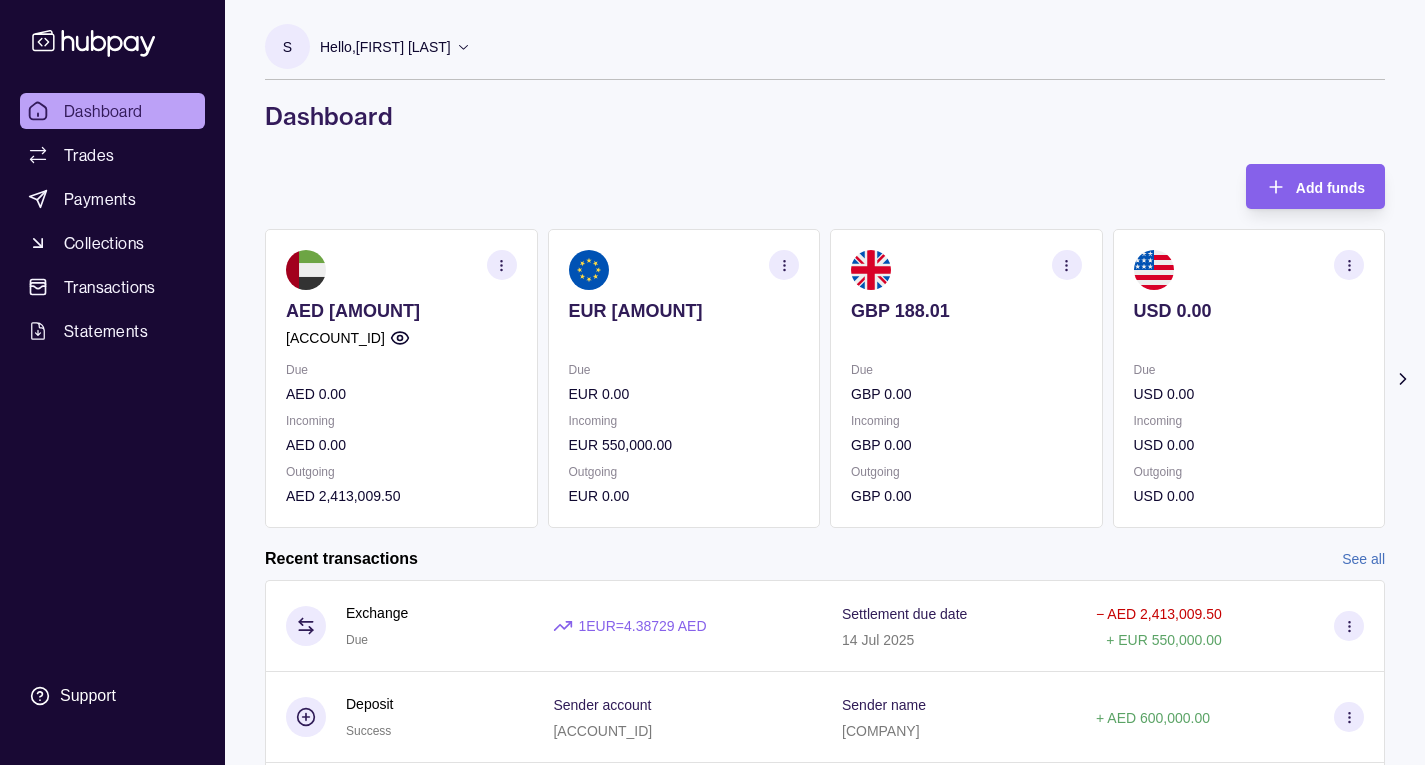 click 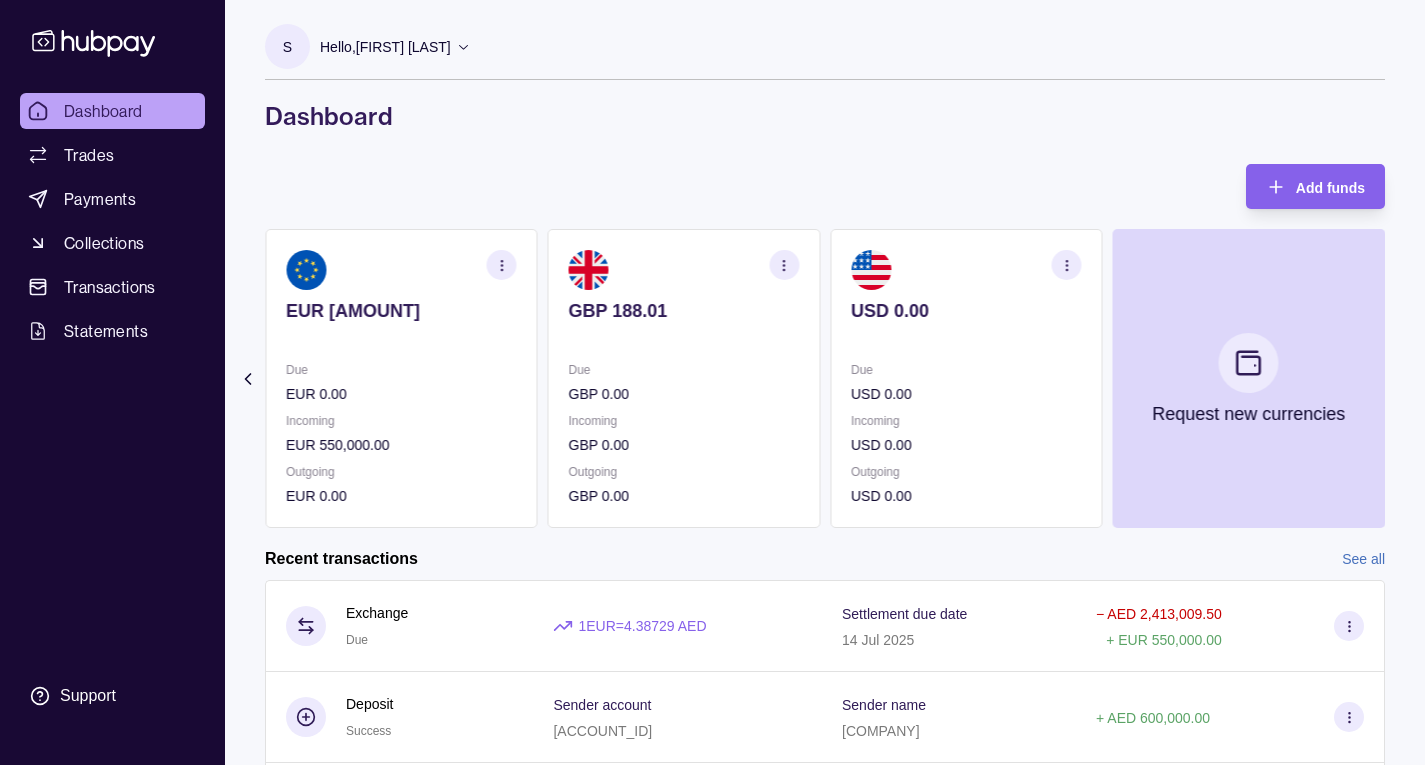 click 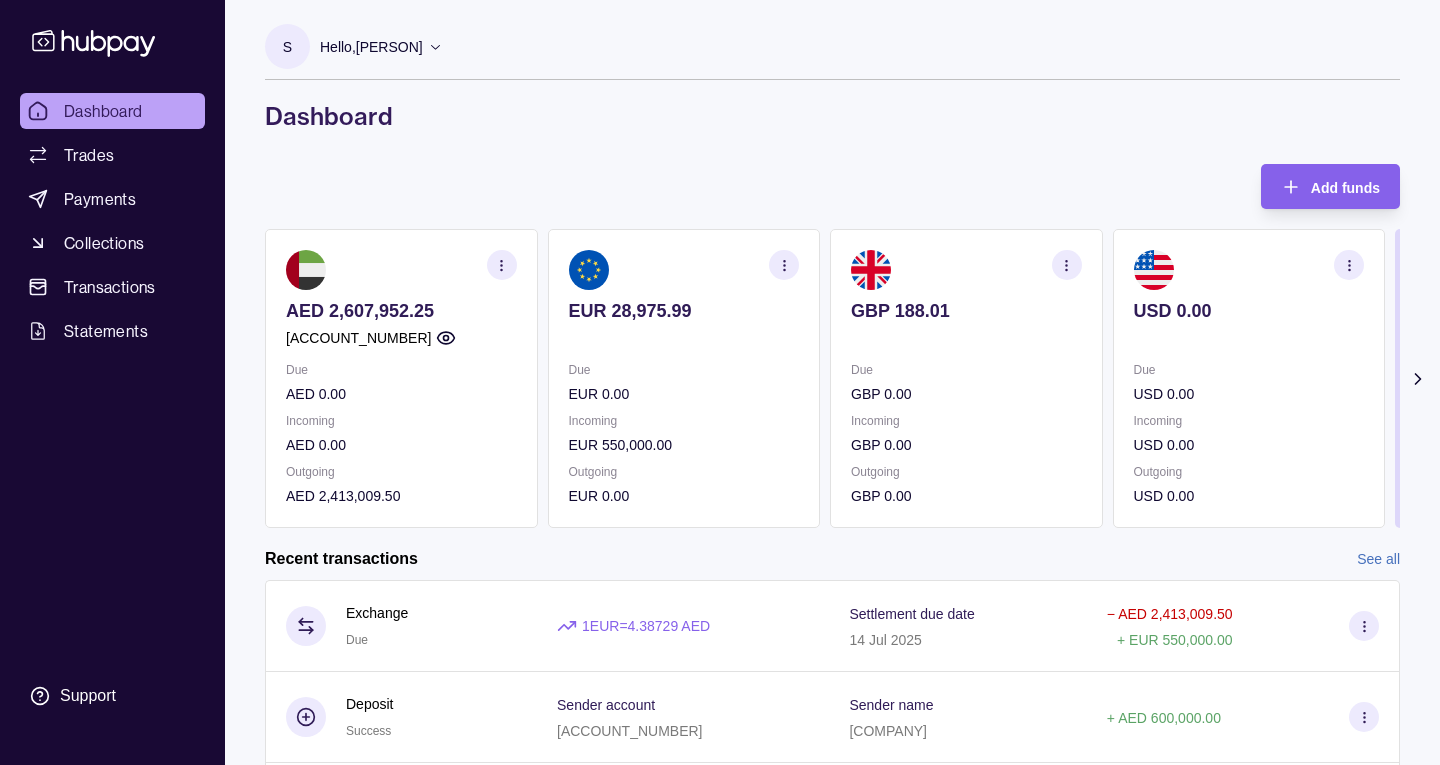 scroll, scrollTop: 0, scrollLeft: 0, axis: both 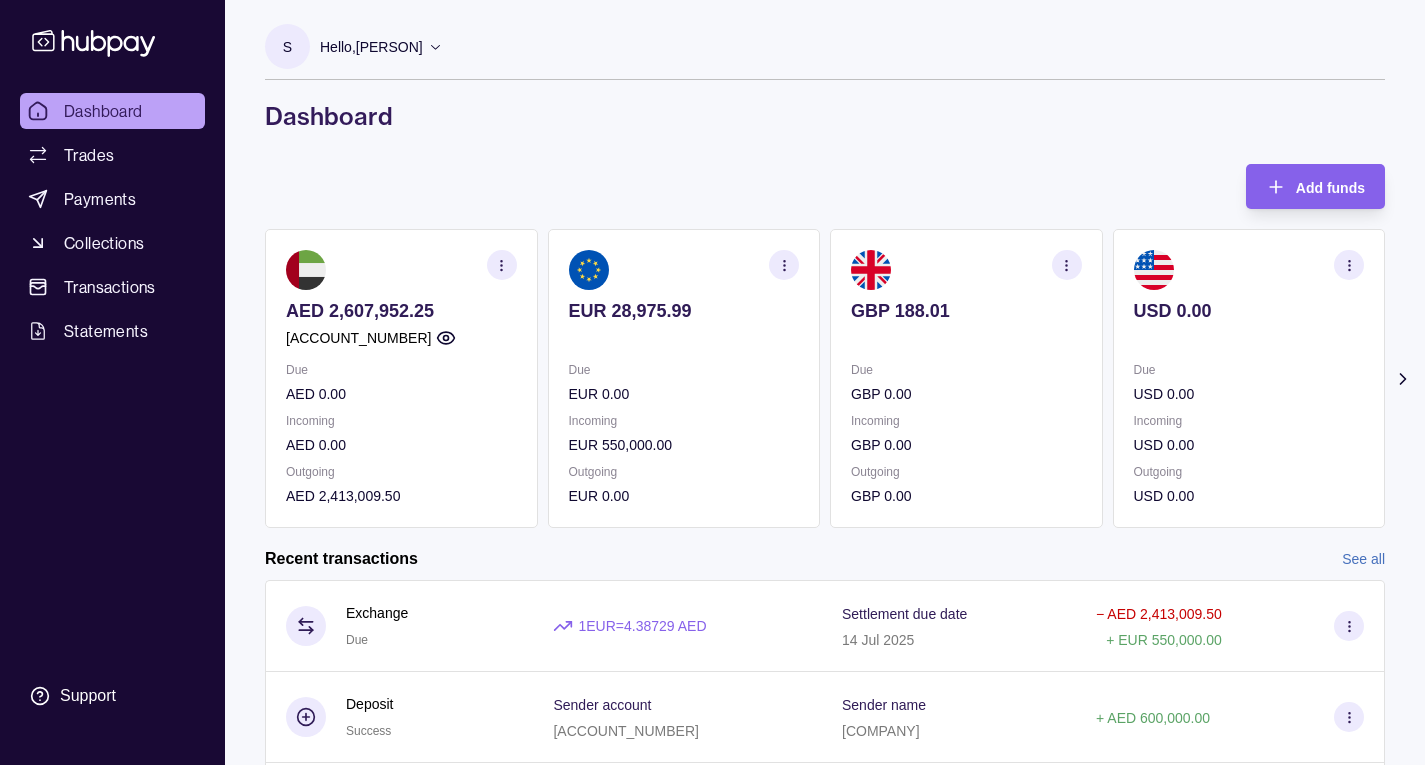 click 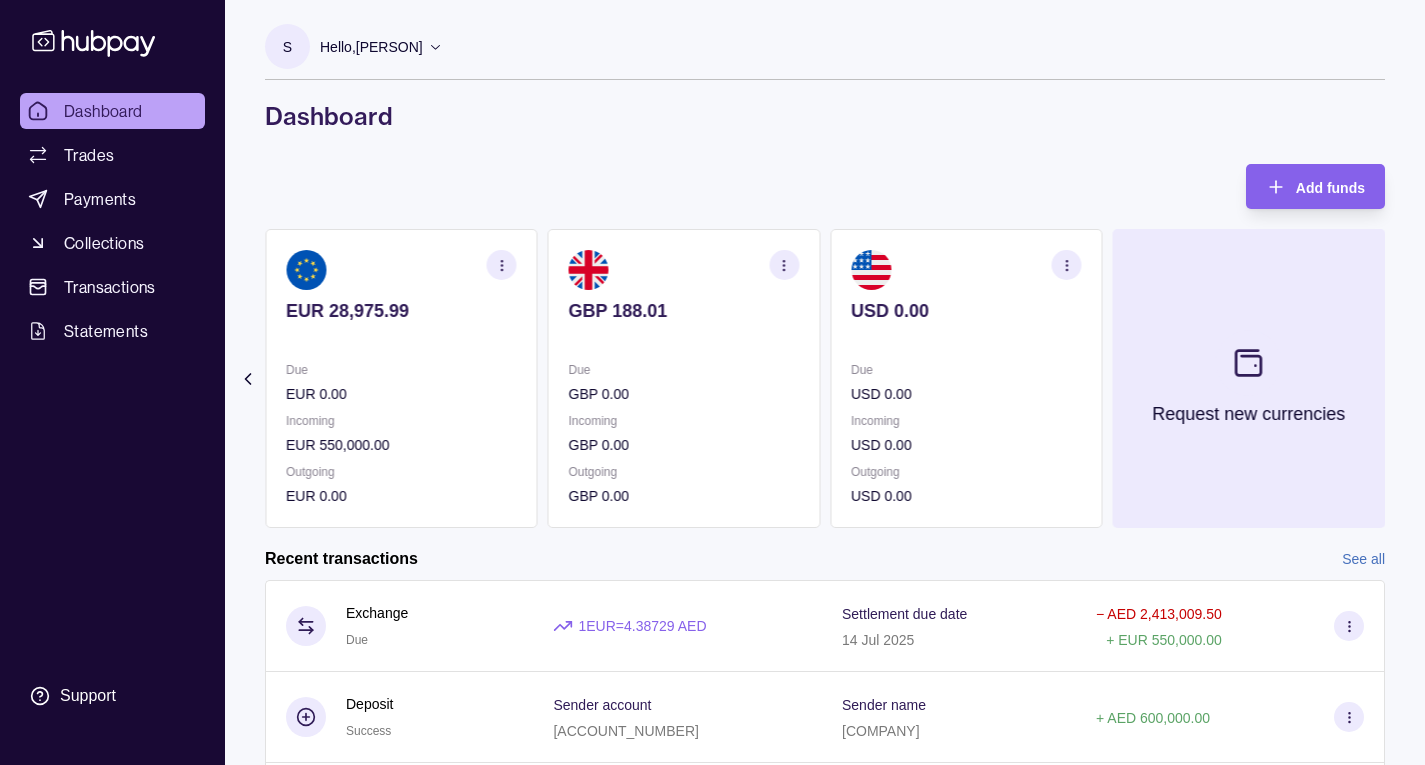 click on "Request new currencies" at bounding box center [1249, 378] 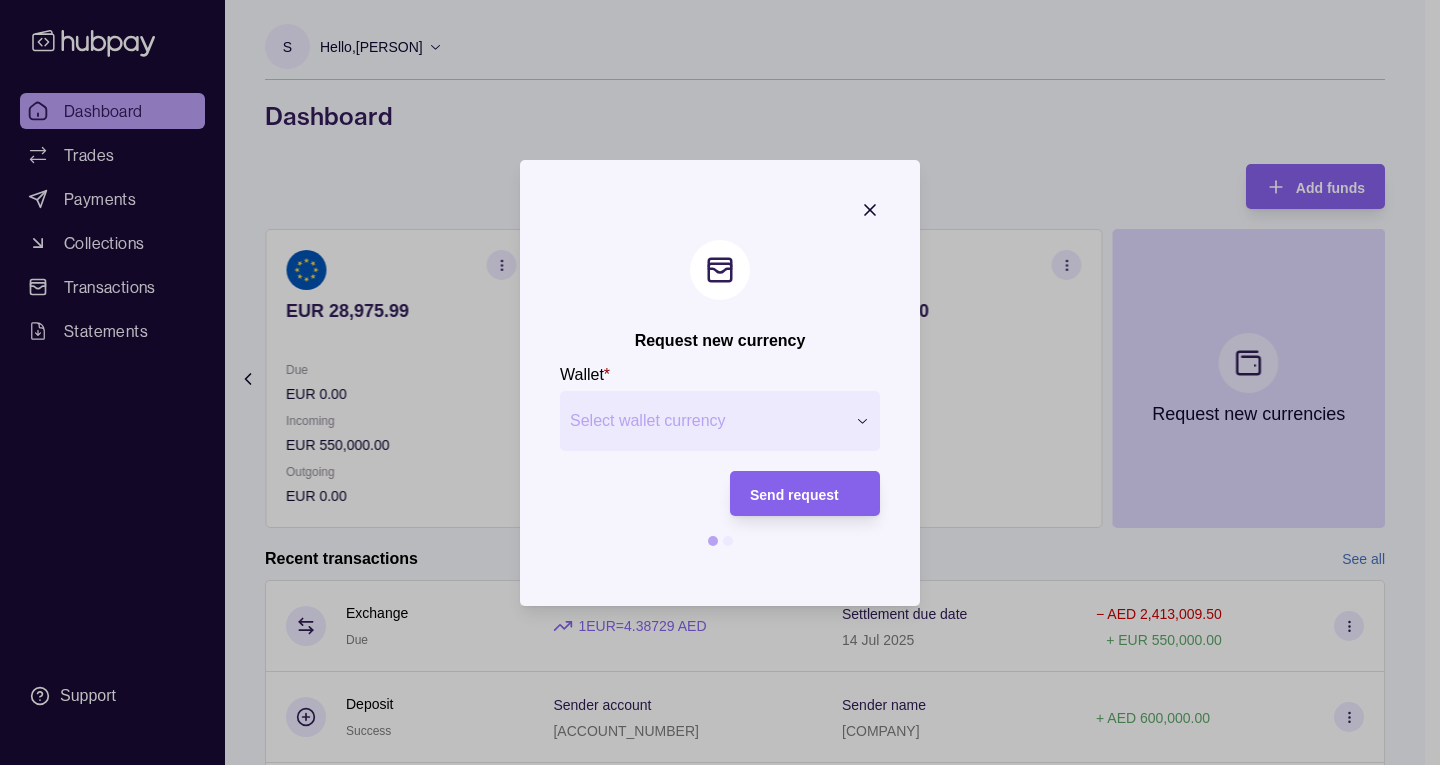 click 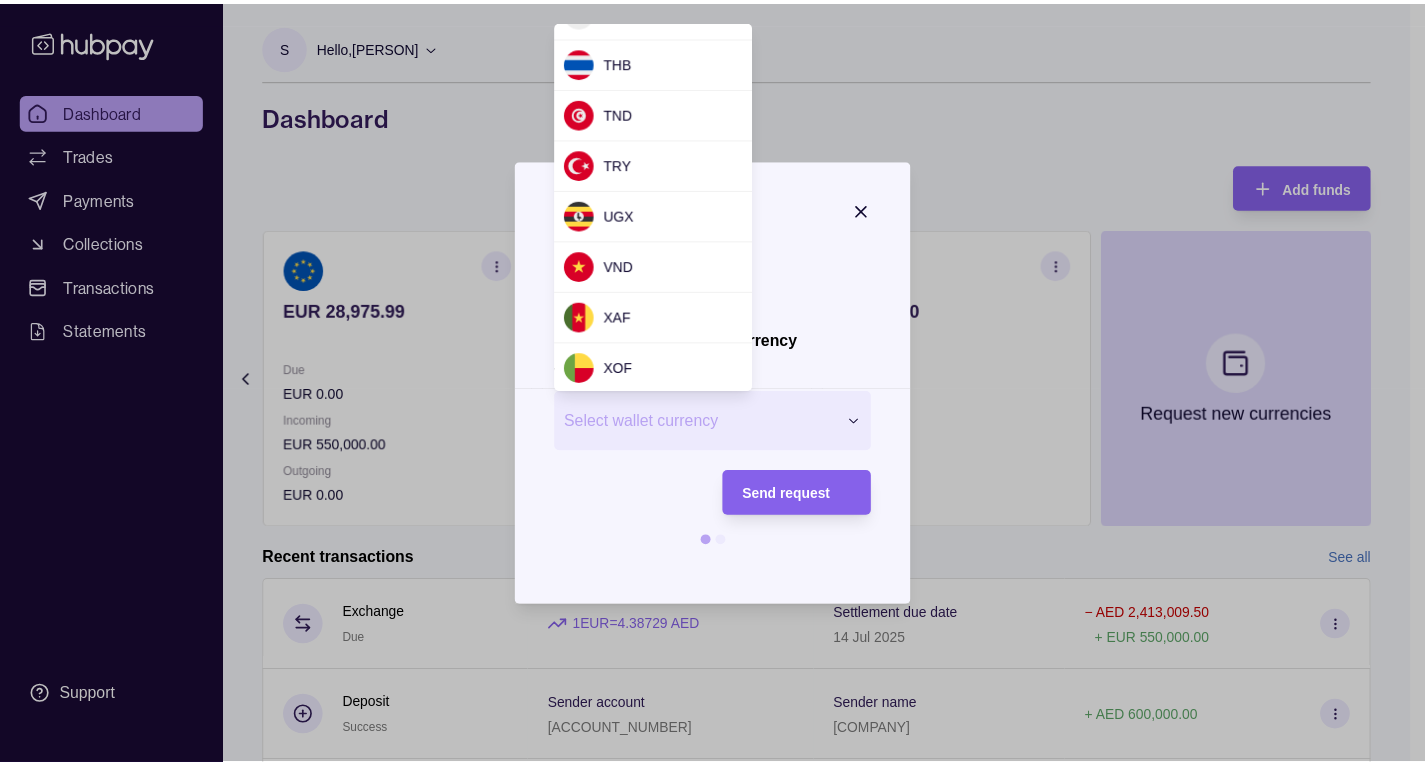scroll, scrollTop: 1700, scrollLeft: 0, axis: vertical 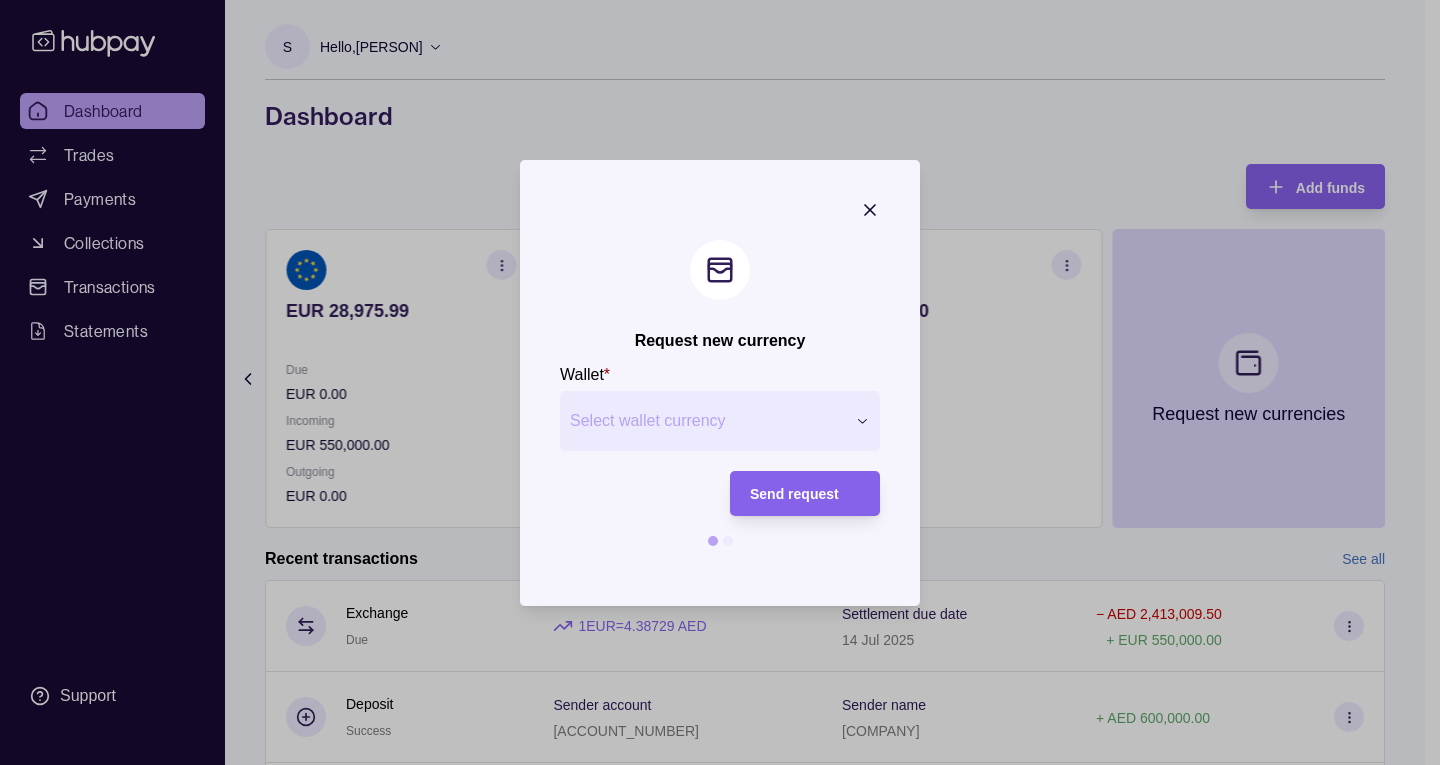 click on "Request new currency Wallet  * Select wallet currency *** *** *** *** *** *** *** *** *** *** *** *** *** *** *** *** *** *** *** *** *** *** *** *** *** *** *** *** *** *** *** *** *** *** *** *** *** *** *** *** *** *** Send request" at bounding box center [712, 1100] 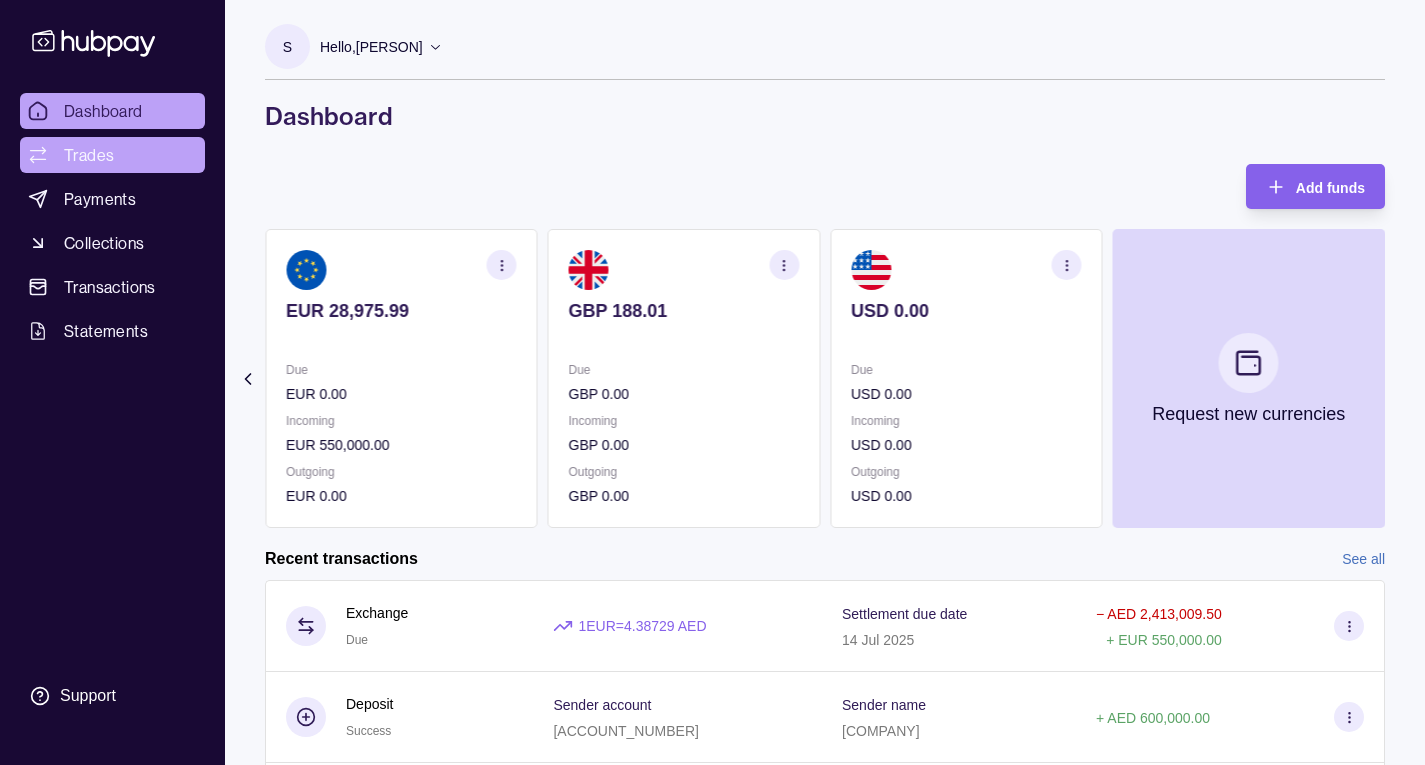 click on "Trades" at bounding box center [89, 155] 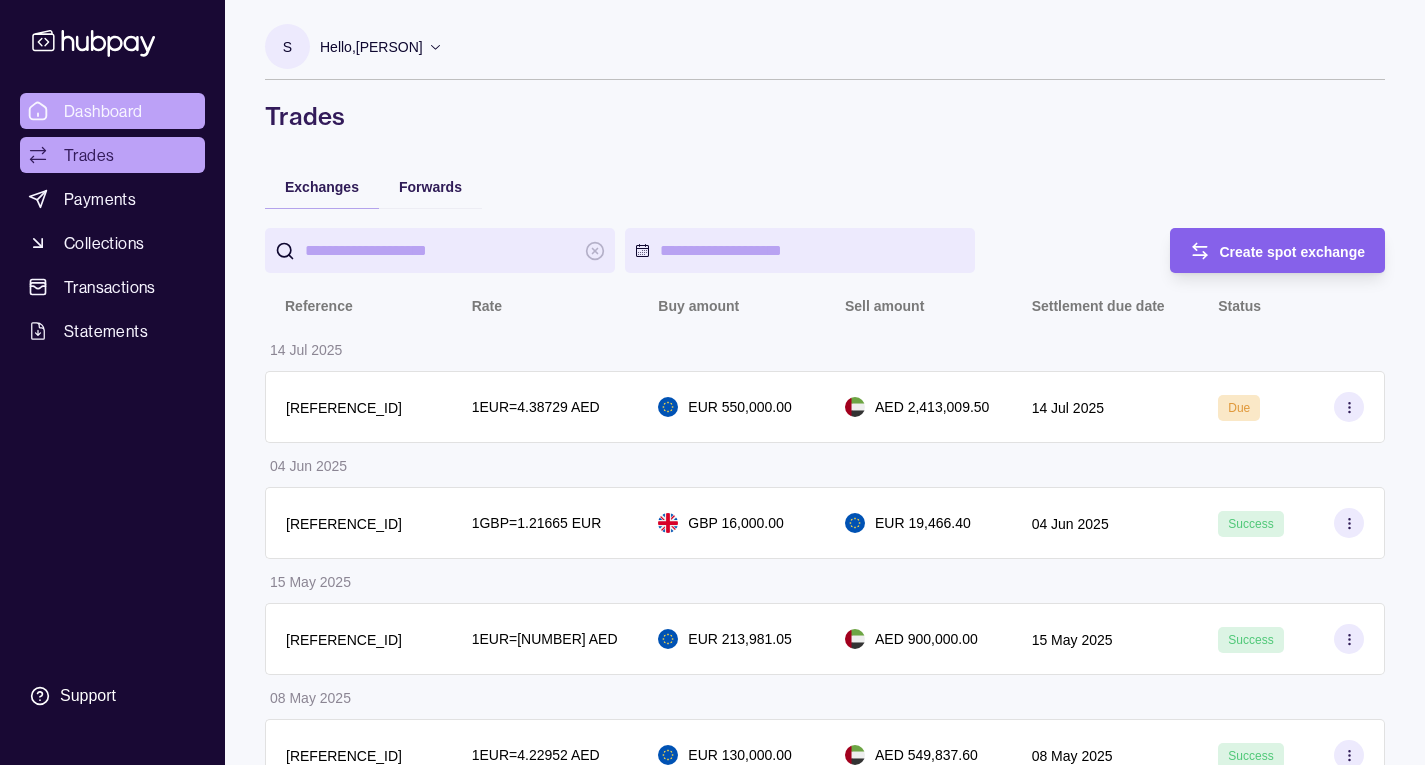 click on "Dashboard" at bounding box center [103, 111] 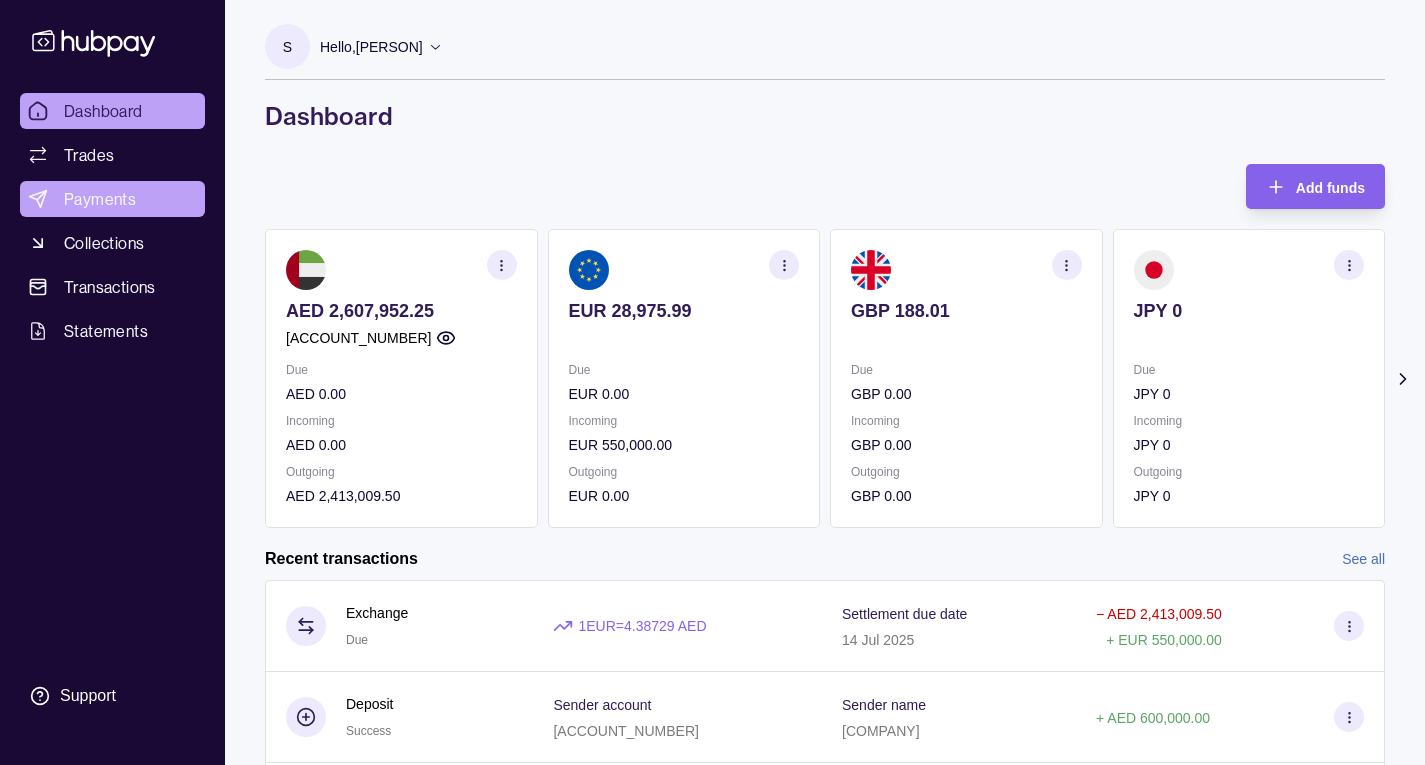 click on "Payments" at bounding box center (100, 199) 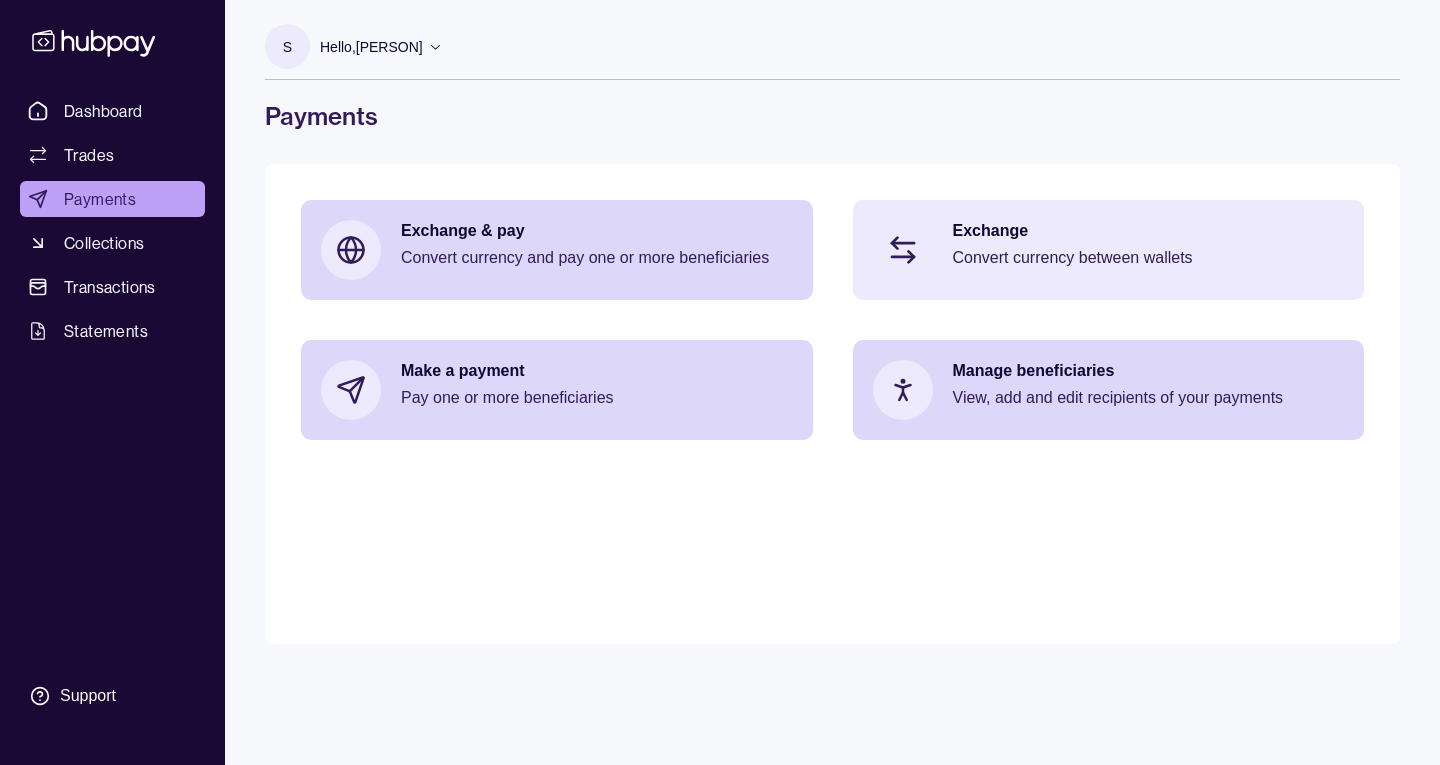 click on "Exchange Convert currency between wallets" at bounding box center (1149, 250) 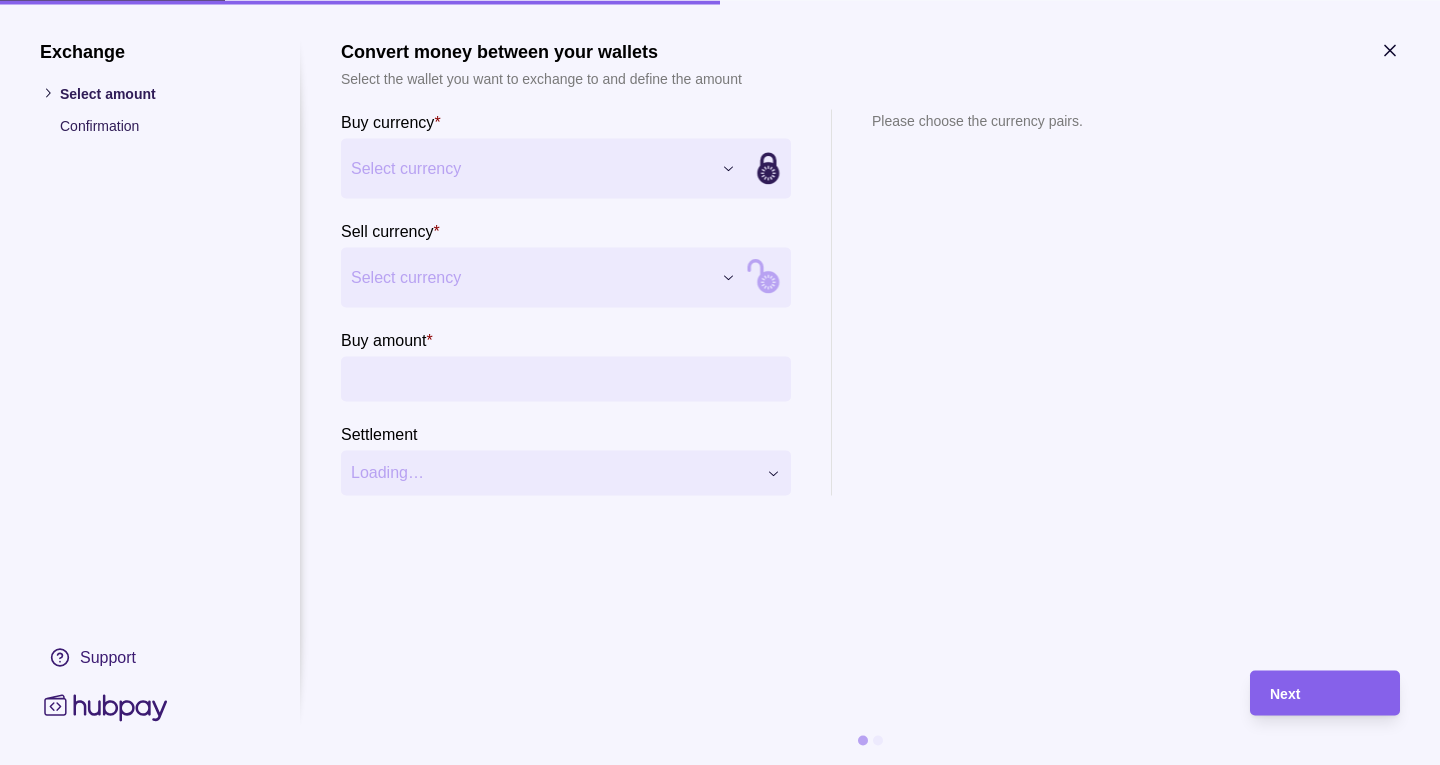 click on "Dashboard Trades Payments Collections Transactions Statements Support S Hello,  Shaji Sasidharan Sytraco FZE Account Terms and conditions Privacy policy Sign out Payments Exchange & pay Convert currency and pay one or more beneficiaries Exchange Convert currency between wallets Make a payment Pay one or more beneficiaries Manage beneficiaries View, add and edit recipients of your payments Payments | Hubpay Exchange Select amount Confirmation Support Convert money between your wallets Select the wallet you want to exchange to and define the amount Buy currency  * Select currency *** *** *** *** *** Sell currency  * Select currency *** *** *** *** *** Buy amount  * Settlement Loading… Please choose the currency pairs. Next" at bounding box center (720, 382) 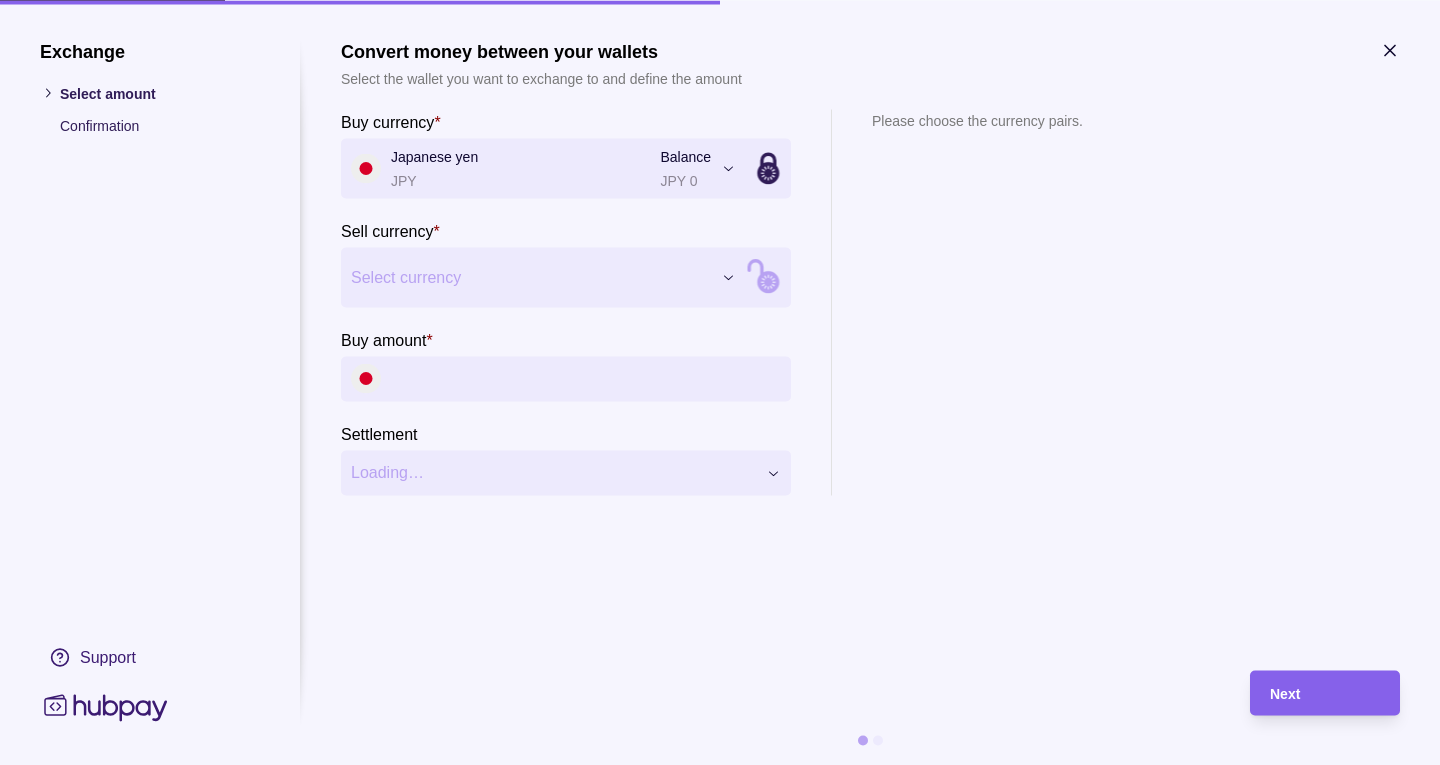 click on "Dashboard Trades Payments Collections Transactions Statements Support S Hello,  Shaji Sasidharan Sytraco FZE Account Terms and conditions Privacy policy Sign out Payments Exchange & pay Convert currency and pay one or more beneficiaries Exchange Convert currency between wallets Make a payment Pay one or more beneficiaries Manage beneficiaries View, add and edit recipients of your payments Payments | Hubpay Exchange Select amount Confirmation Support Convert money between your wallets Select the wallet you want to exchange to and define the amount Buy currency  * Japanese yen JPY Balance JPY 0 *** *** *** *** *** Sell currency  * Select currency *** *** *** *** *** Buy amount  * Settlement Loading… Please choose the currency pairs. Next" at bounding box center (720, 382) 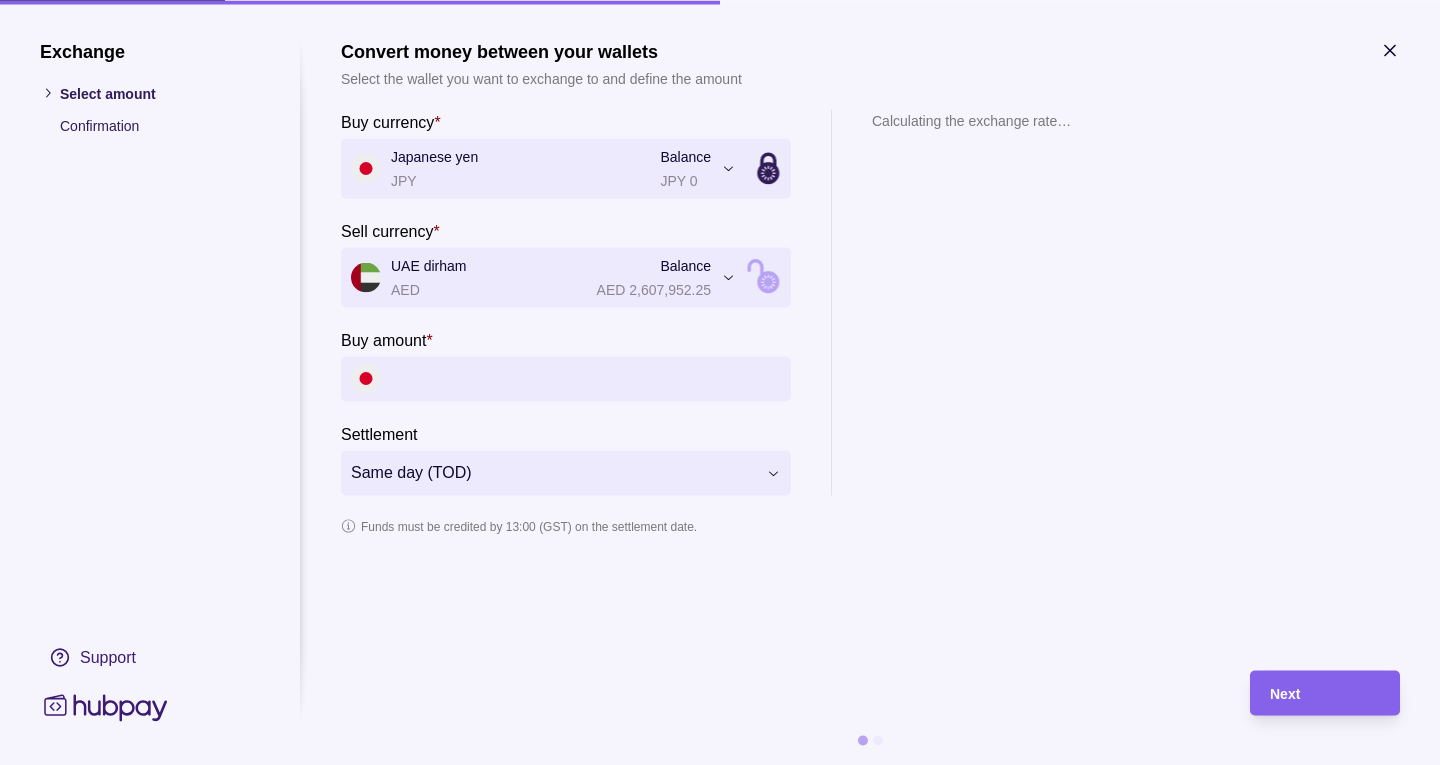 click on "Buy amount  *" at bounding box center (586, 378) 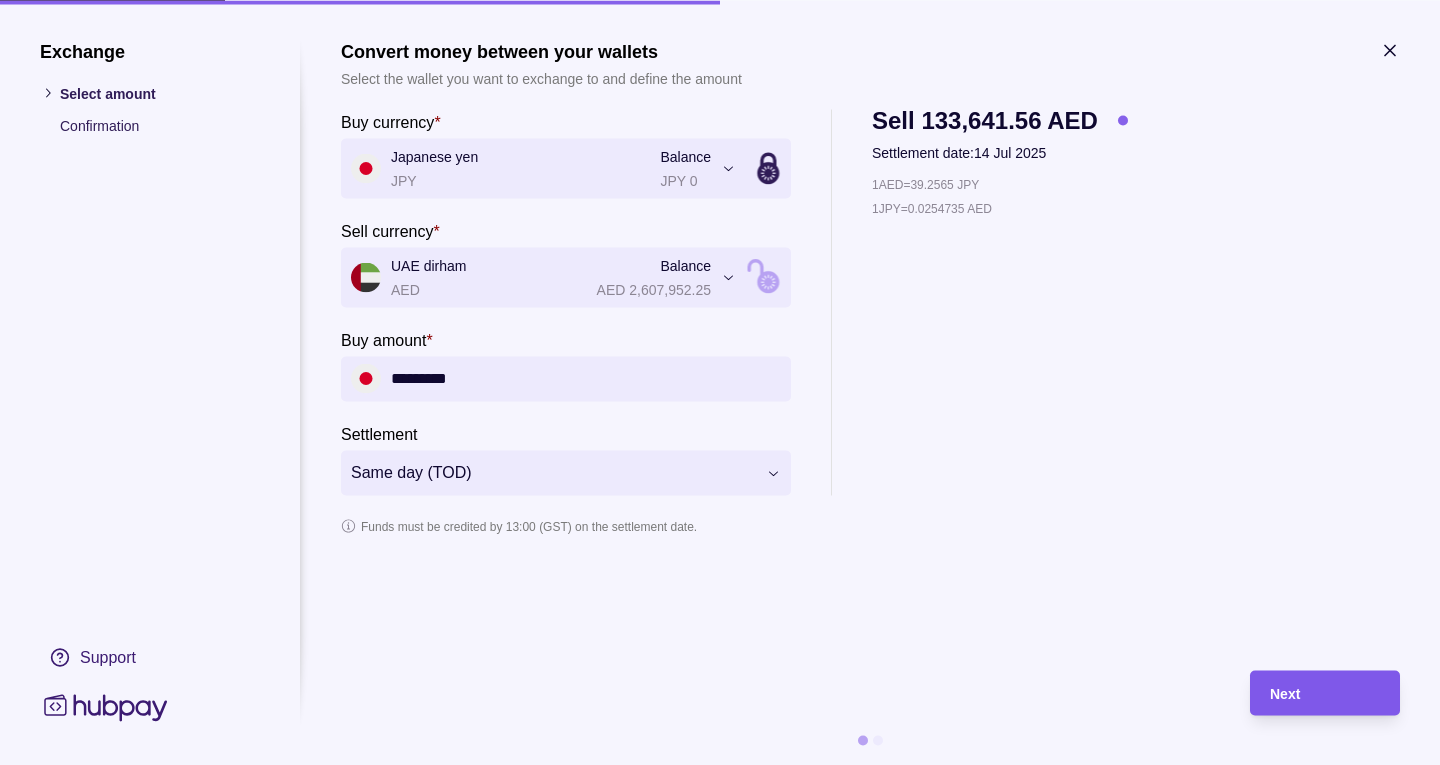 type on "*********" 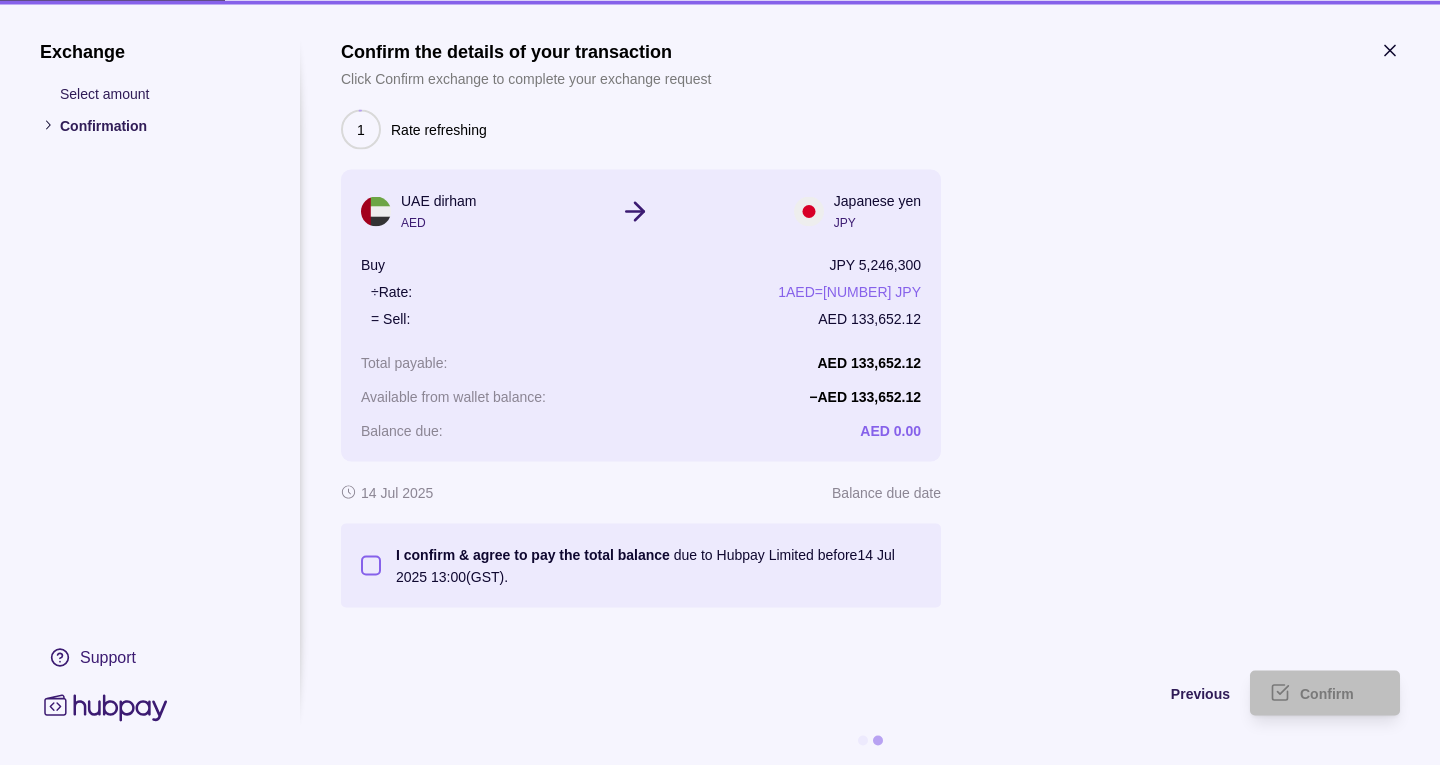 click on "I confirm & agree to pay the total balance   due to Hubpay Limited before  14 Jul 2025   13:00  (GST)." at bounding box center (371, 565) 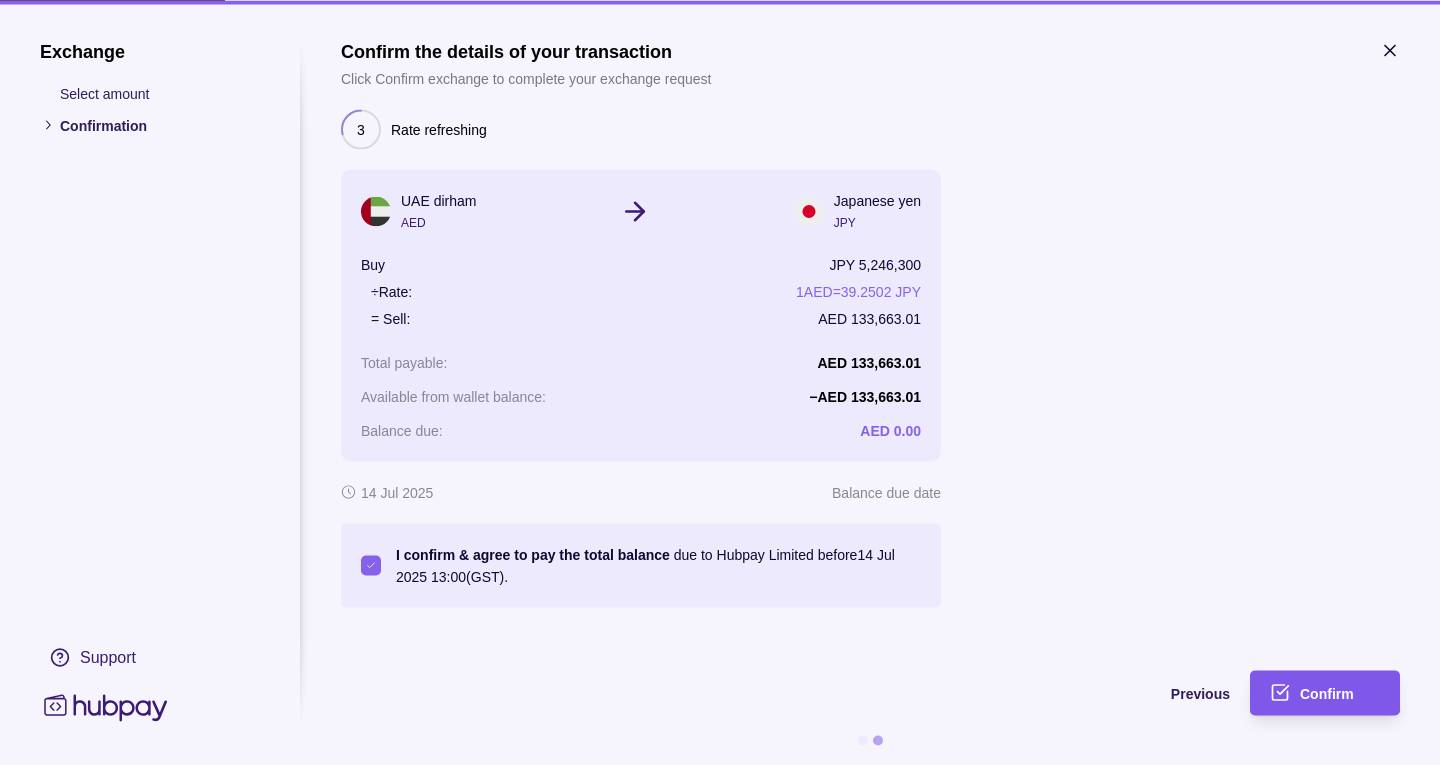 click on "Confirm" at bounding box center (1327, 694) 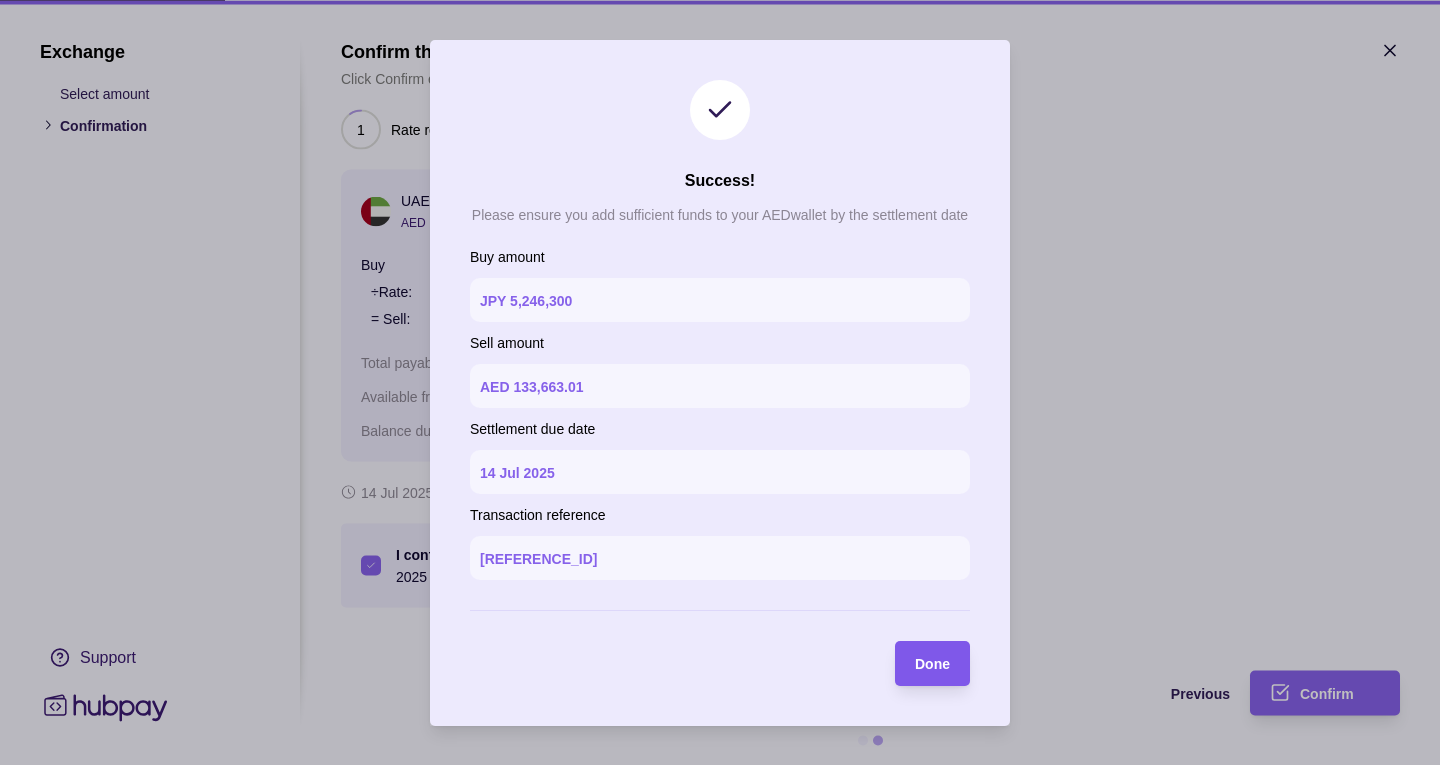 click on "Done" at bounding box center [932, 664] 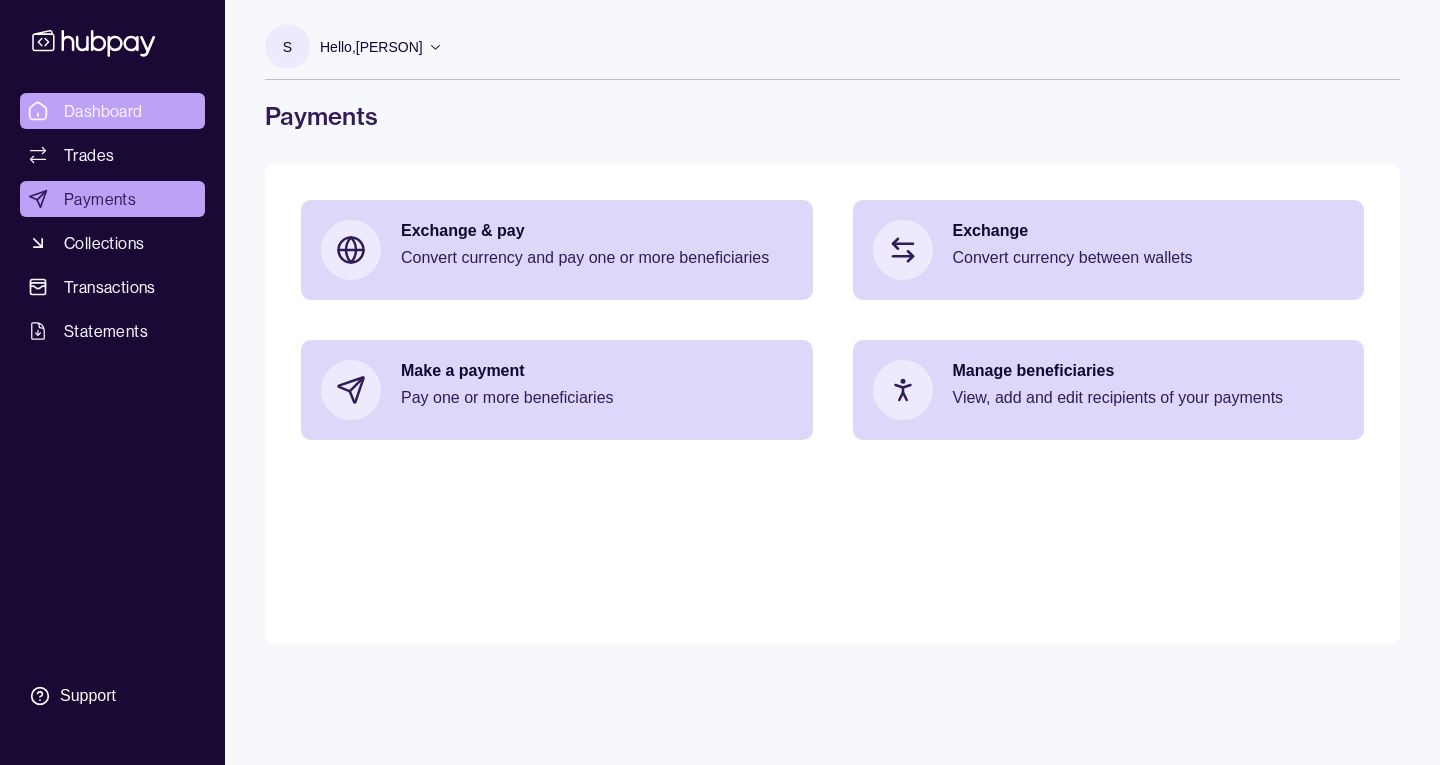click on "Dashboard" at bounding box center (112, 111) 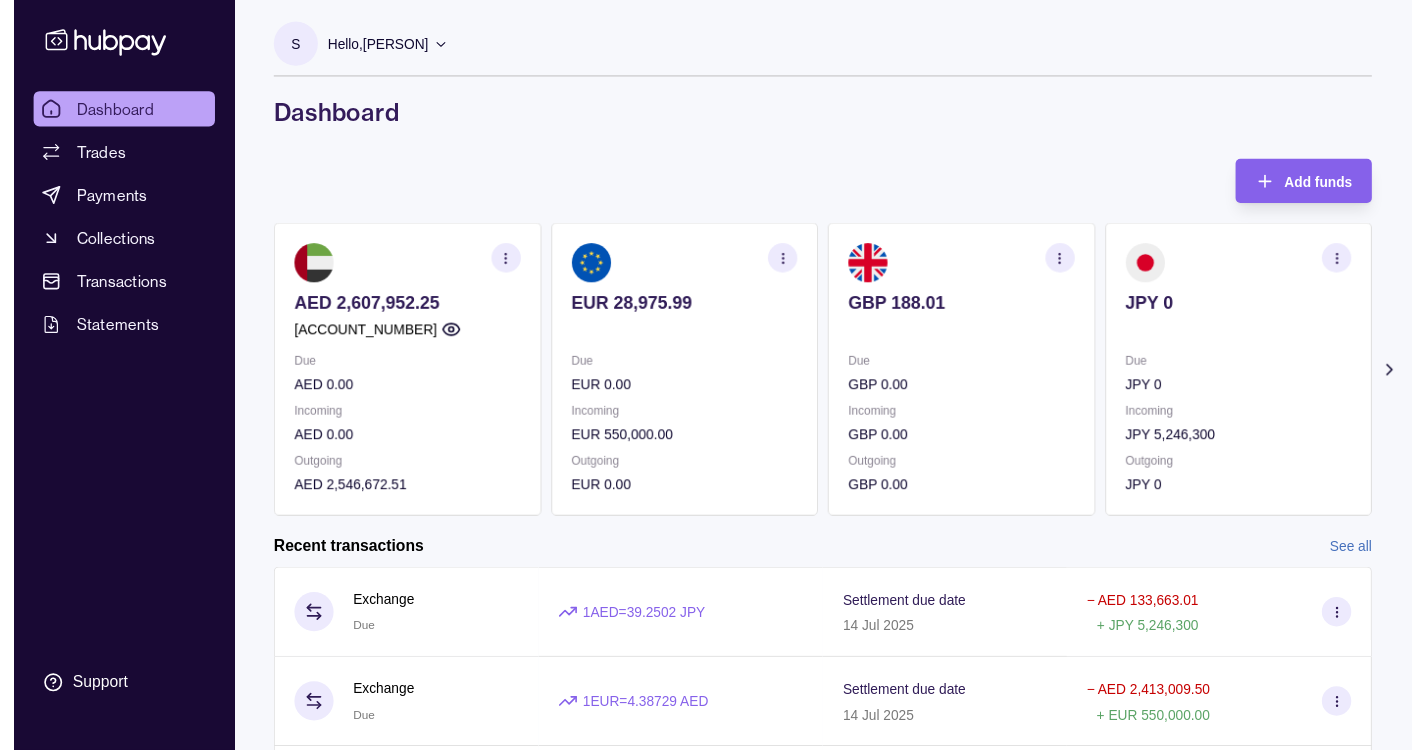 scroll, scrollTop: 0, scrollLeft: 0, axis: both 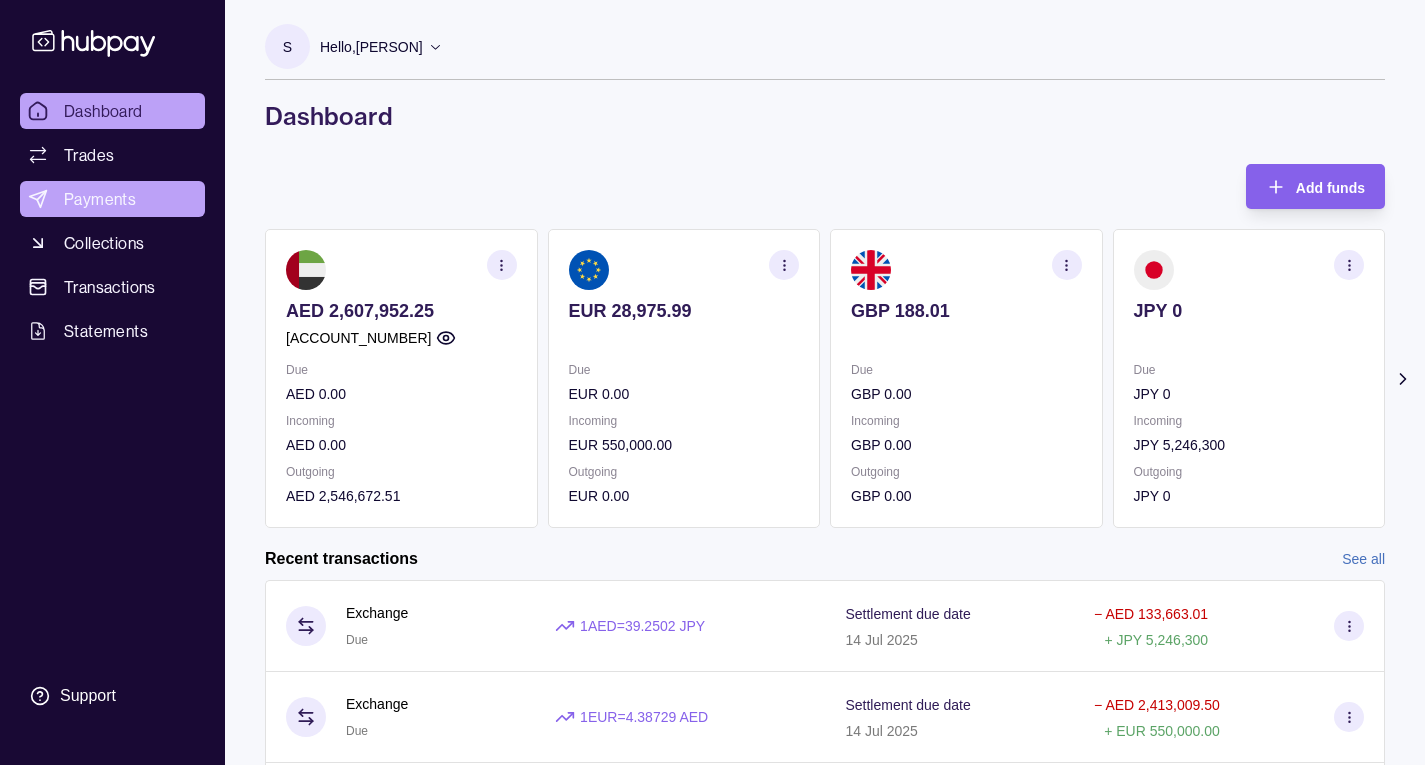 click on "Payments" at bounding box center [100, 199] 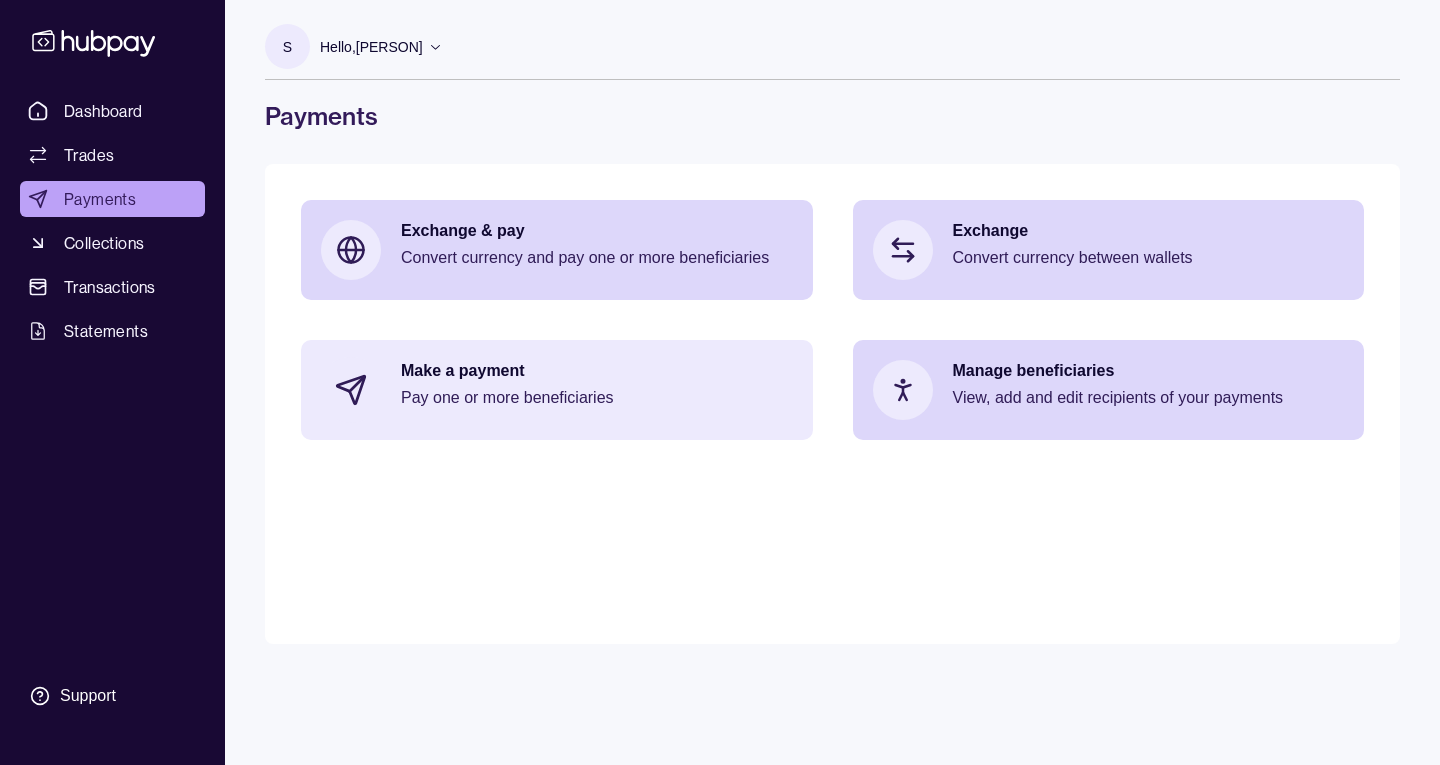 click on "Make a payment" at bounding box center (597, 371) 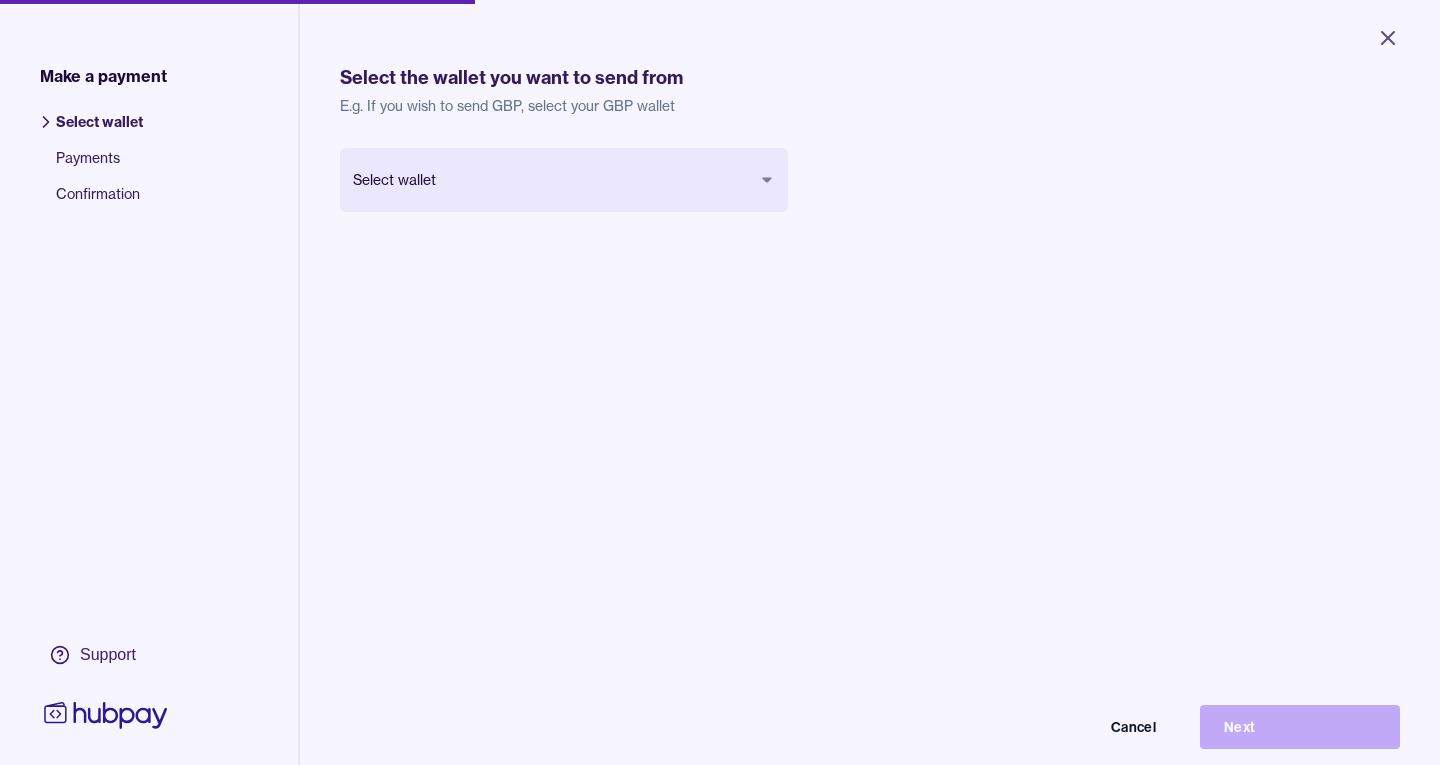 click on "Close Make a payment Select wallet Payments Confirmation Support Select the wallet you want to send from E.g. If you wish to send GBP, select your GBP wallet Select wallet Cancel Next Make a payment | Hubpay" at bounding box center [720, 382] 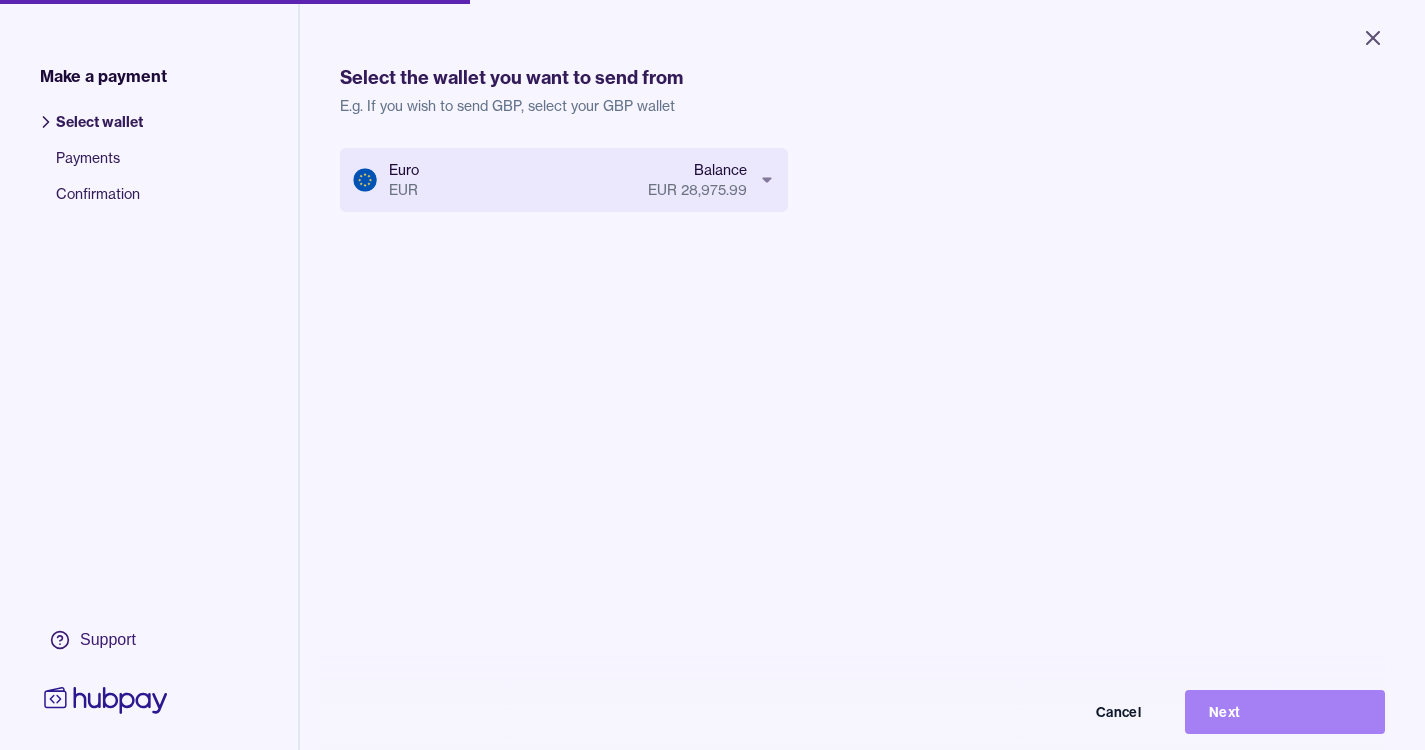 click on "Next" at bounding box center (1285, 712) 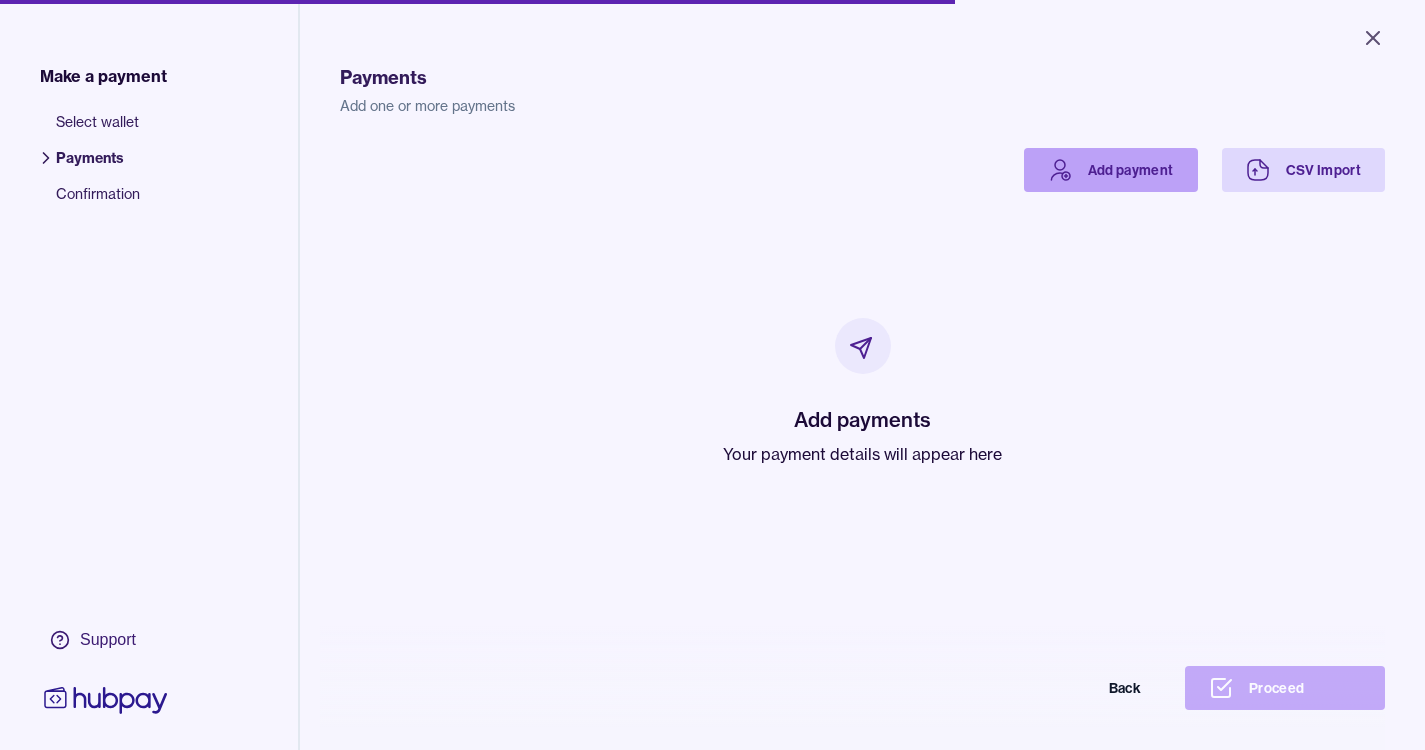 click on "Add payment" at bounding box center [1111, 170] 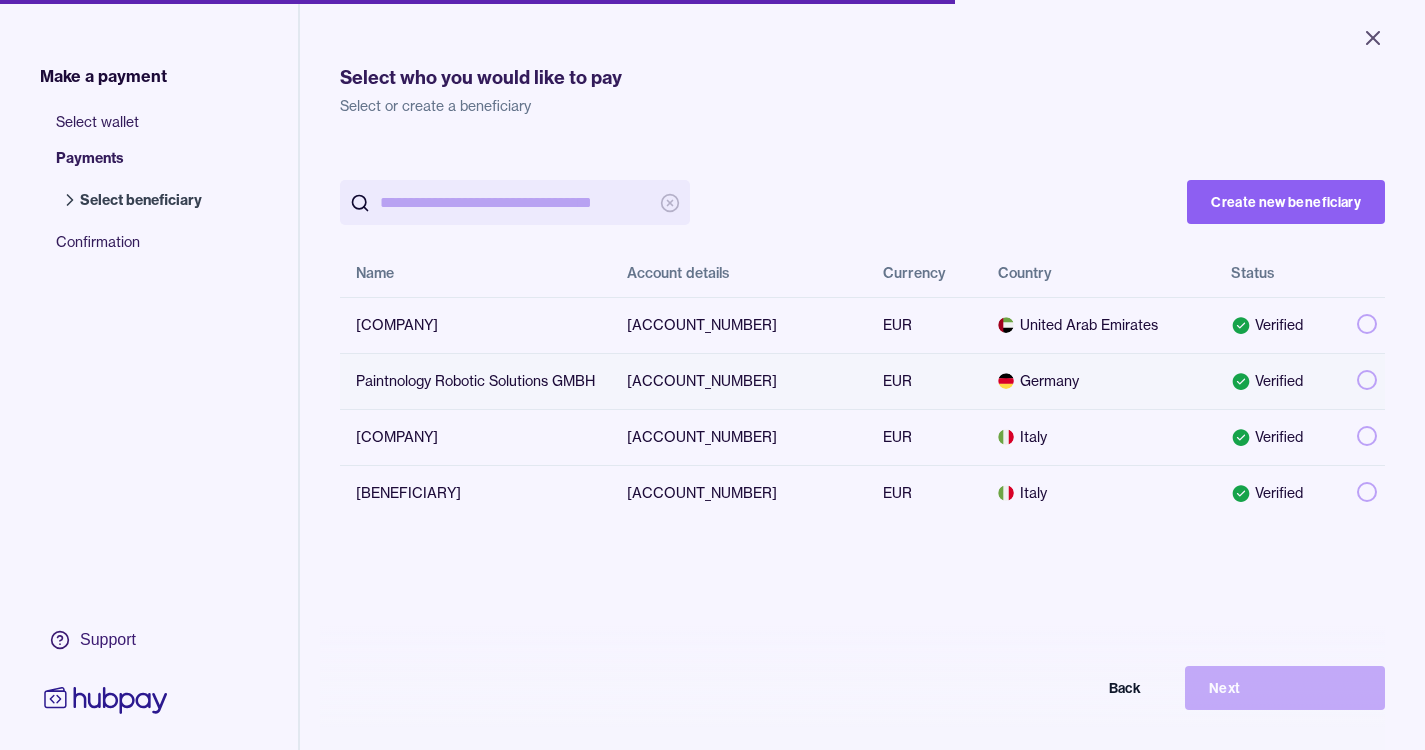 click at bounding box center (1367, 380) 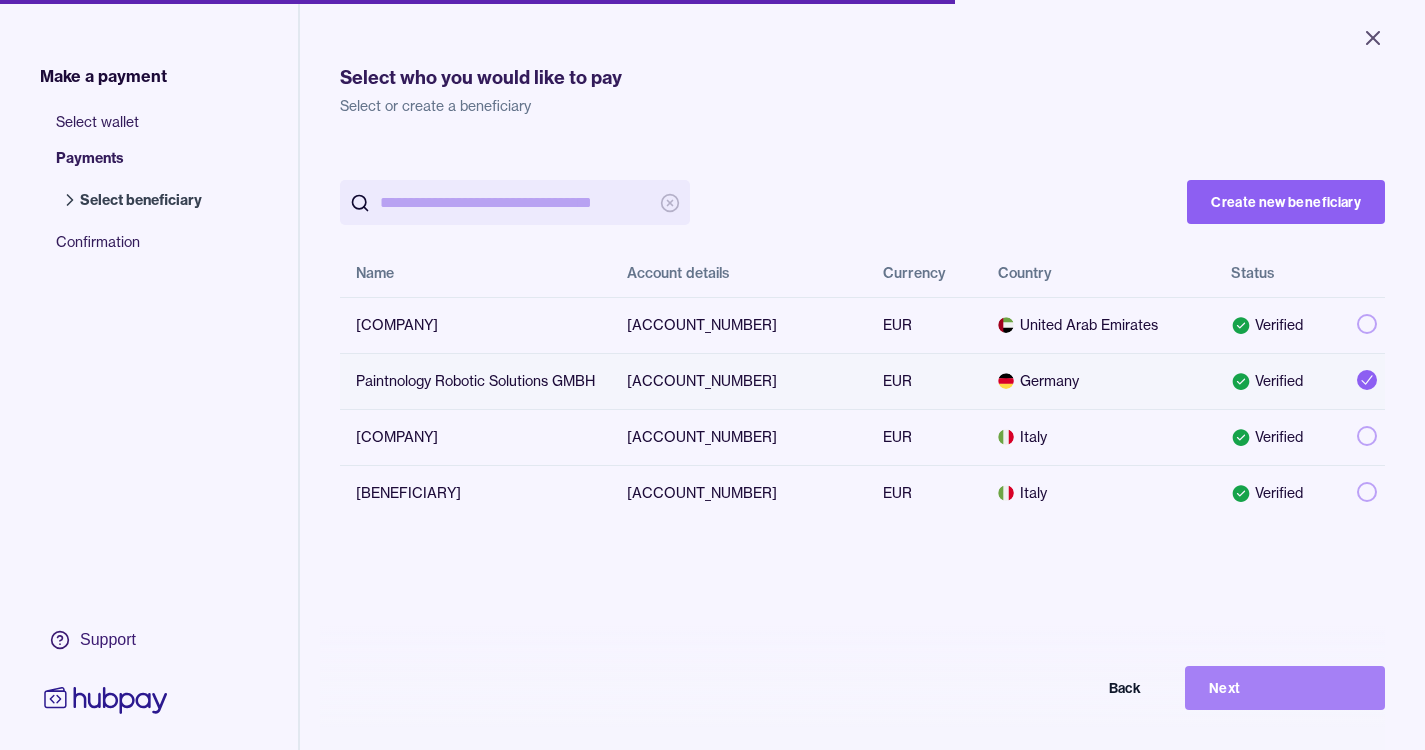 click on "Next" at bounding box center [1285, 688] 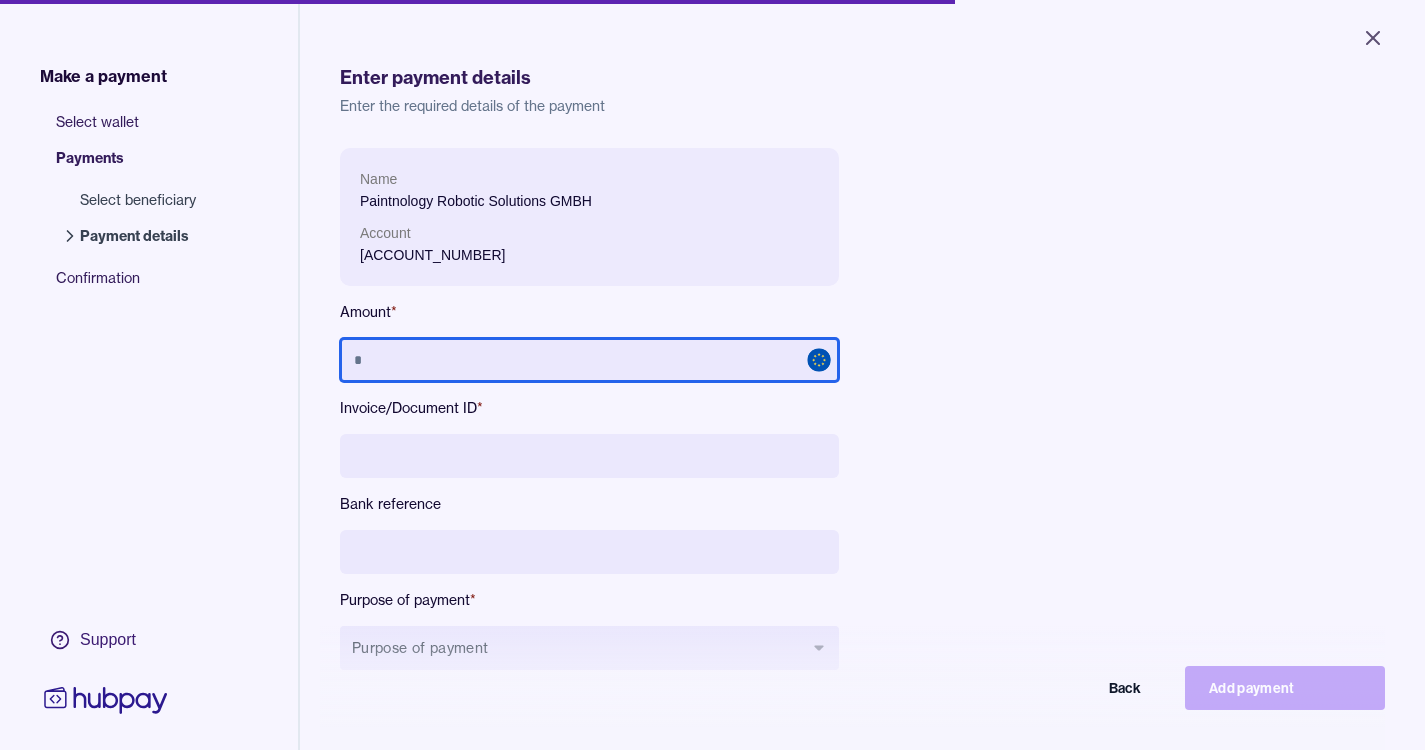 click at bounding box center [589, 360] 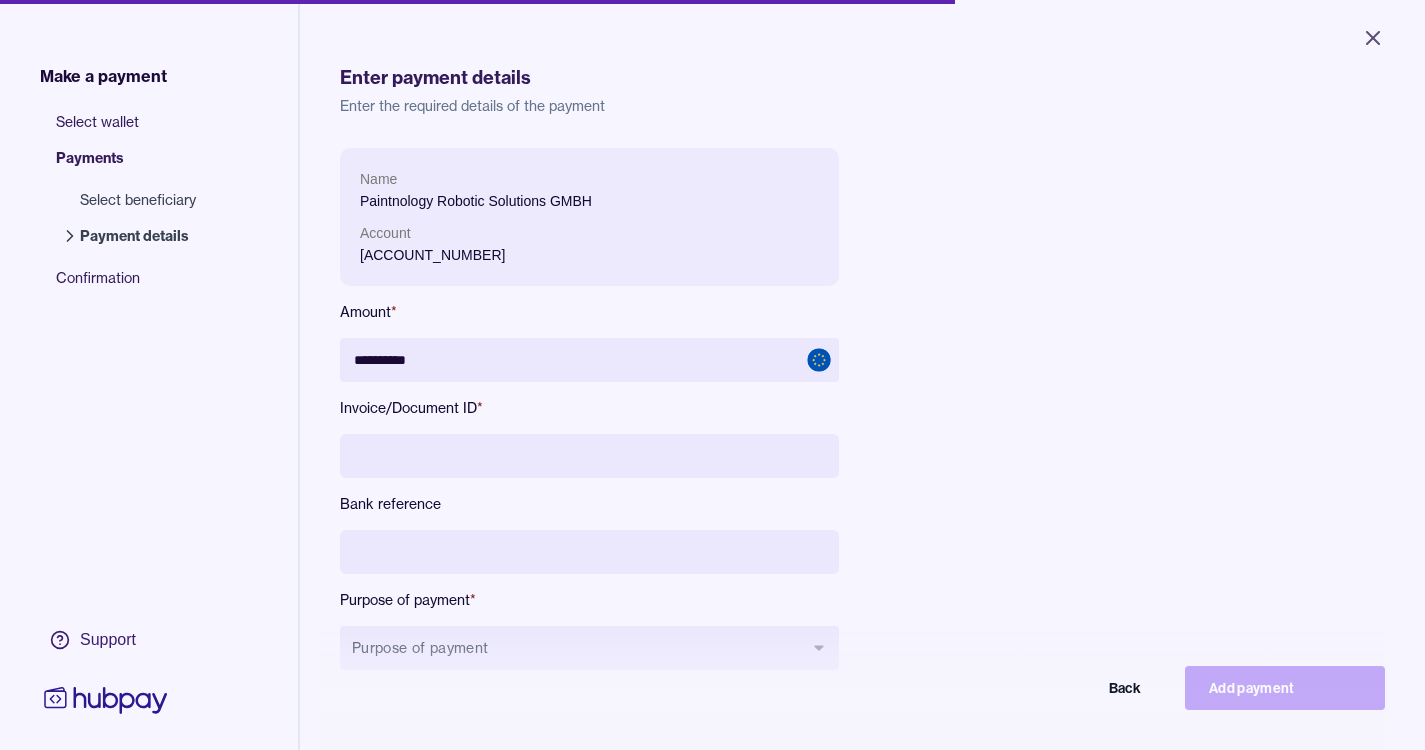 click on "**********" at bounding box center (788, 425) 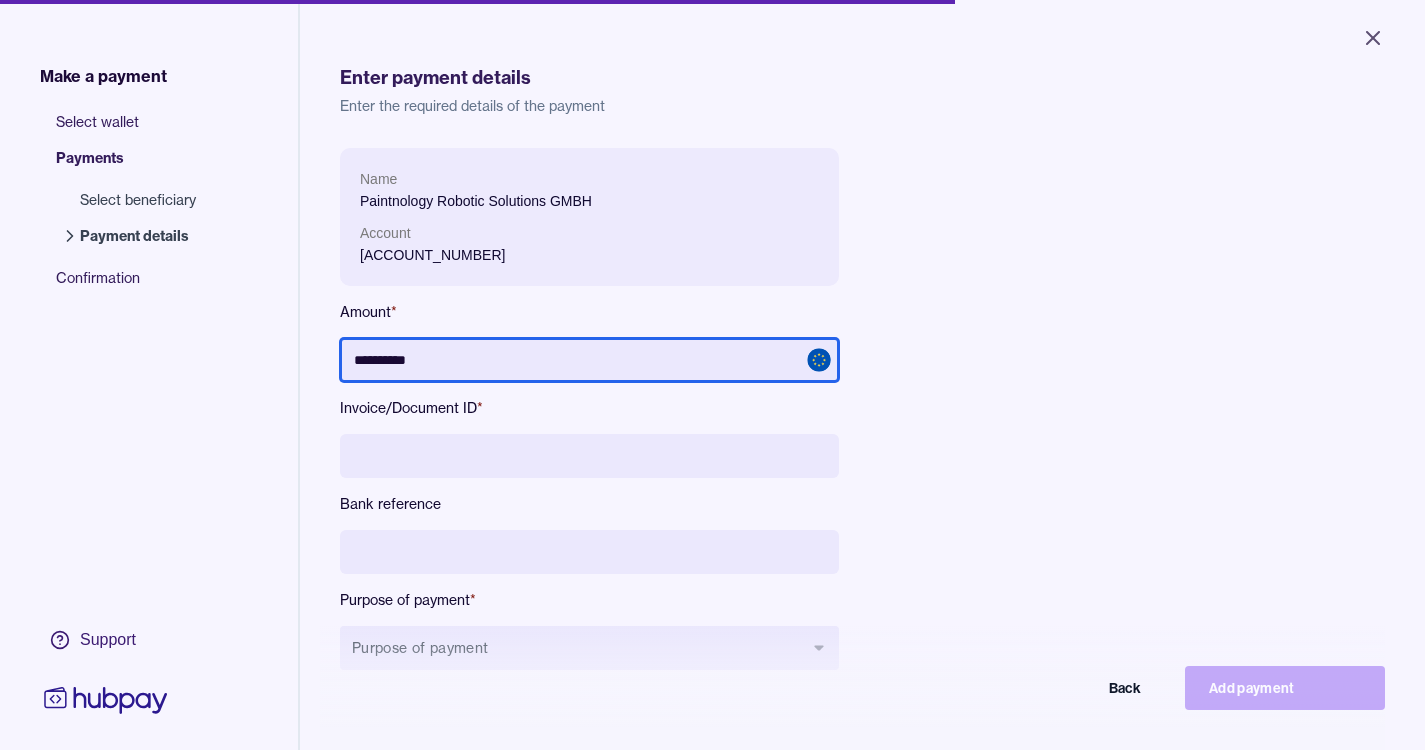 click on "**********" at bounding box center (589, 360) 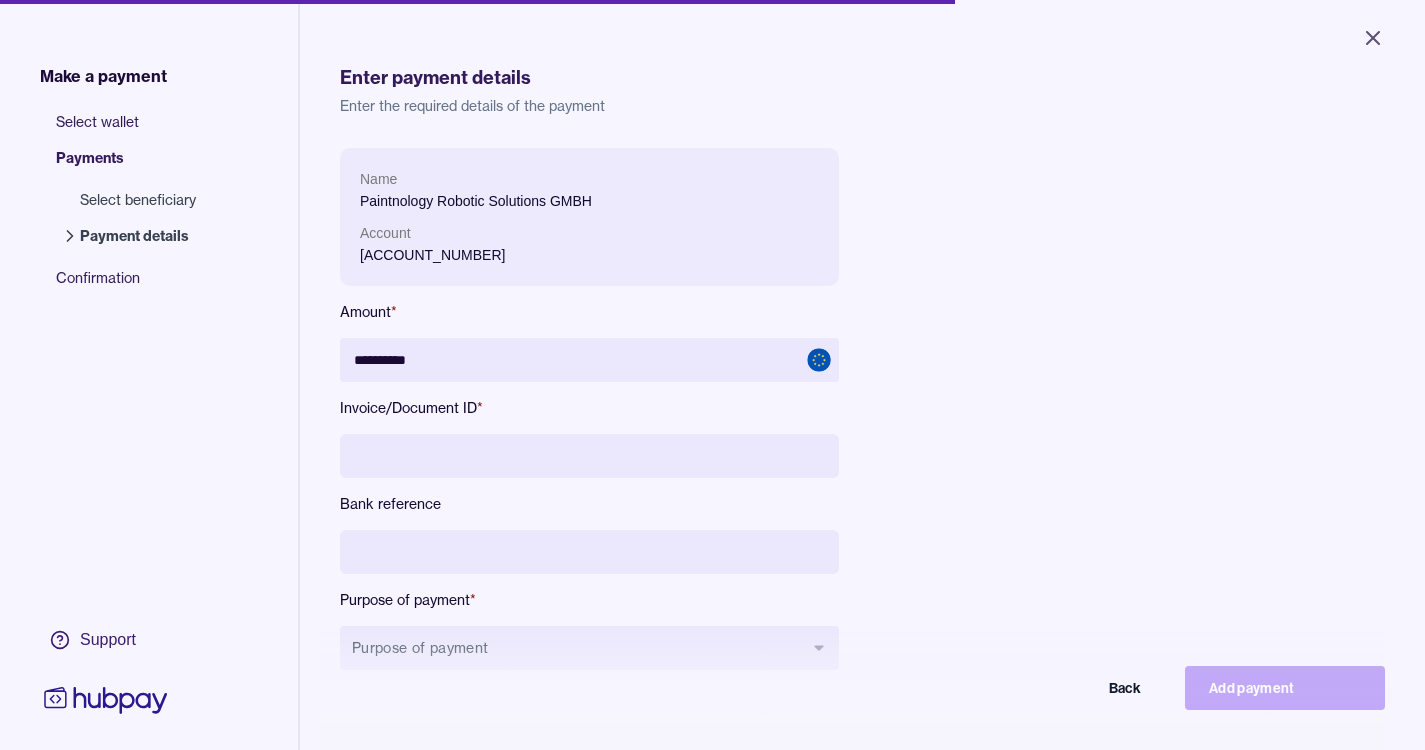 click on "**********" at bounding box center [788, 425] 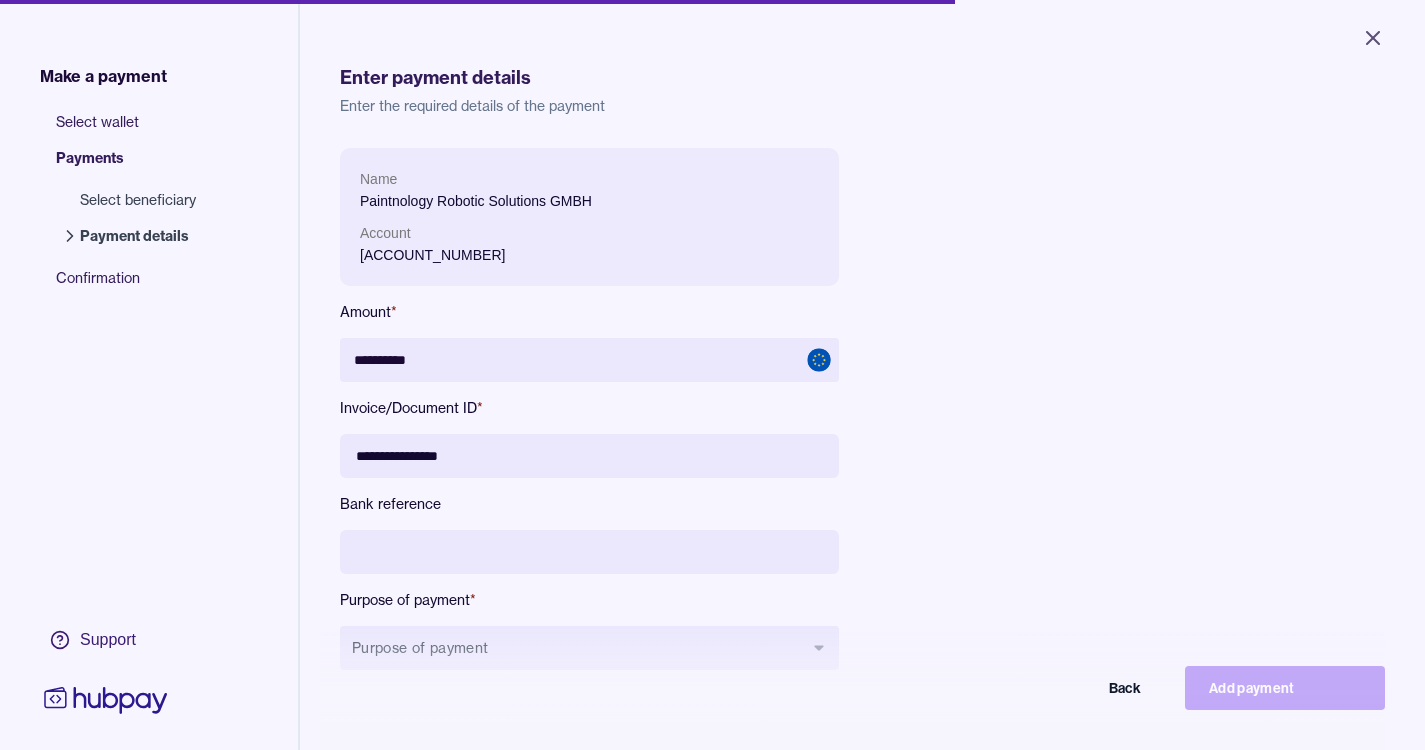 type on "**********" 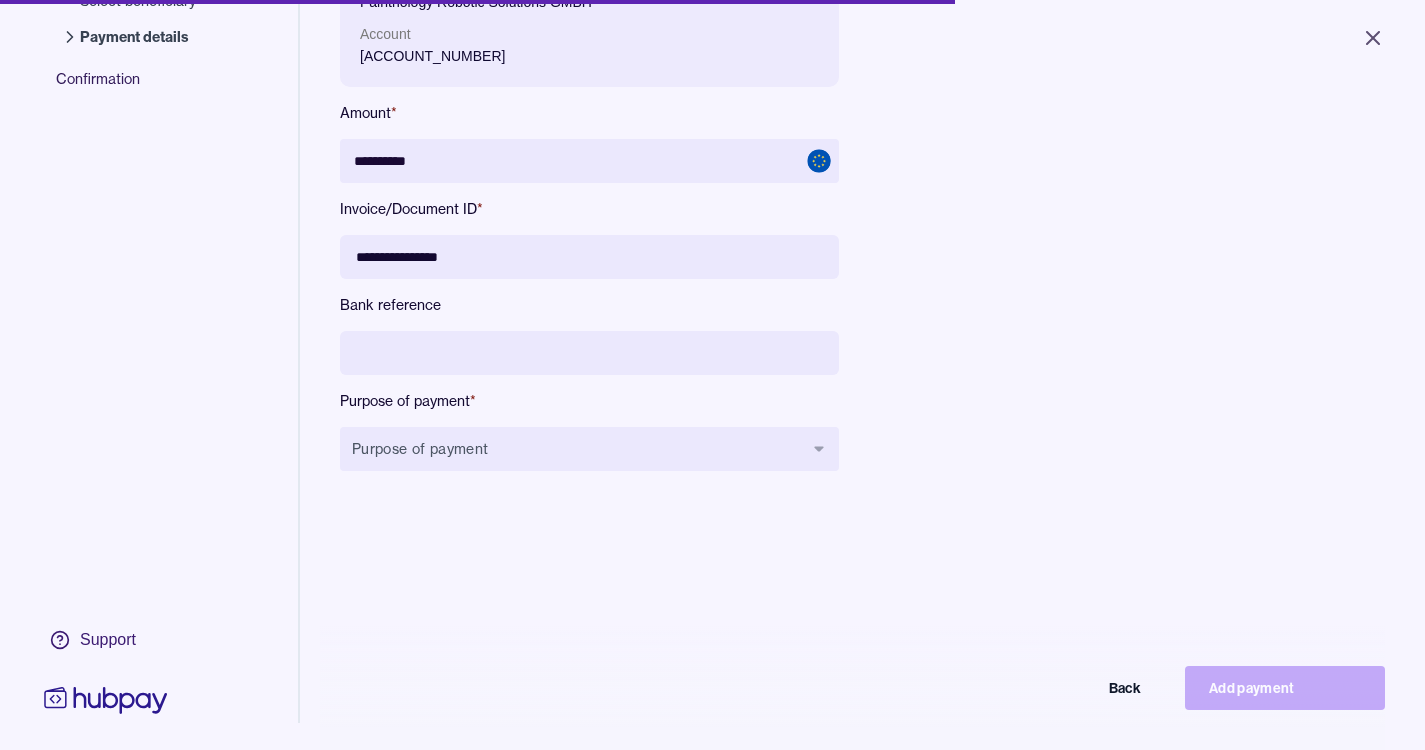scroll, scrollTop: 200, scrollLeft: 0, axis: vertical 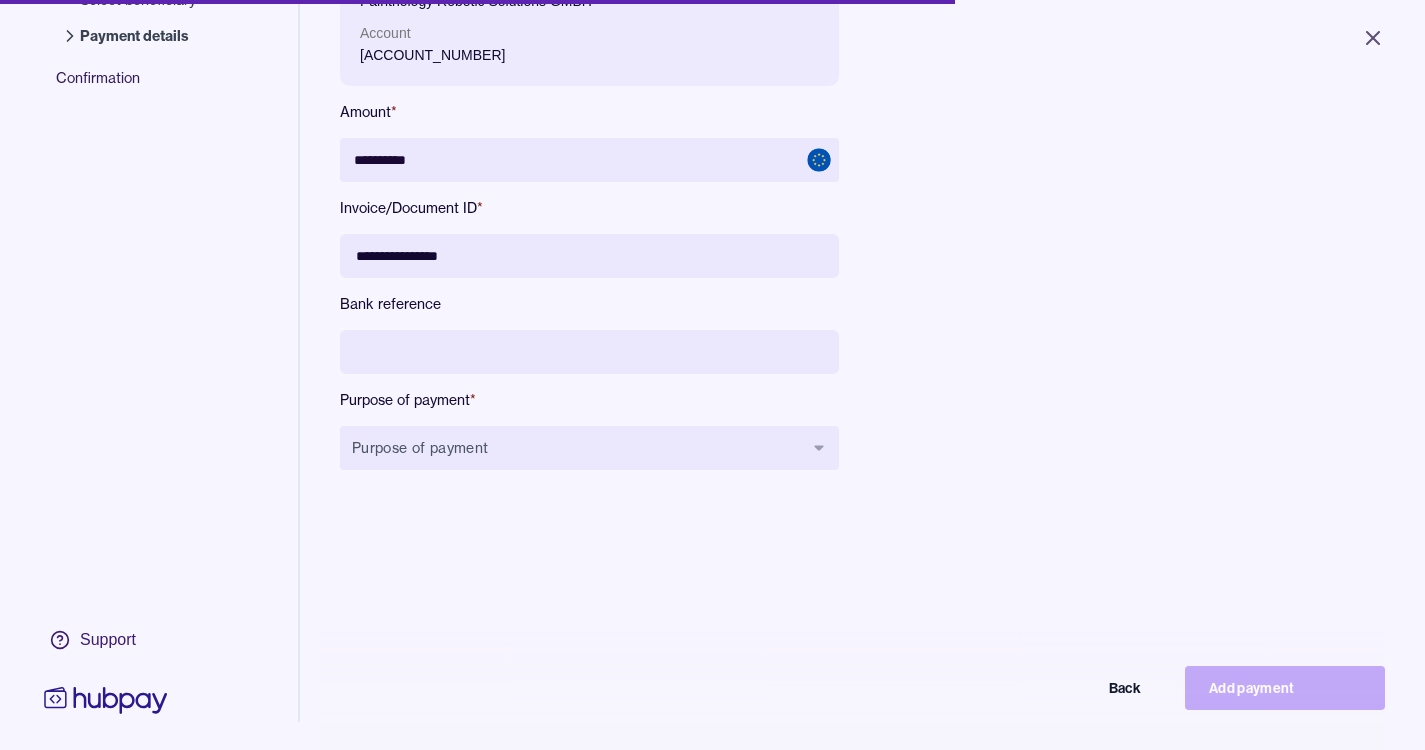 click at bounding box center [589, 352] 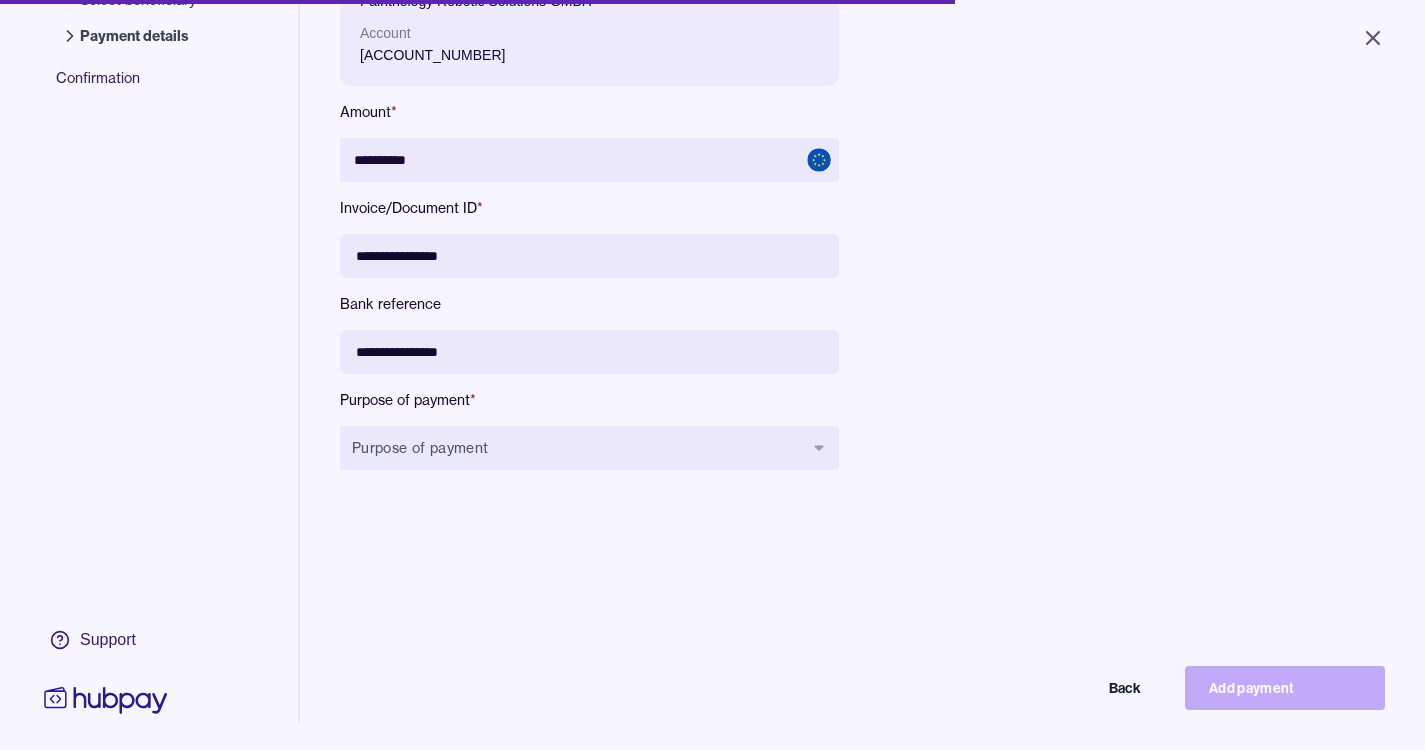 type on "**********" 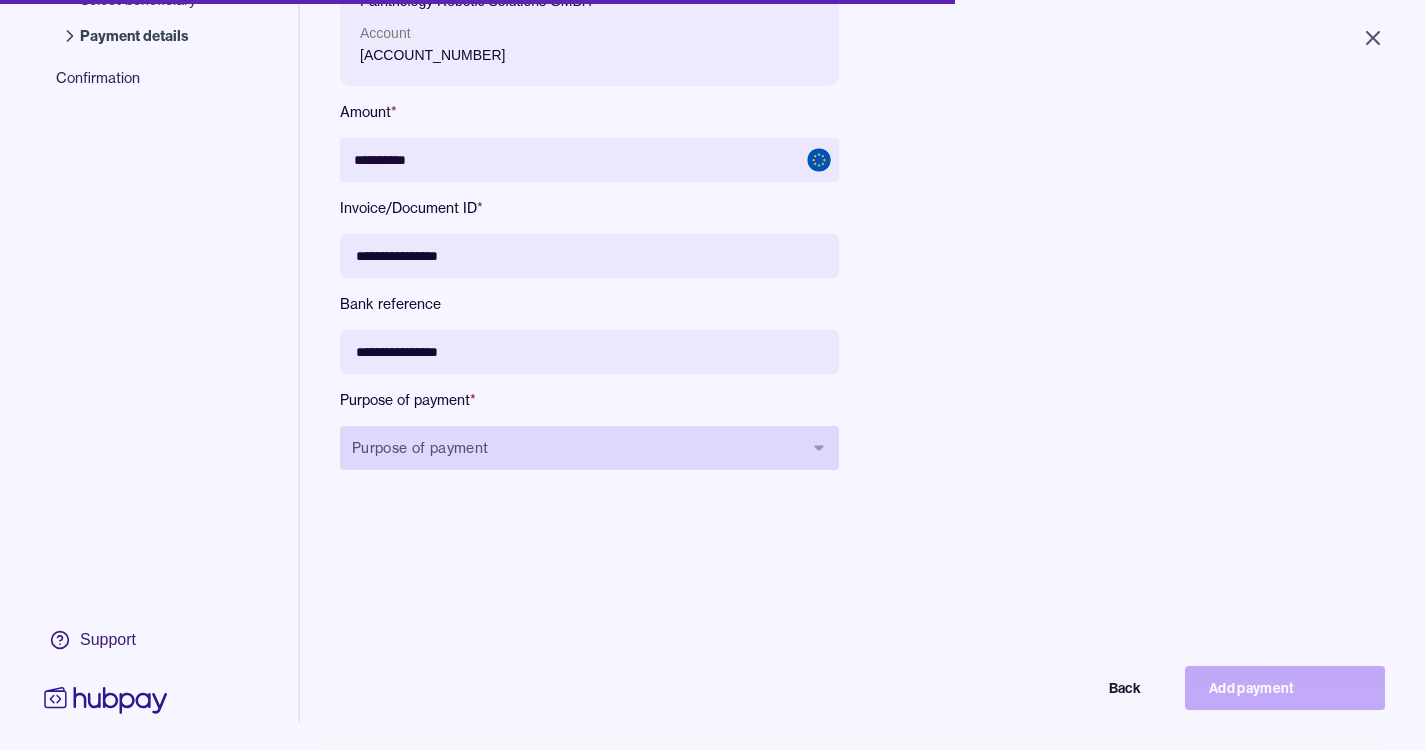 click on "Purpose of payment" at bounding box center (589, 448) 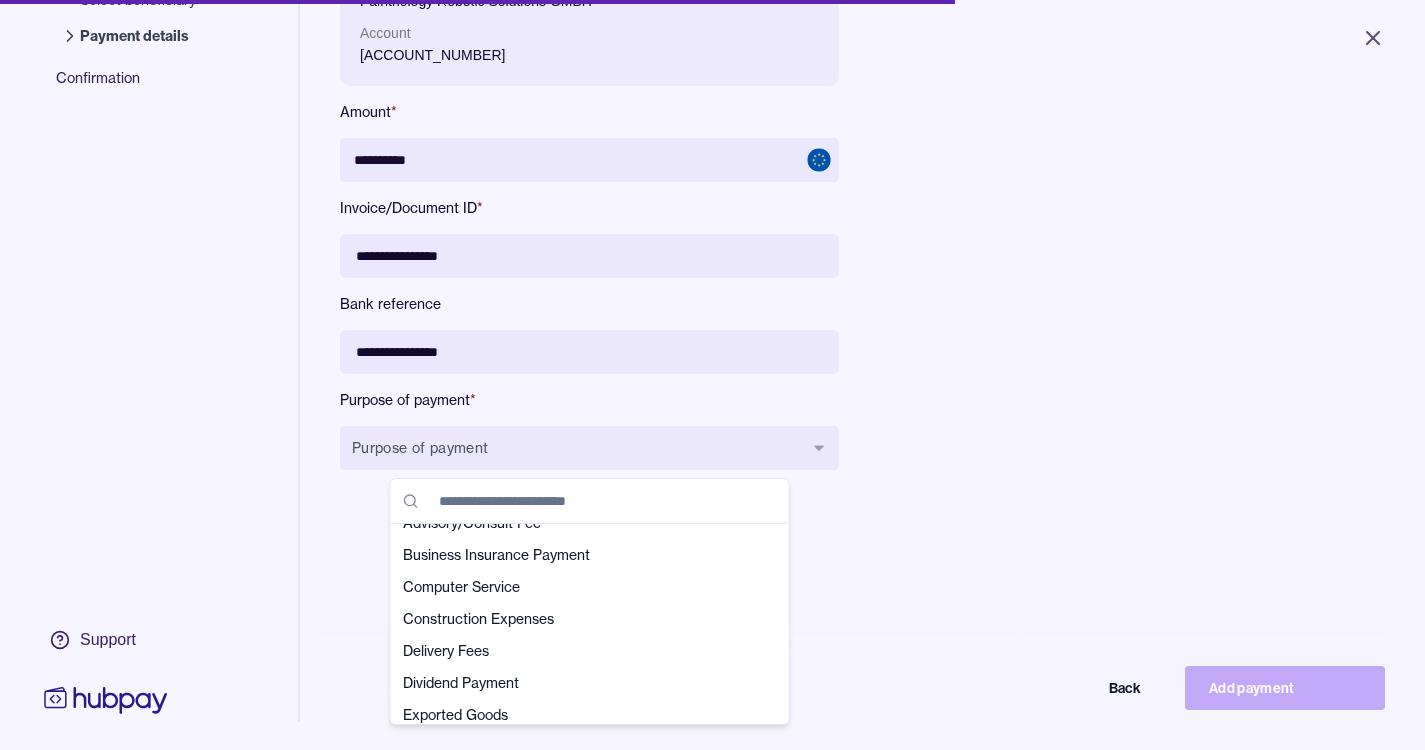scroll, scrollTop: 100, scrollLeft: 0, axis: vertical 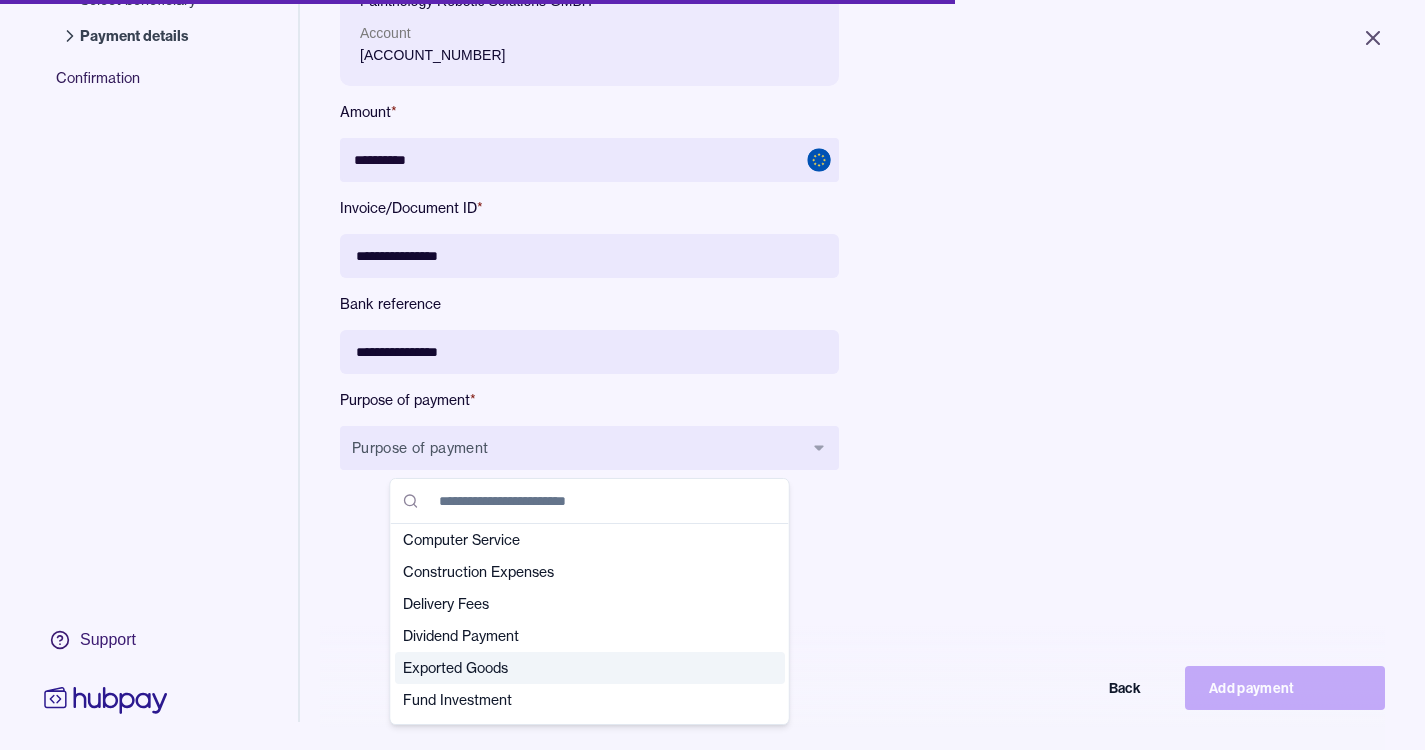 click on "Exported Goods" at bounding box center [578, 668] 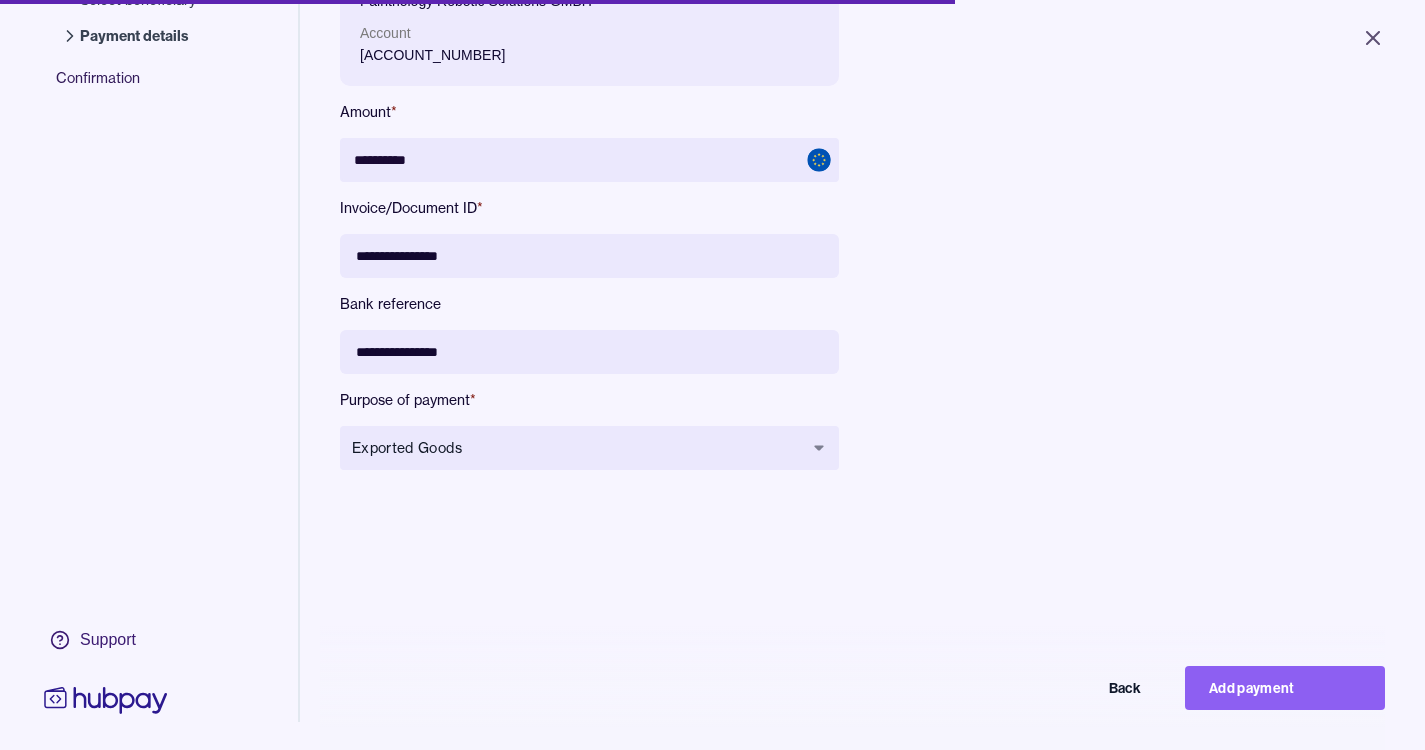 click on "**********" at bounding box center [862, 323] 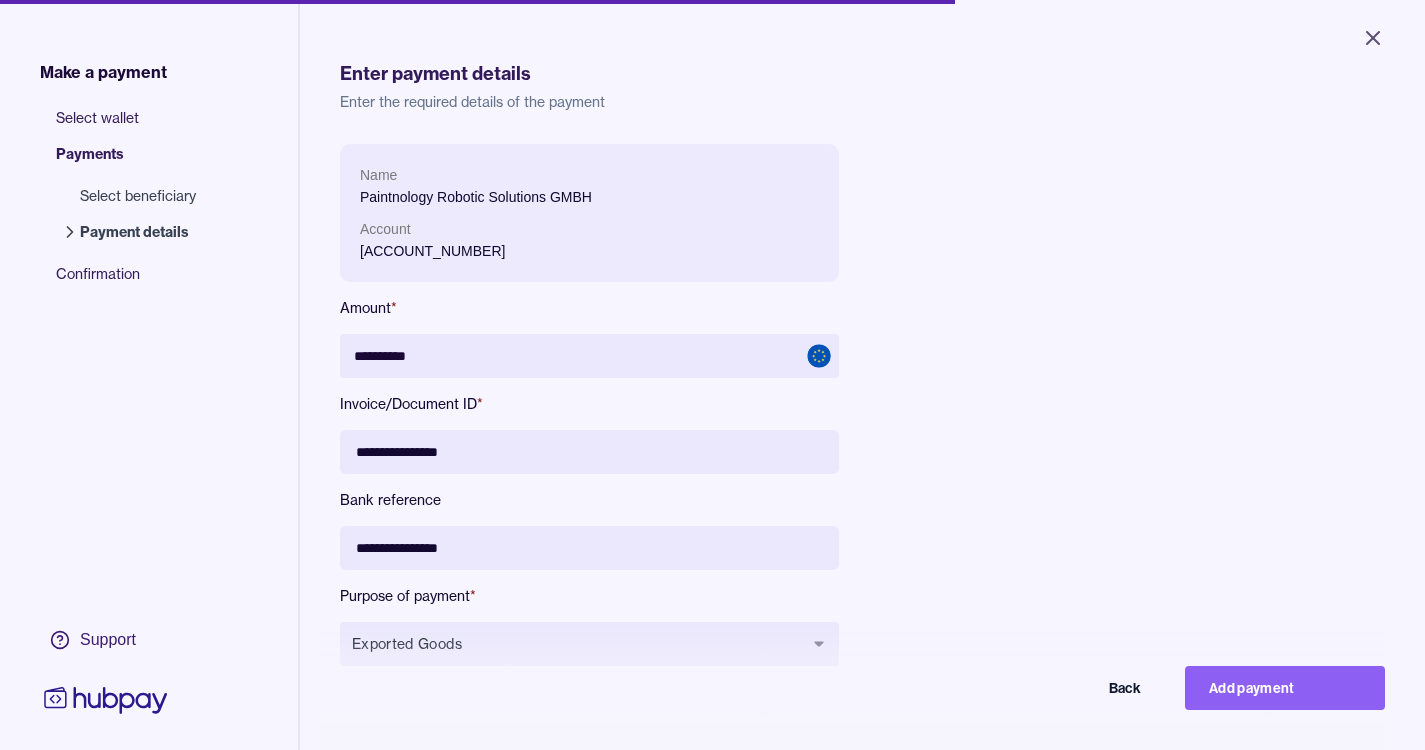 scroll, scrollTop: 0, scrollLeft: 0, axis: both 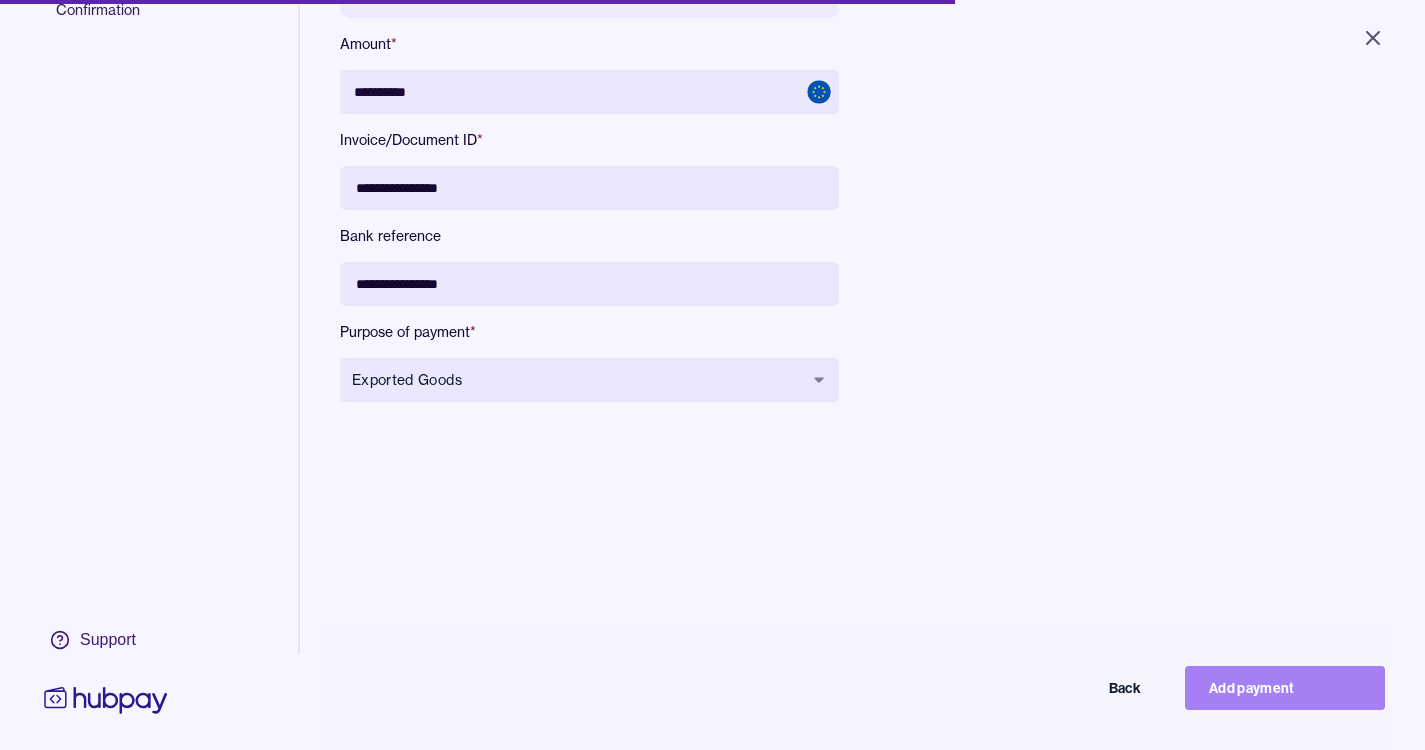 click on "Add payment" at bounding box center [1285, 688] 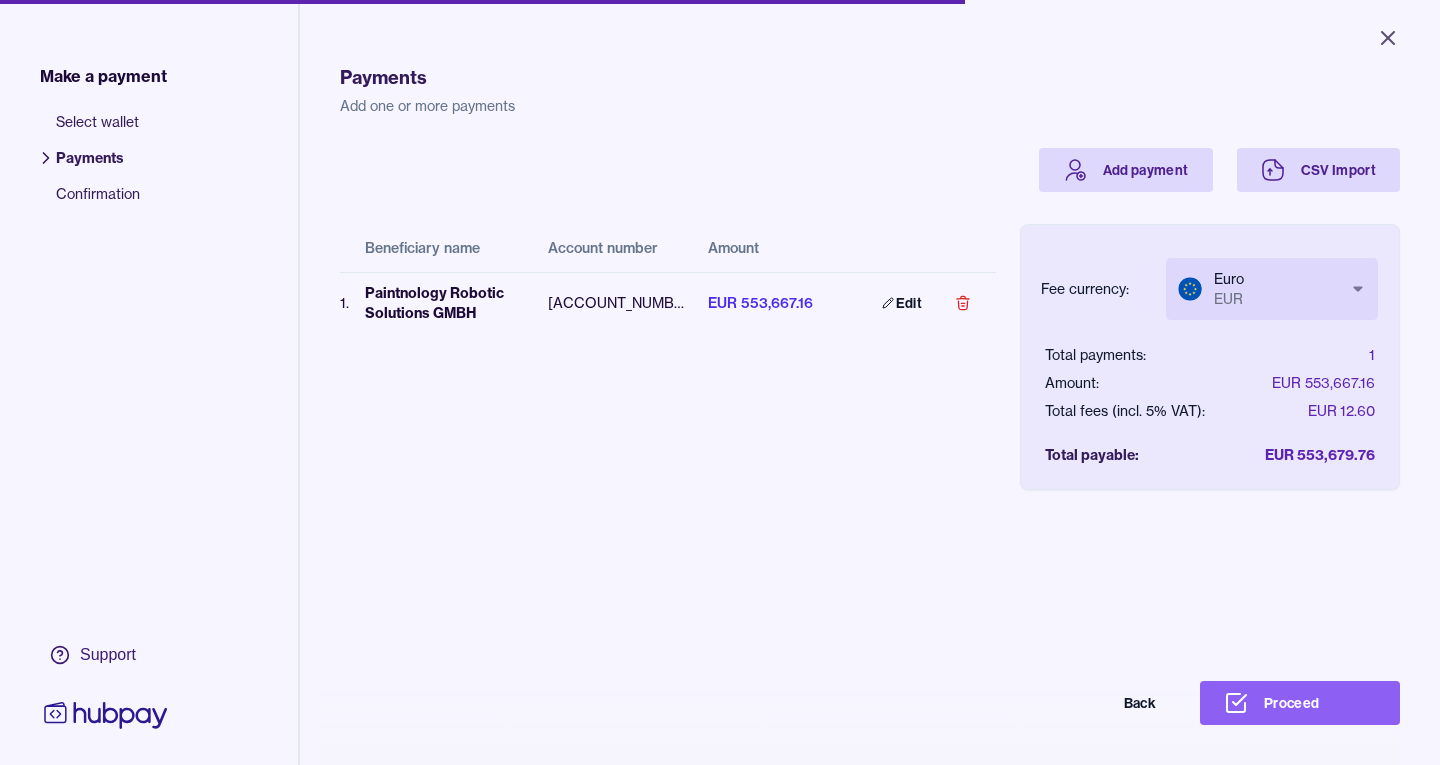 click on "Close Make a payment Select wallet Payments Confirmation Support Payments Add one or more payments Add payment CSV Import Beneficiary name Account number Amount 1 . Paintnology Robotic Solutions GMBH DE12530400120192374700 EUR 553,667.16 Edit Fee currency: Euro EUR *** *** Total payments: 1 Amount: EUR 553,667.16 Total fees (incl. 5% VAT): EUR 12.60 Total payable: EUR 553,679.76 Back Proceed Payment | Hubpay" at bounding box center [720, 382] 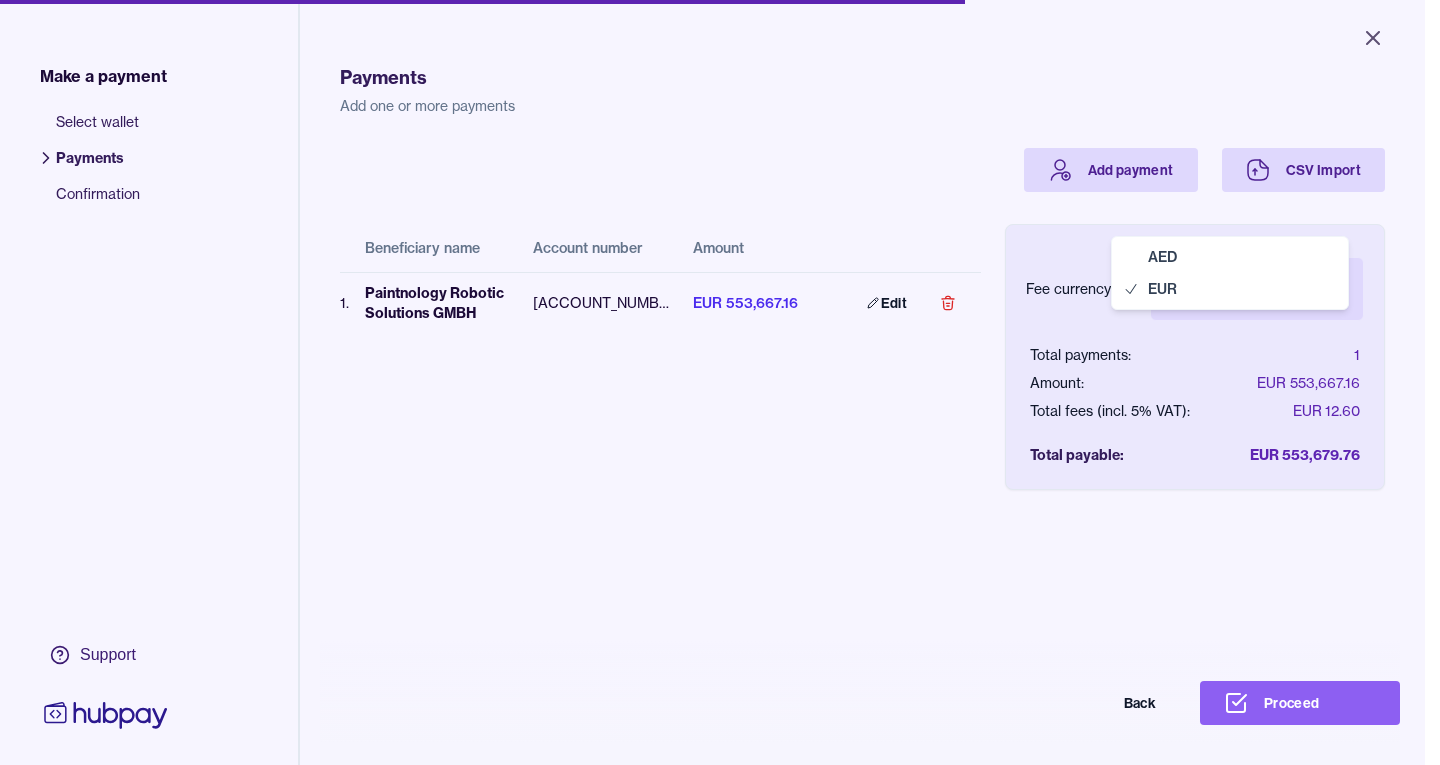 select on "***" 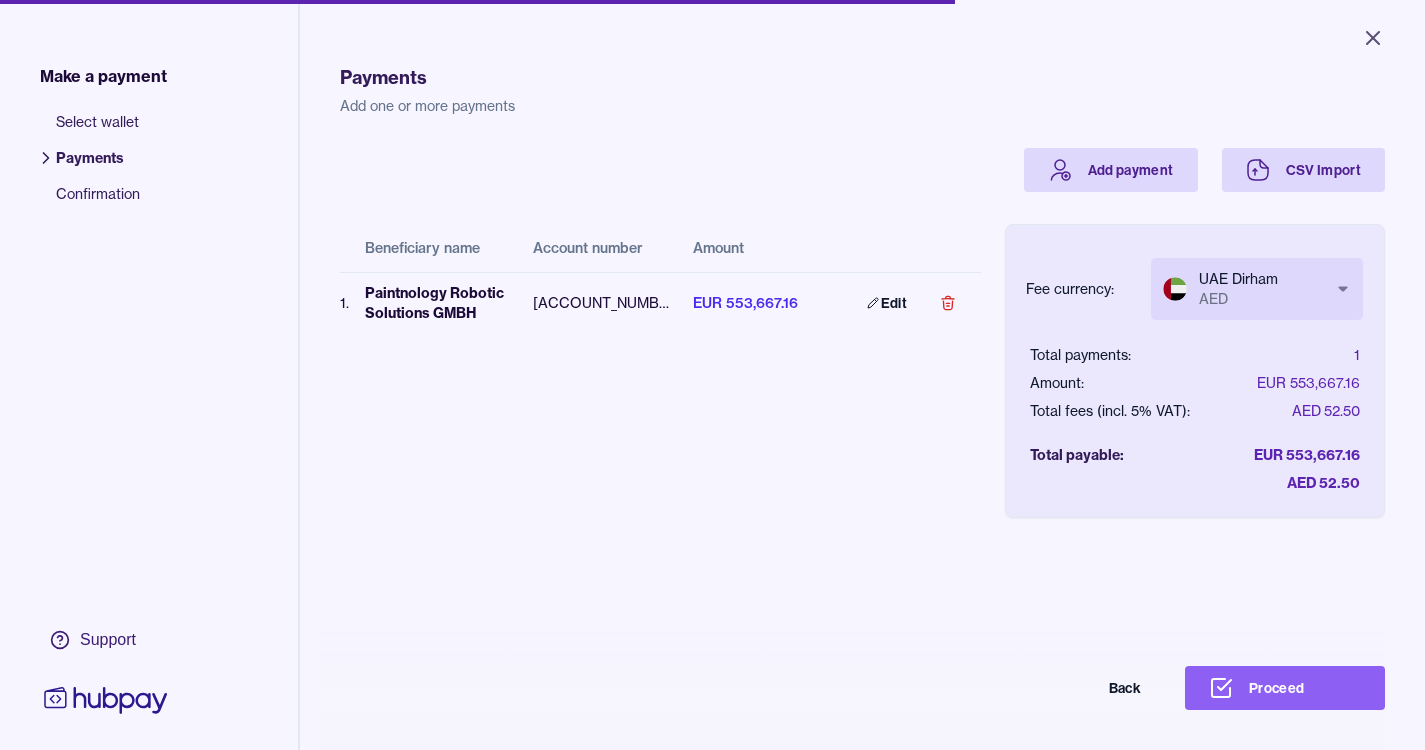 click on "Payments Add one or more payments Add payment CSV Import Beneficiary name Account number Amount 1 . Paintnology Robotic Solutions GMBH DE12530400120192374700 EUR 553,667.16 Edit Fee currency: UAE Dirham AED *** *** Total payments: 1 Amount: EUR 553,667.16 Total fees (incl. 5% VAT): AED 52.50 Total payable: EUR 553,667.16 AED 52.50 Back Proceed" at bounding box center (862, 411) 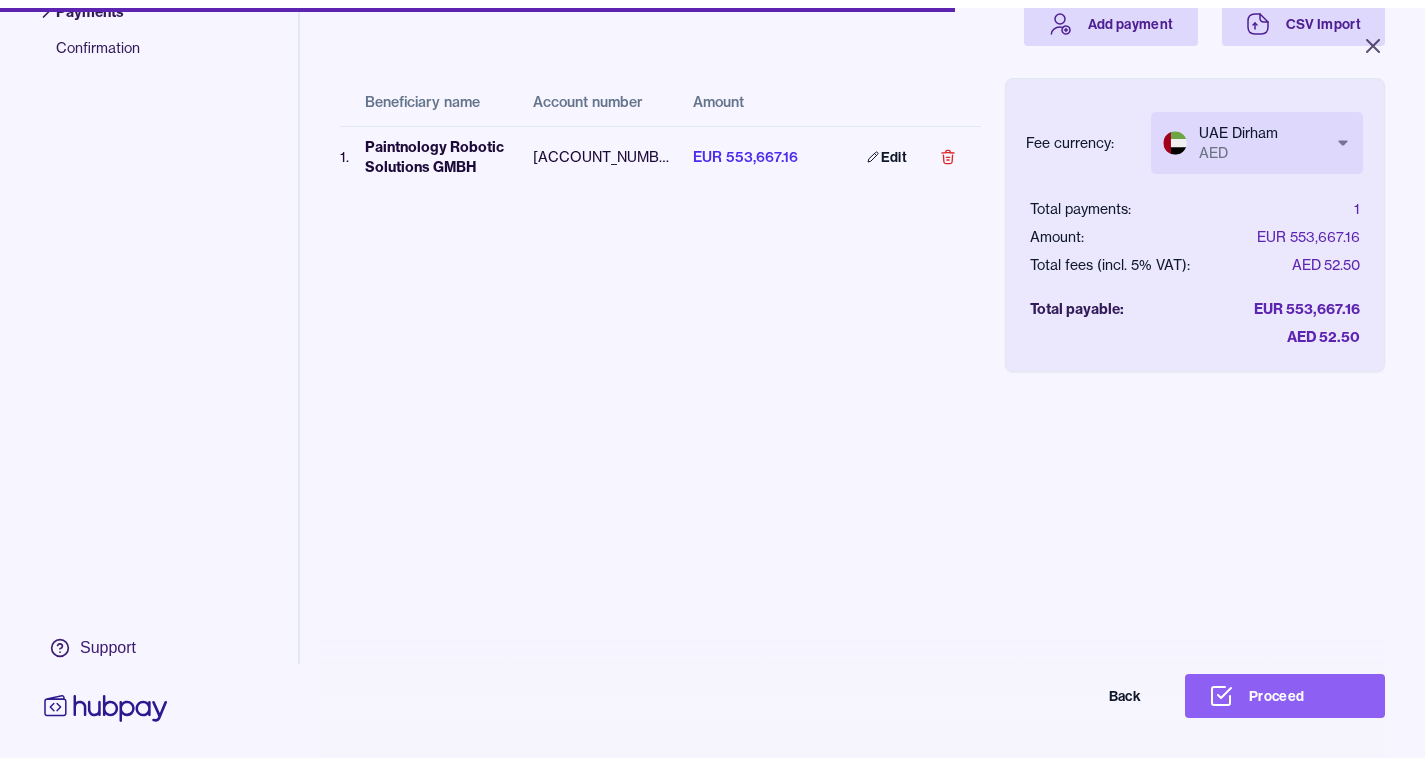scroll, scrollTop: 156, scrollLeft: 0, axis: vertical 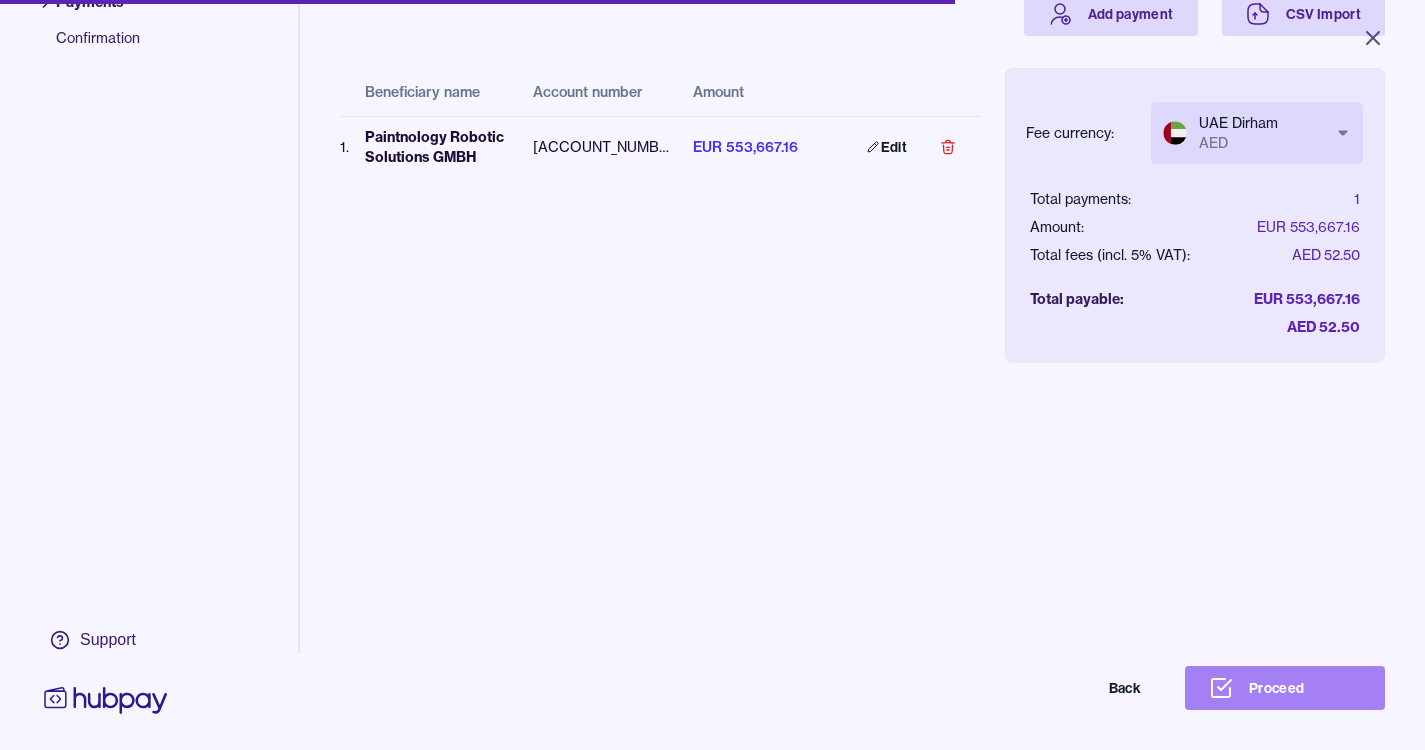 click on "Proceed" at bounding box center [1285, 688] 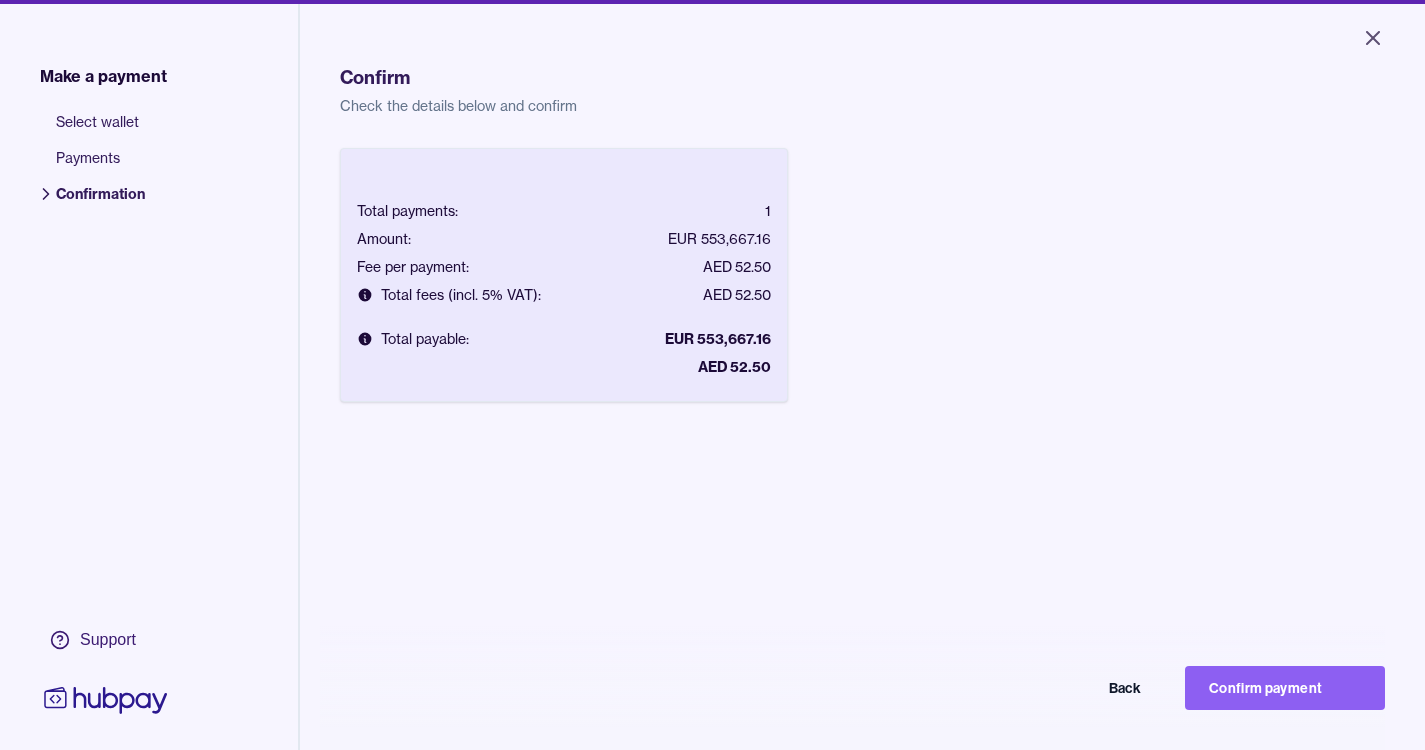 click on "Confirm payment" at bounding box center [1285, 688] 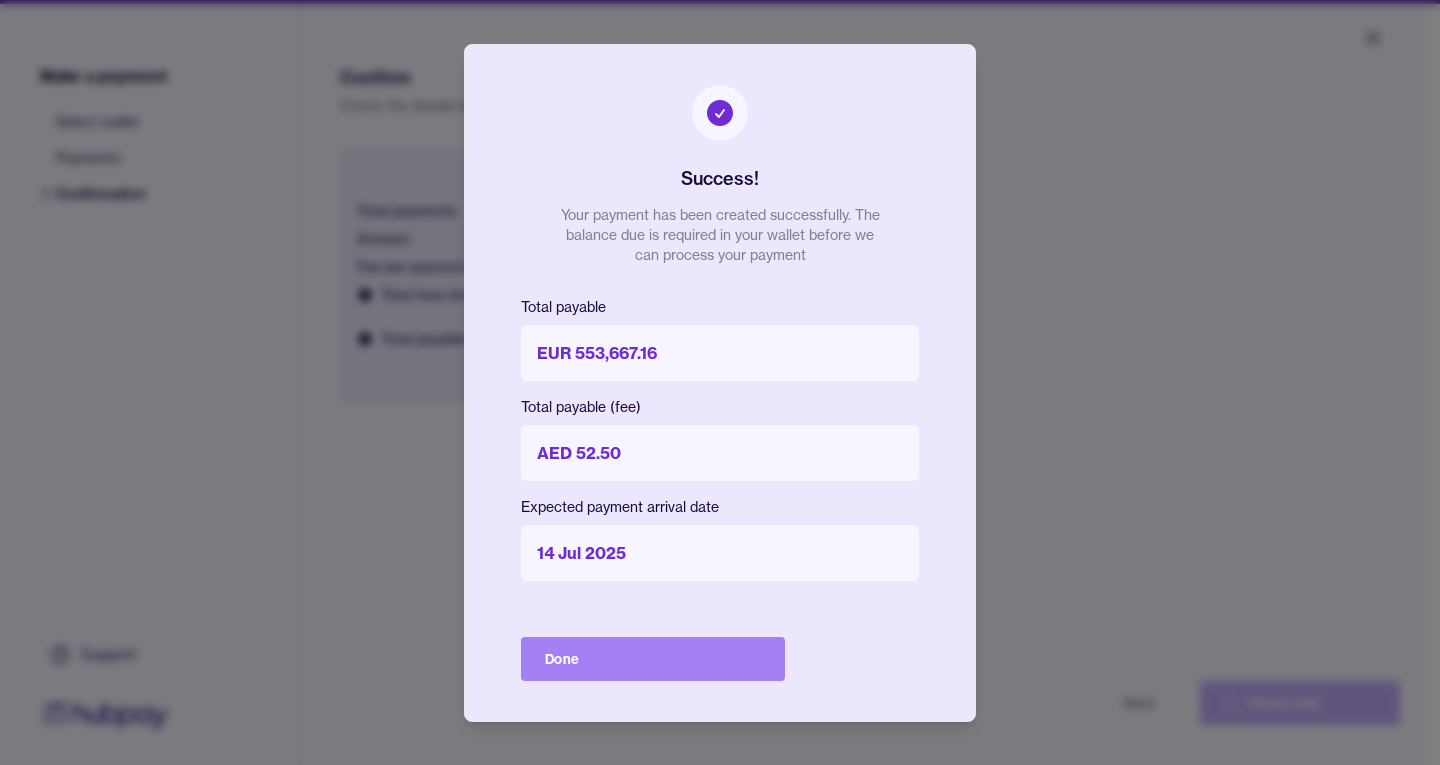 click on "Done" at bounding box center (653, 659) 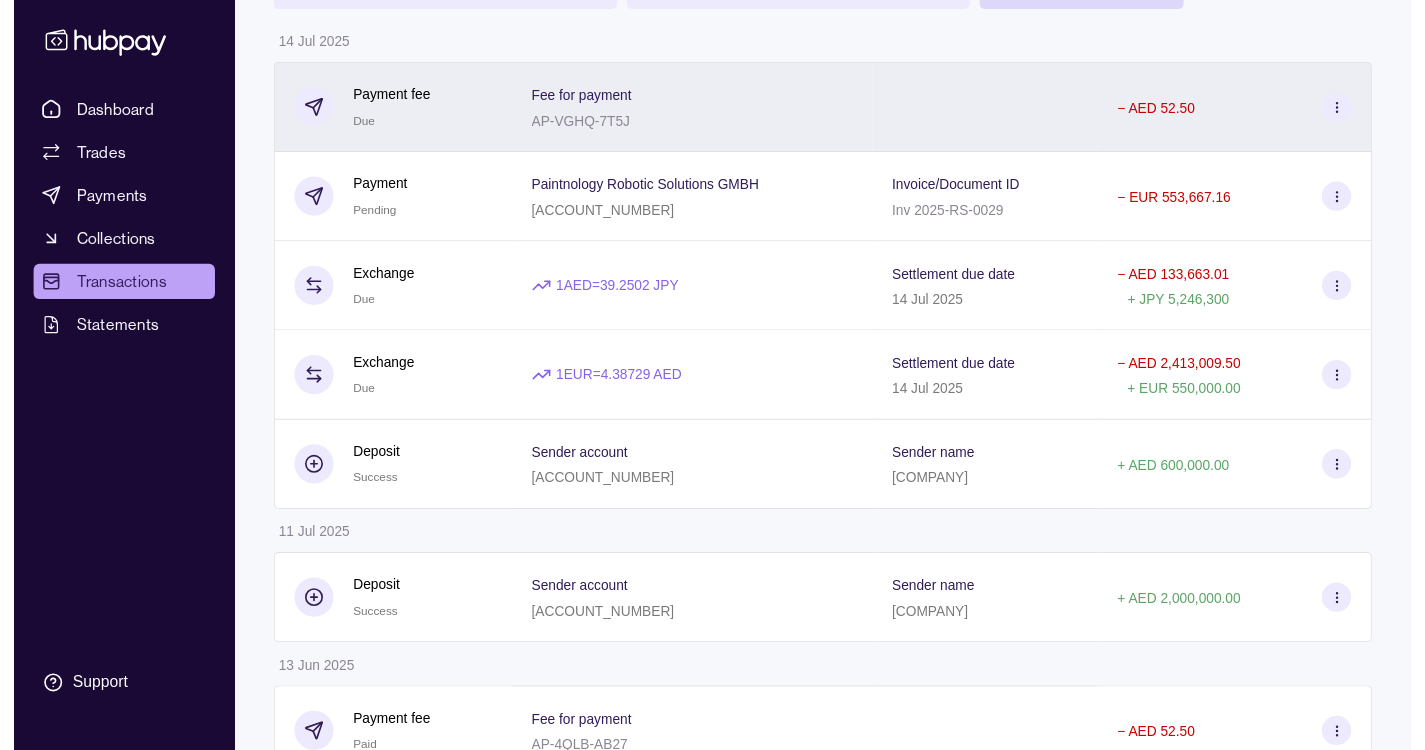 scroll, scrollTop: 0, scrollLeft: 0, axis: both 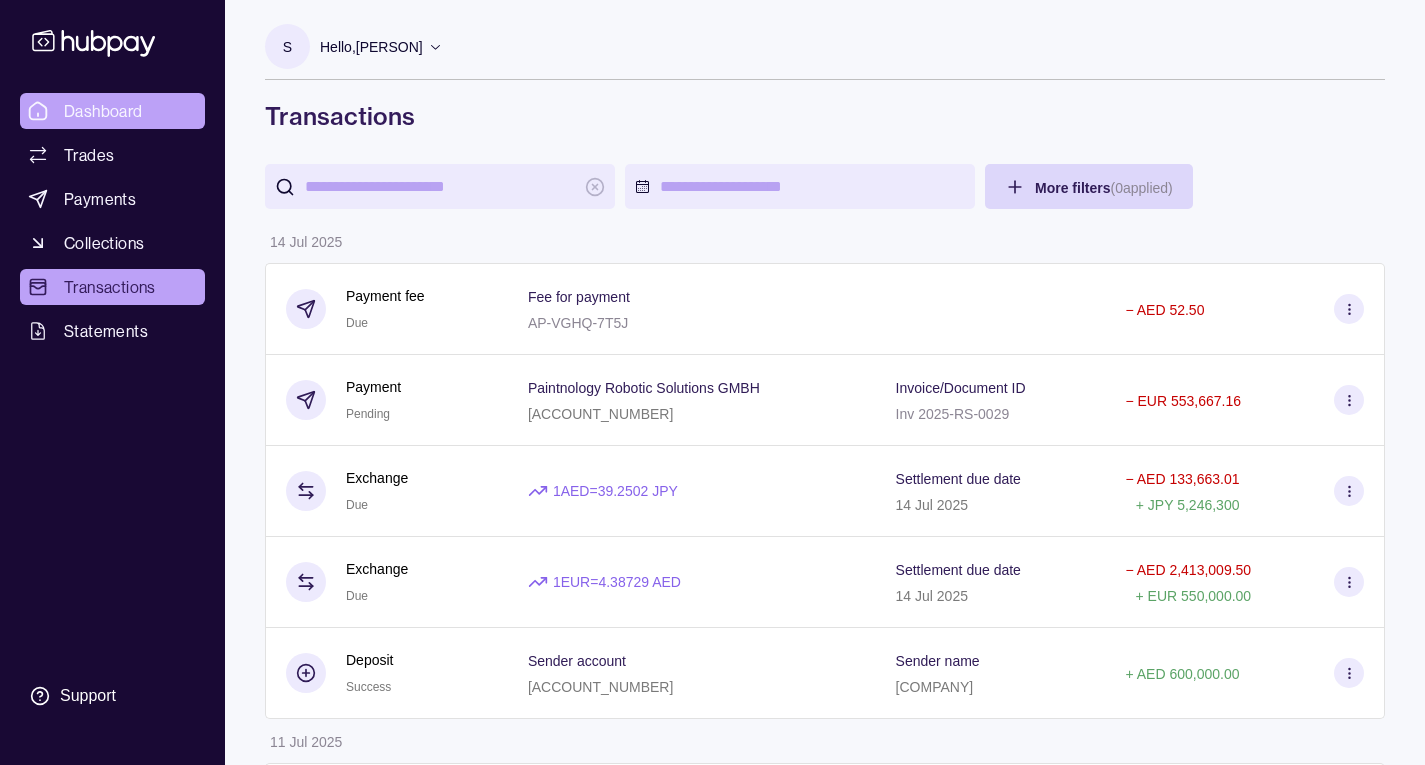 click on "Dashboard" at bounding box center [103, 111] 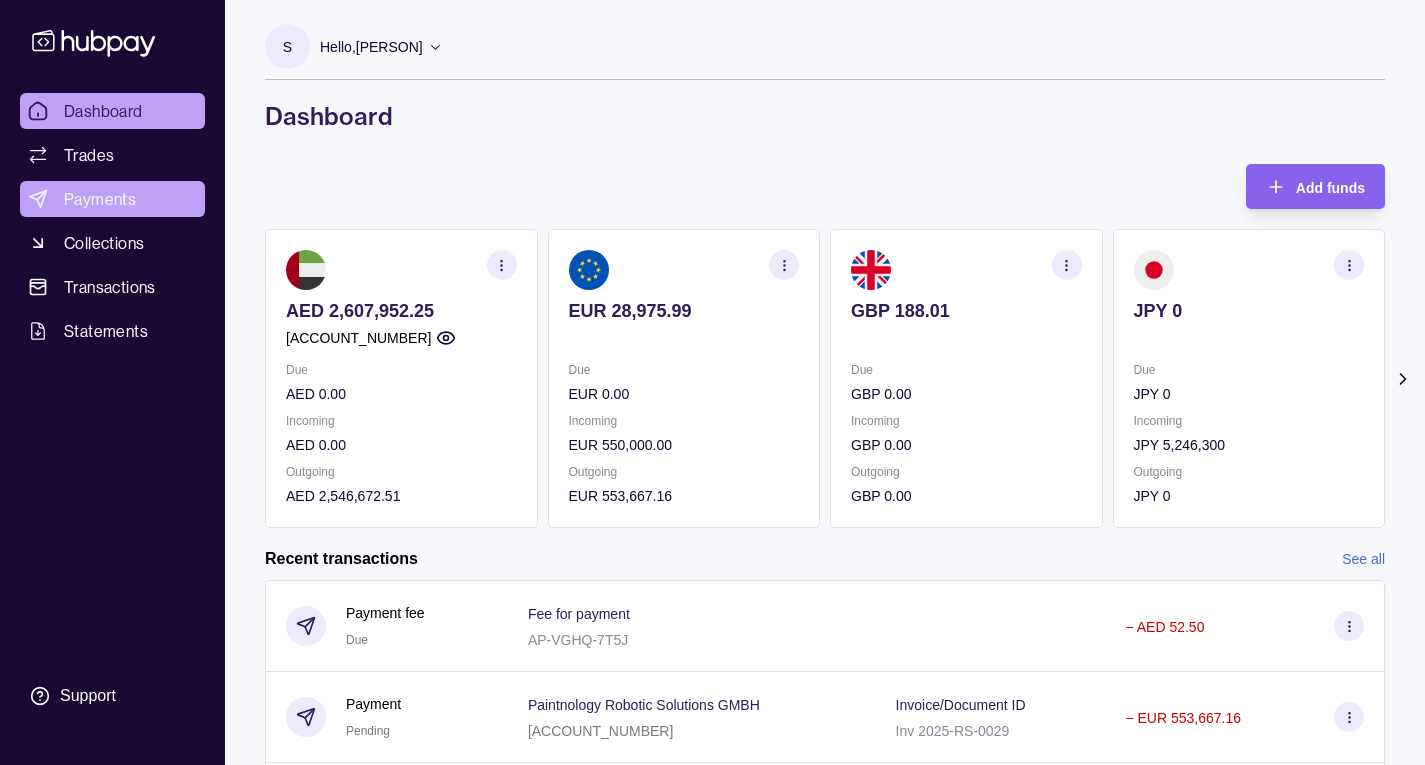 click on "Payments" at bounding box center (100, 199) 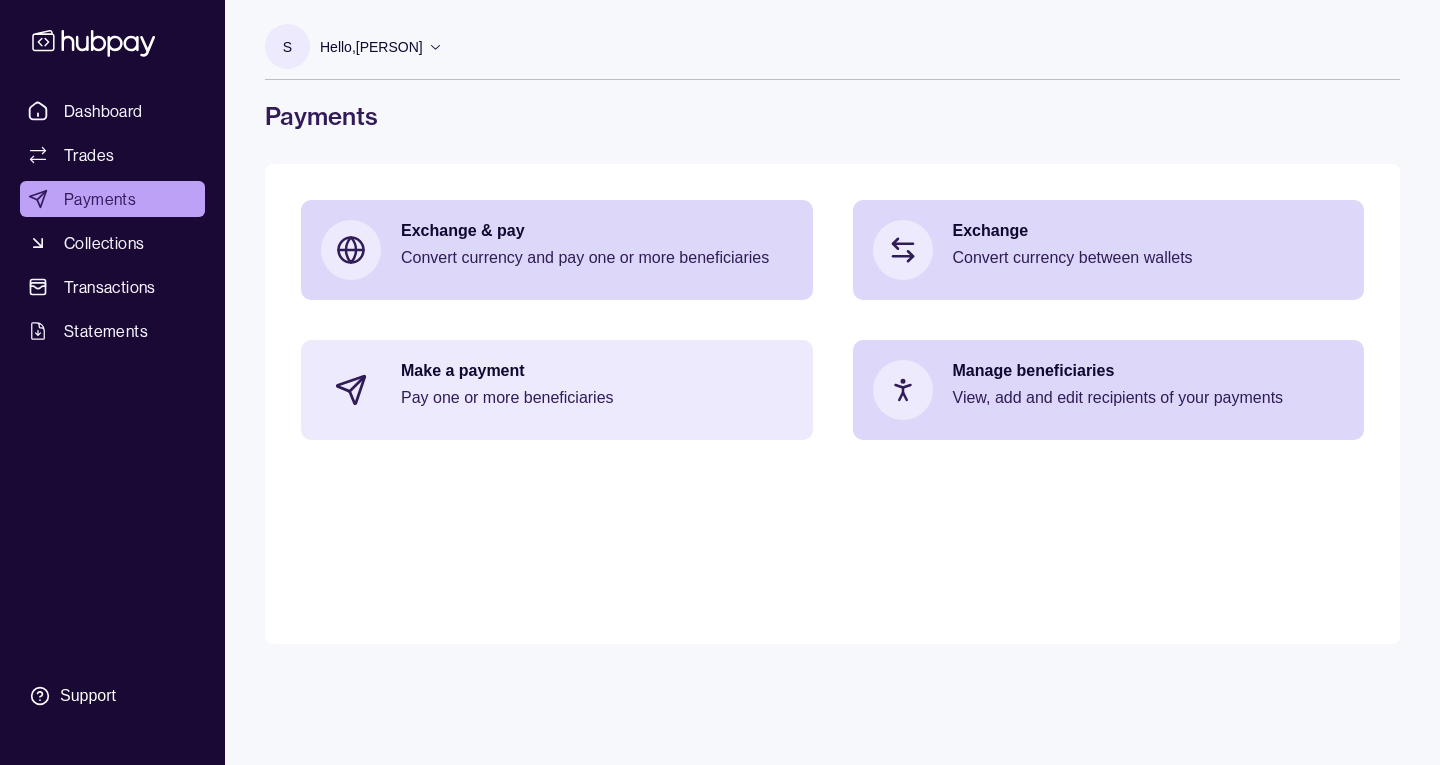 click on "Pay one or more beneficiaries" at bounding box center [597, 398] 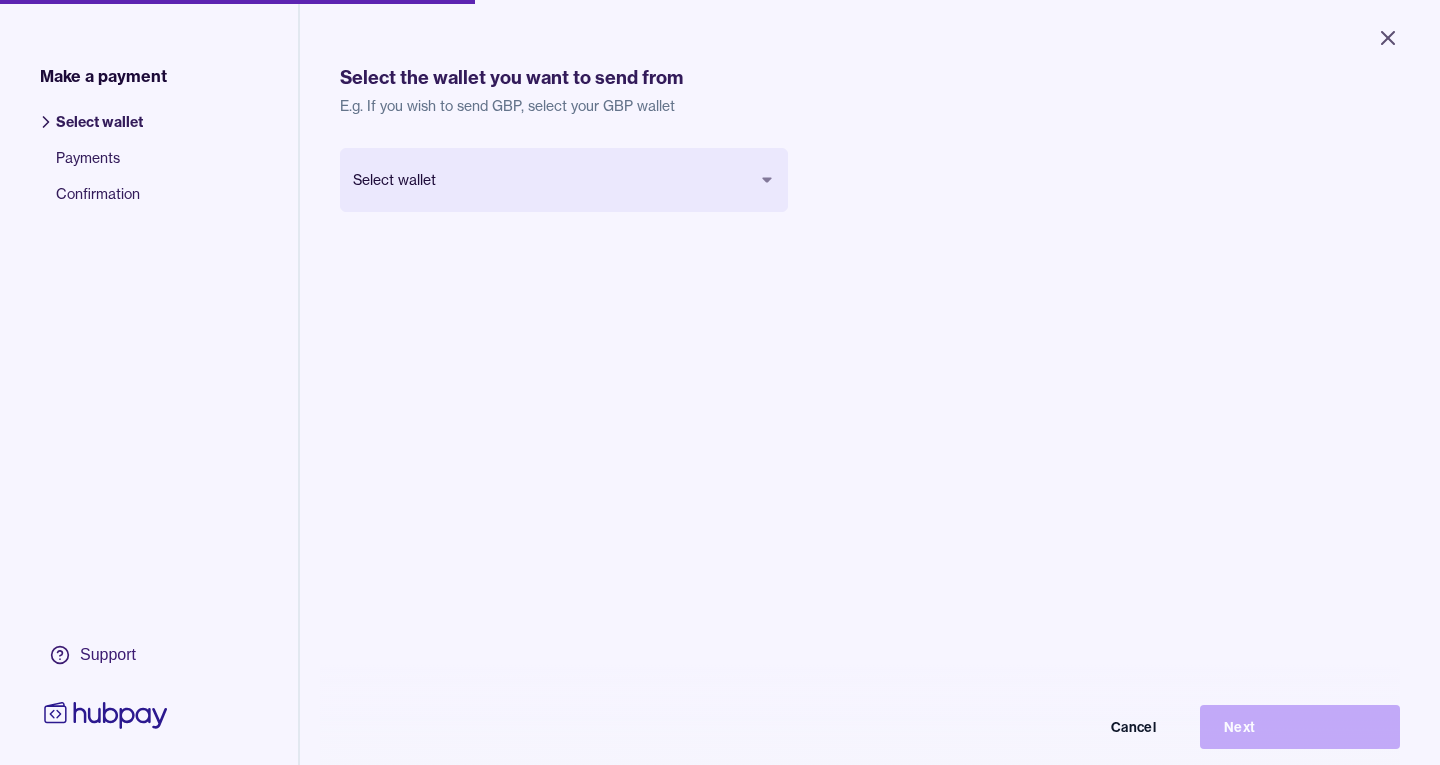 click on "Close Make a payment Select wallet Payments Confirmation Support Select the wallet you want to send from E.g. If you wish to send GBP, select your GBP wallet Select wallet Cancel Next Make a payment | Hubpay" at bounding box center (720, 382) 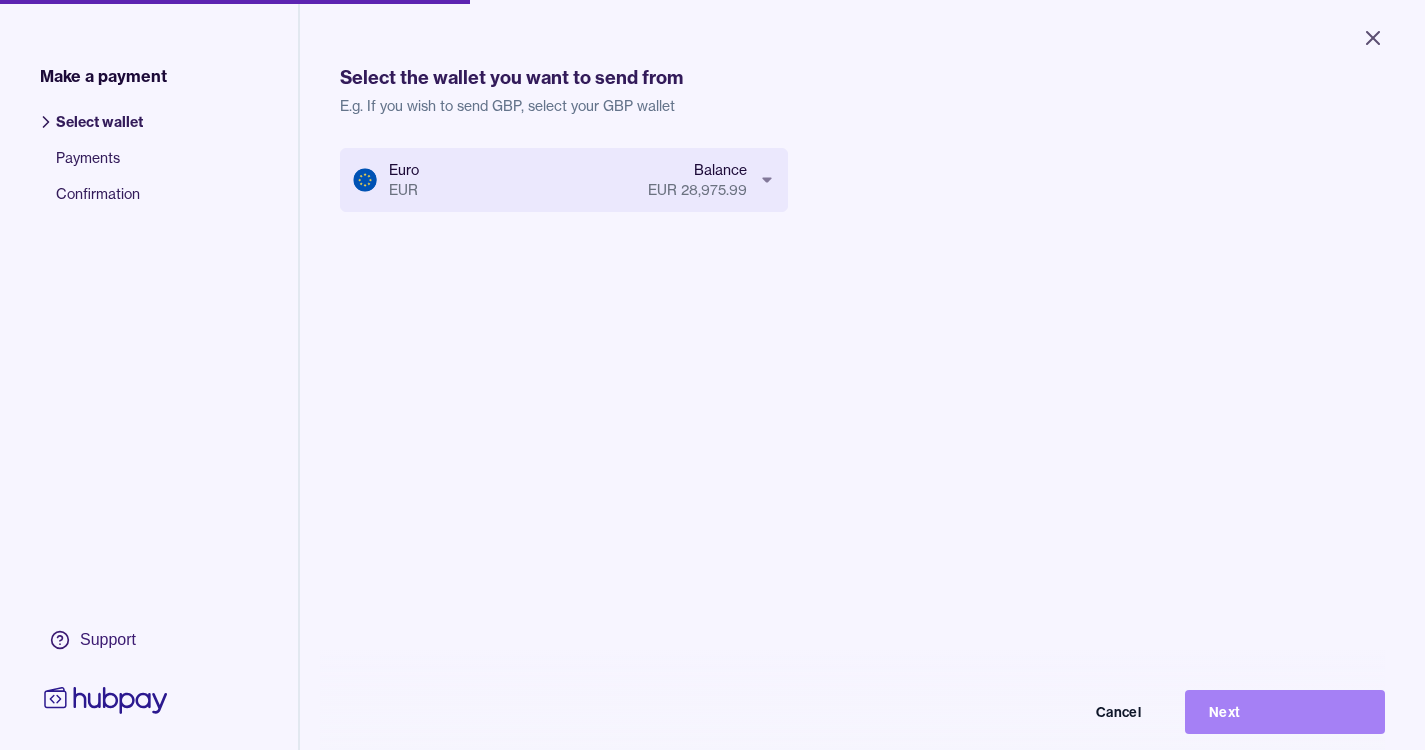 click on "Next" at bounding box center (1285, 712) 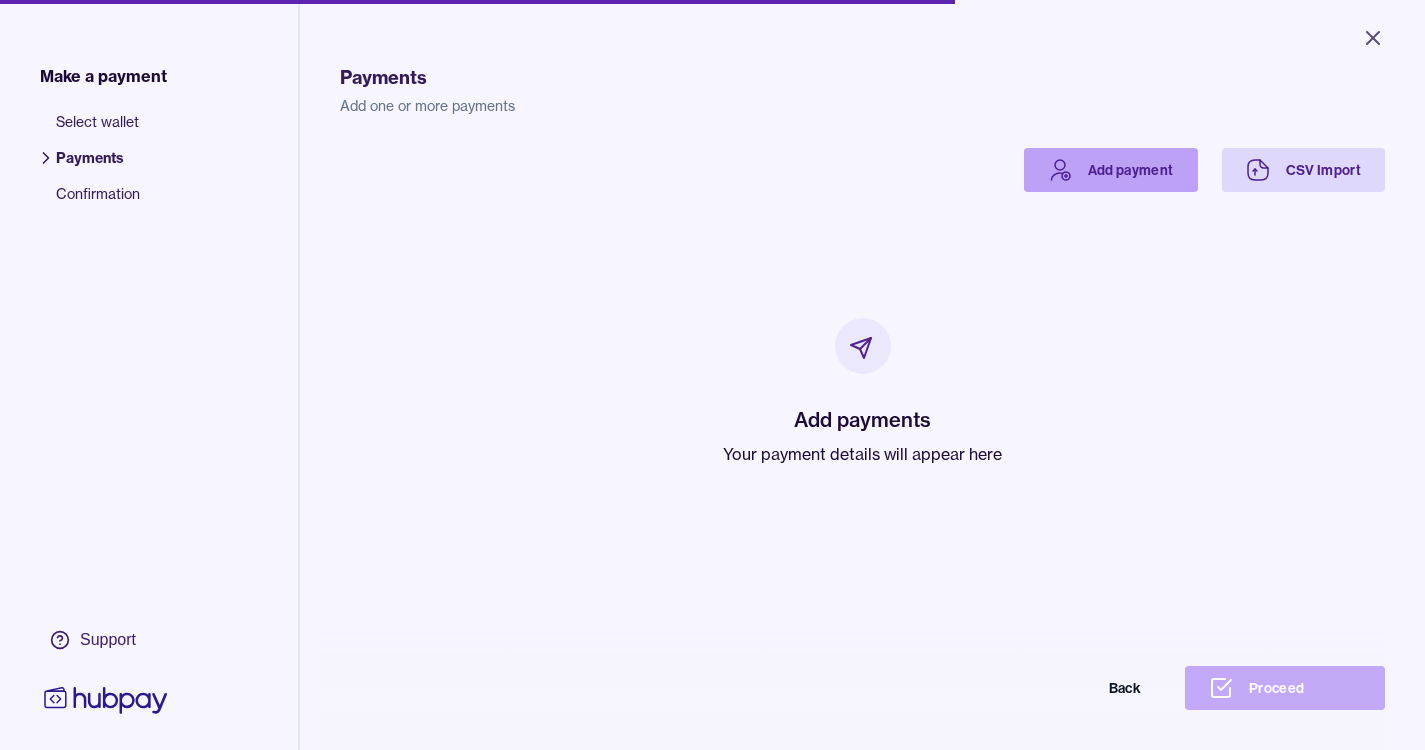click on "Add payment" at bounding box center [1111, 170] 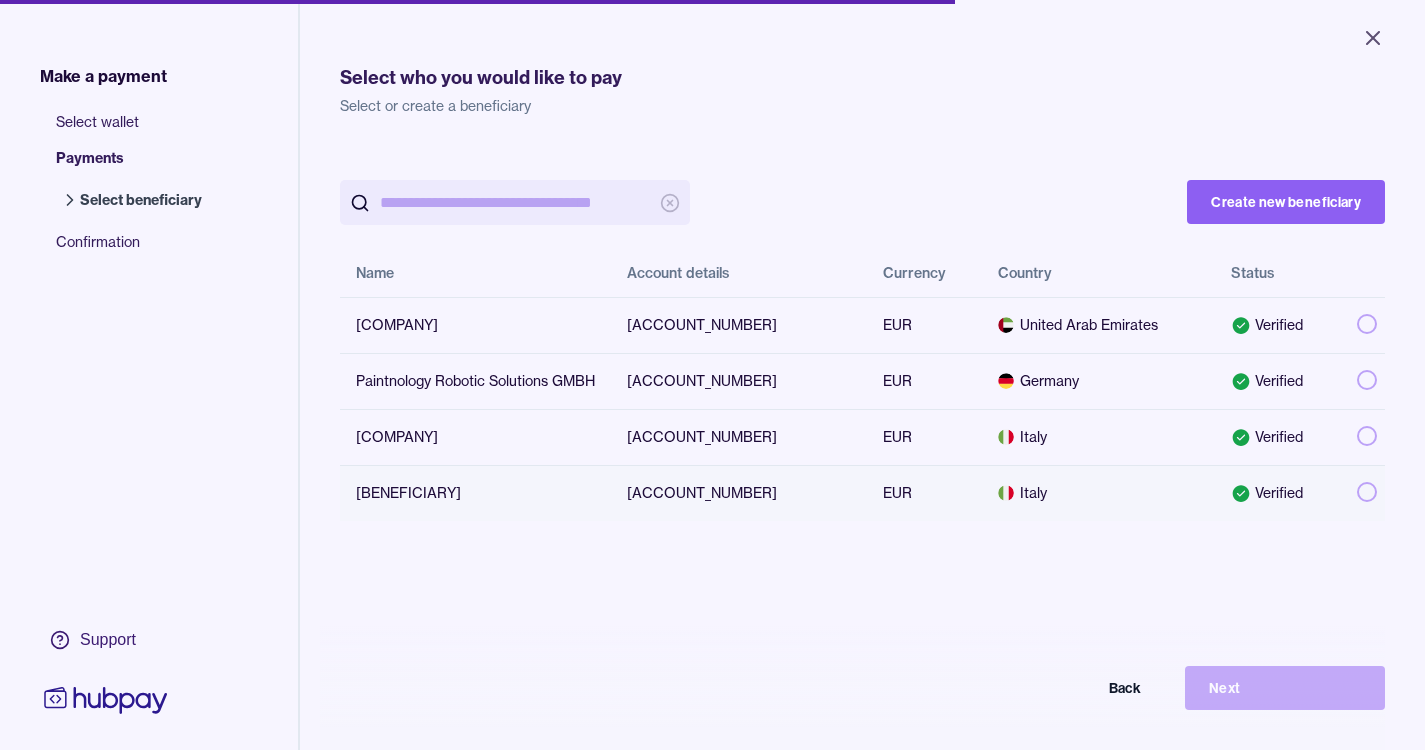click at bounding box center [1367, 492] 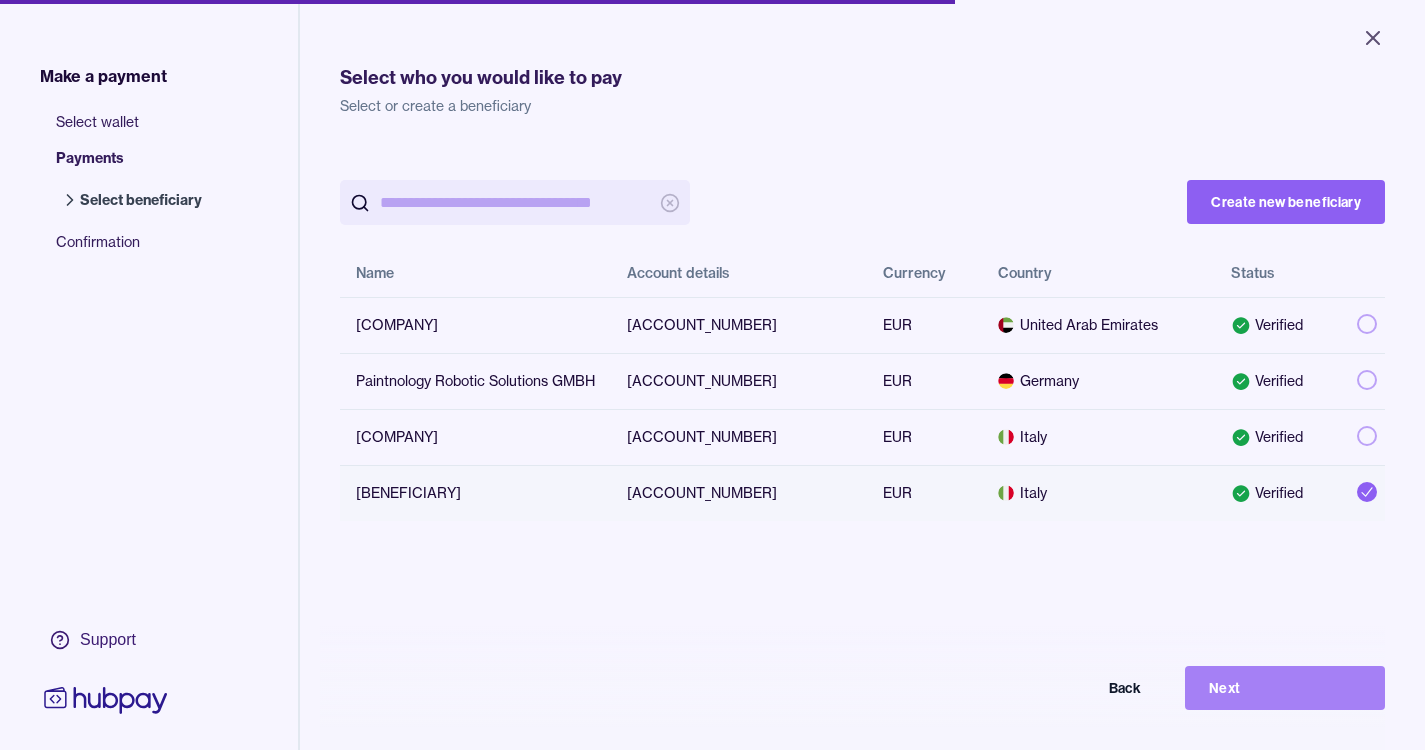 click on "Next" at bounding box center (1285, 688) 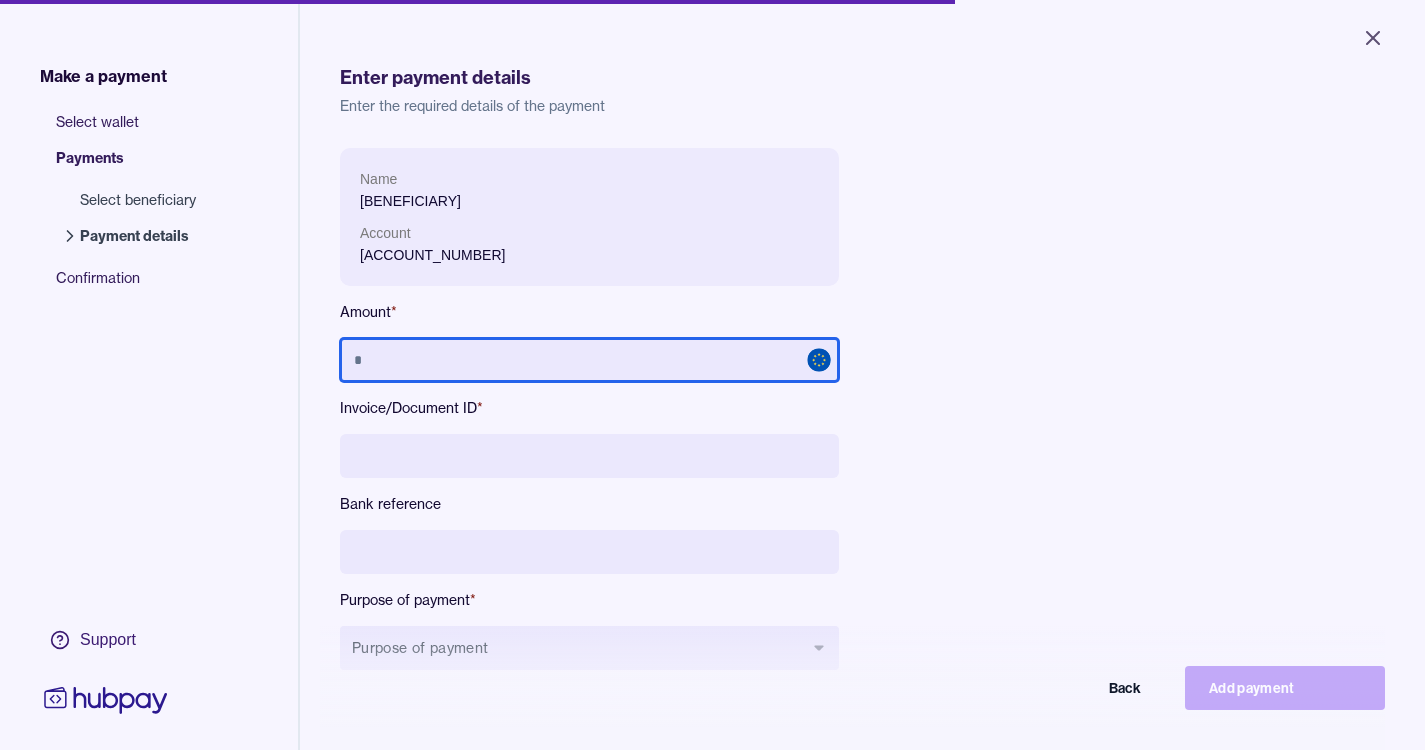 click at bounding box center [589, 360] 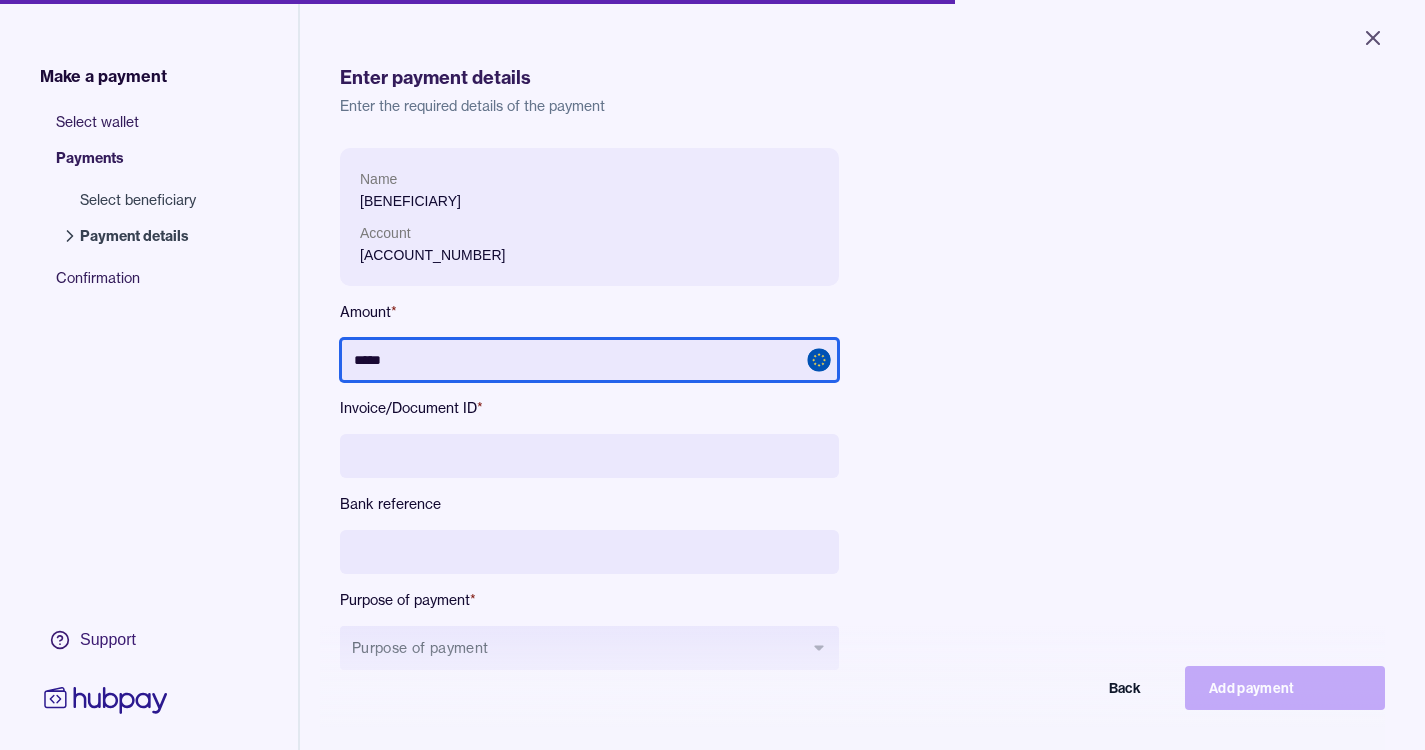 type on "*****" 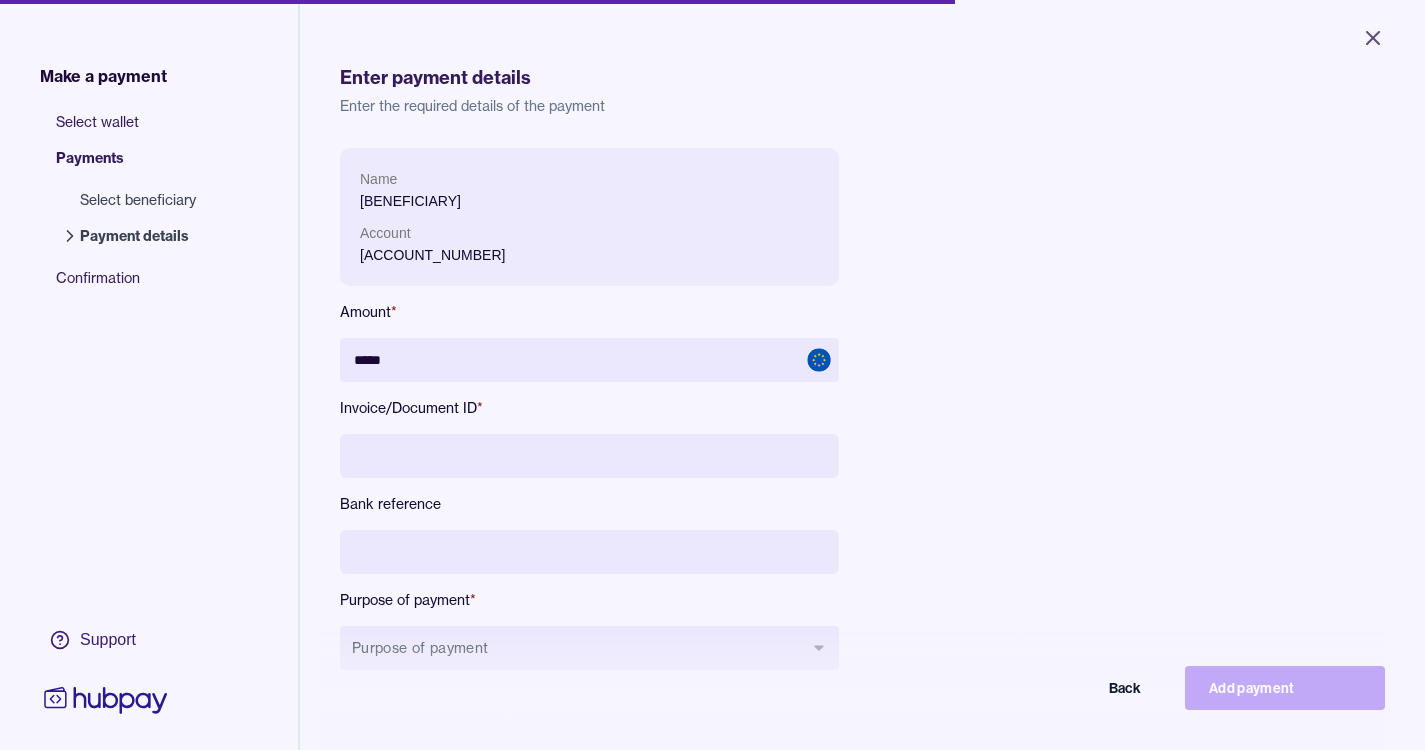 click on "Name ORSI srl Socio Unico Account IT19C0843051500000000975577 Amount  * ***** Invoice/Document ID  * Bank reference Purpose of payment  * Purpose of payment Back Add payment" at bounding box center [788, 425] 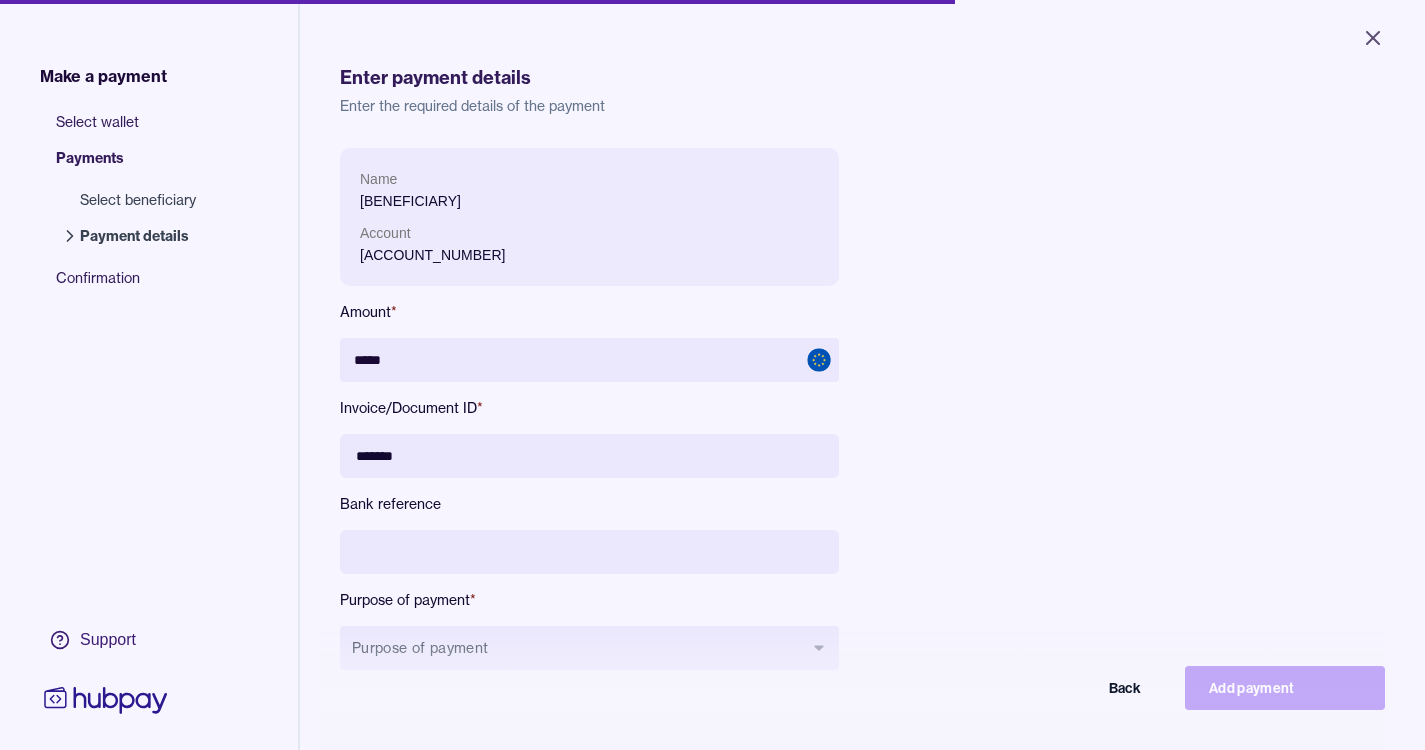 type on "*******" 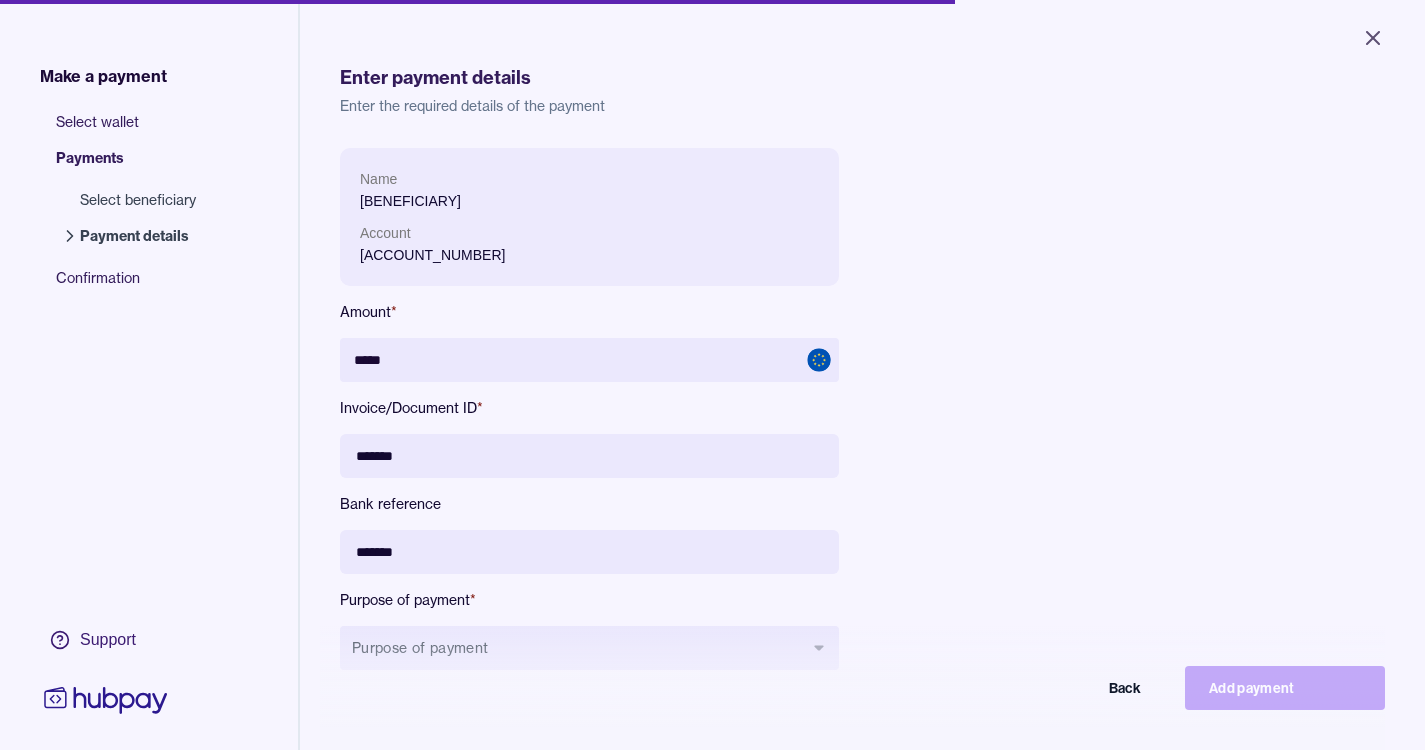 type on "*******" 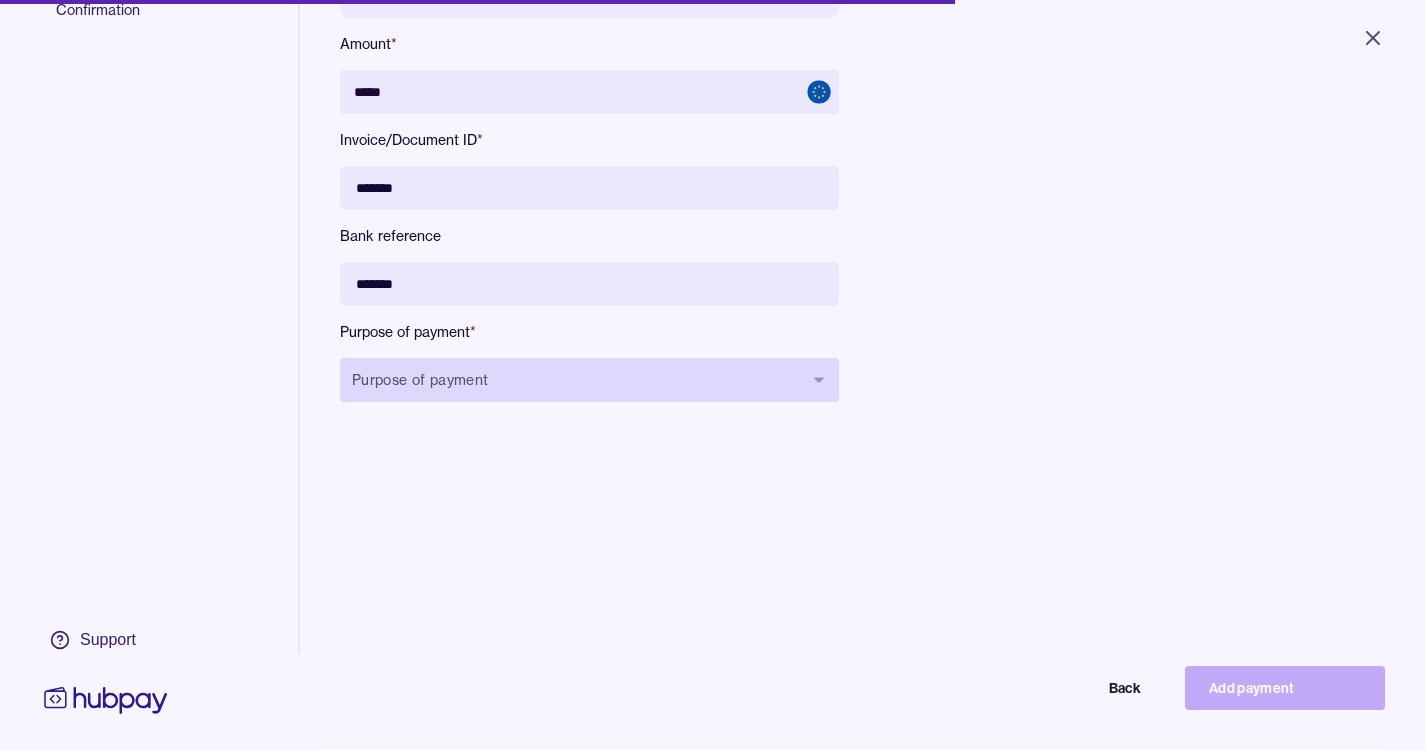 click 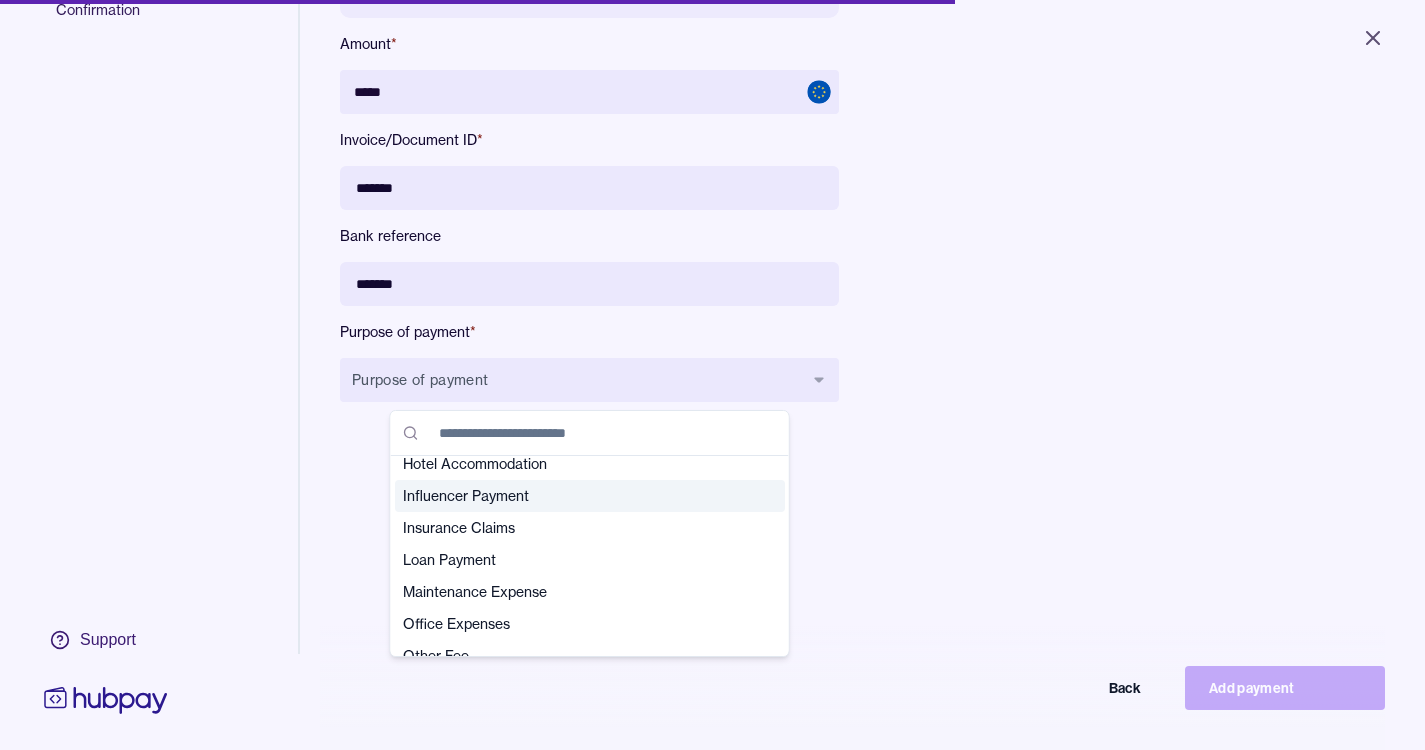 scroll, scrollTop: 200, scrollLeft: 0, axis: vertical 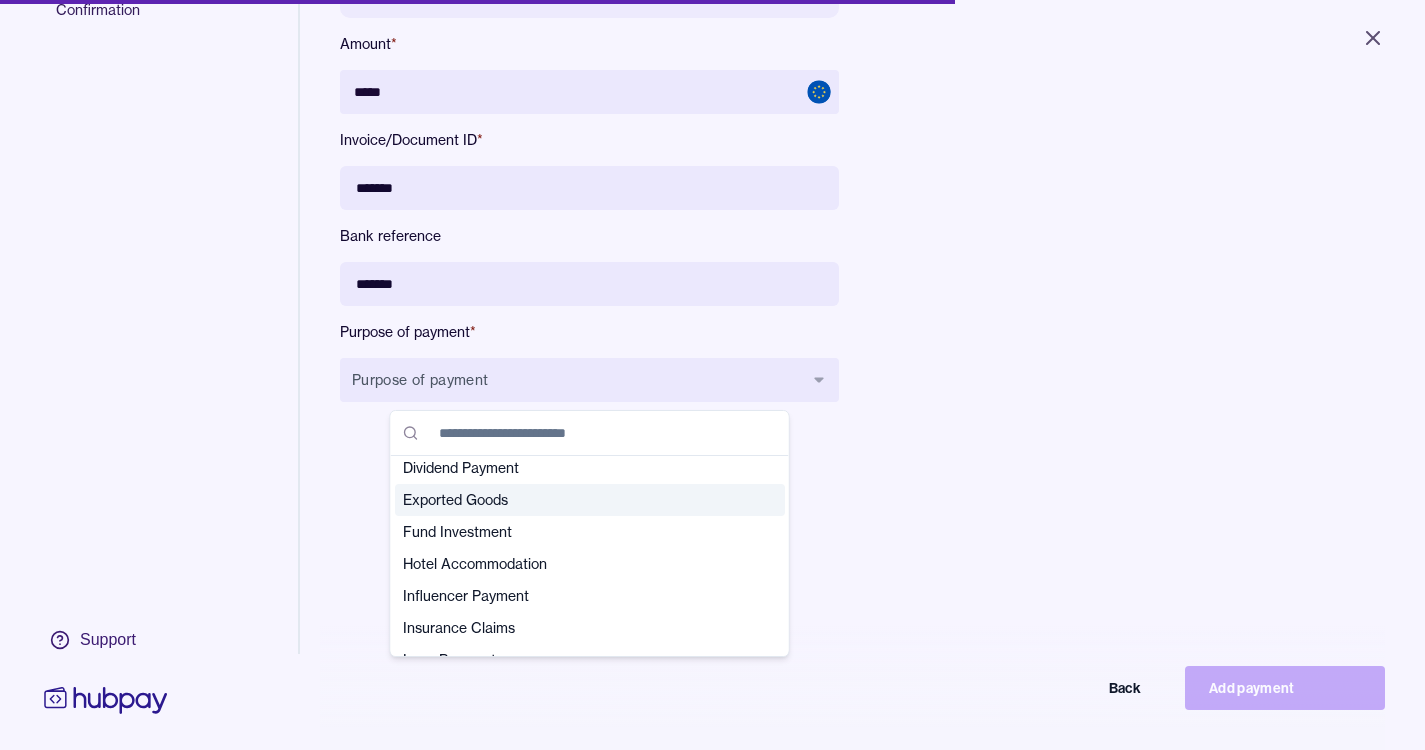 click on "Exported Goods" at bounding box center [590, 500] 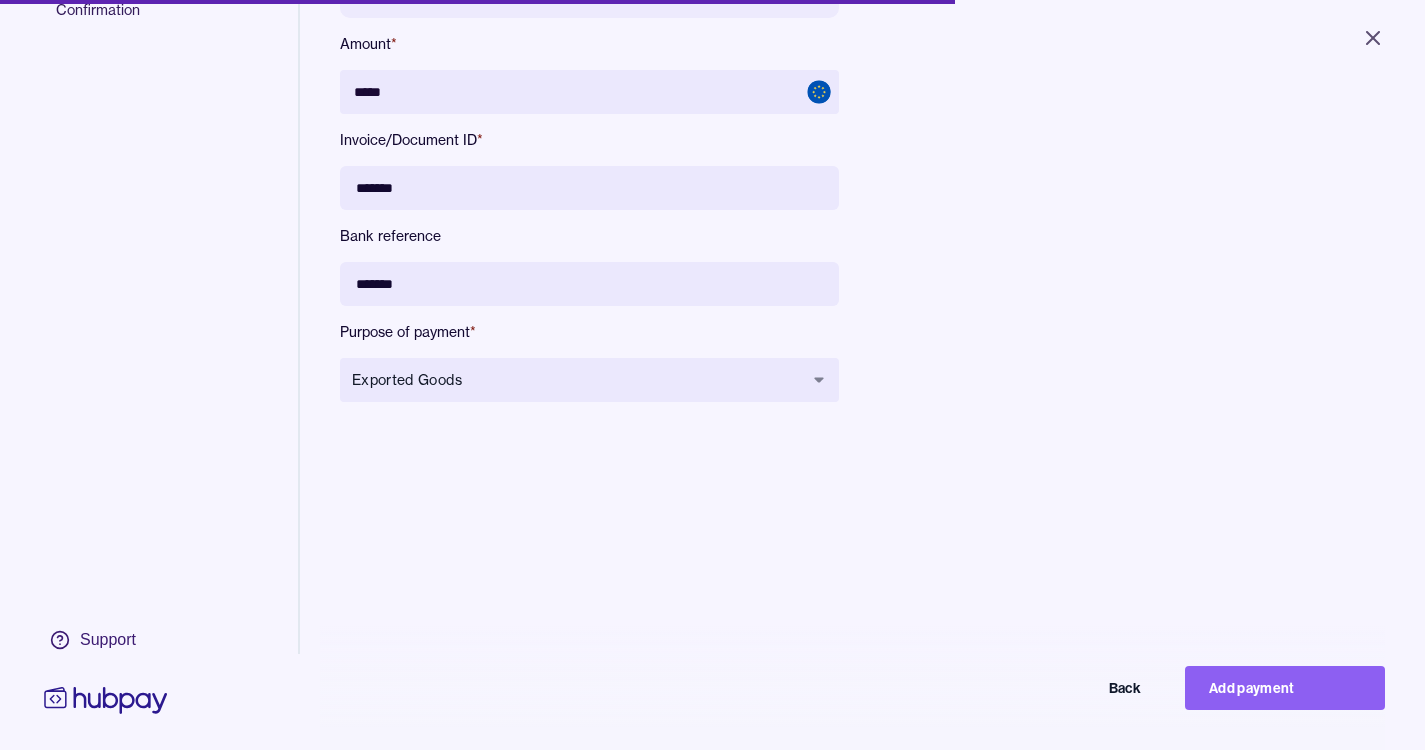 click on "Name ORSI srl Socio Unico Account IT19C0843051500000000975577 Amount  * ***** Invoice/Document ID  * ******* Bank reference ******* Purpose of payment  * Exported Goods Back Add payment" at bounding box center (862, 255) 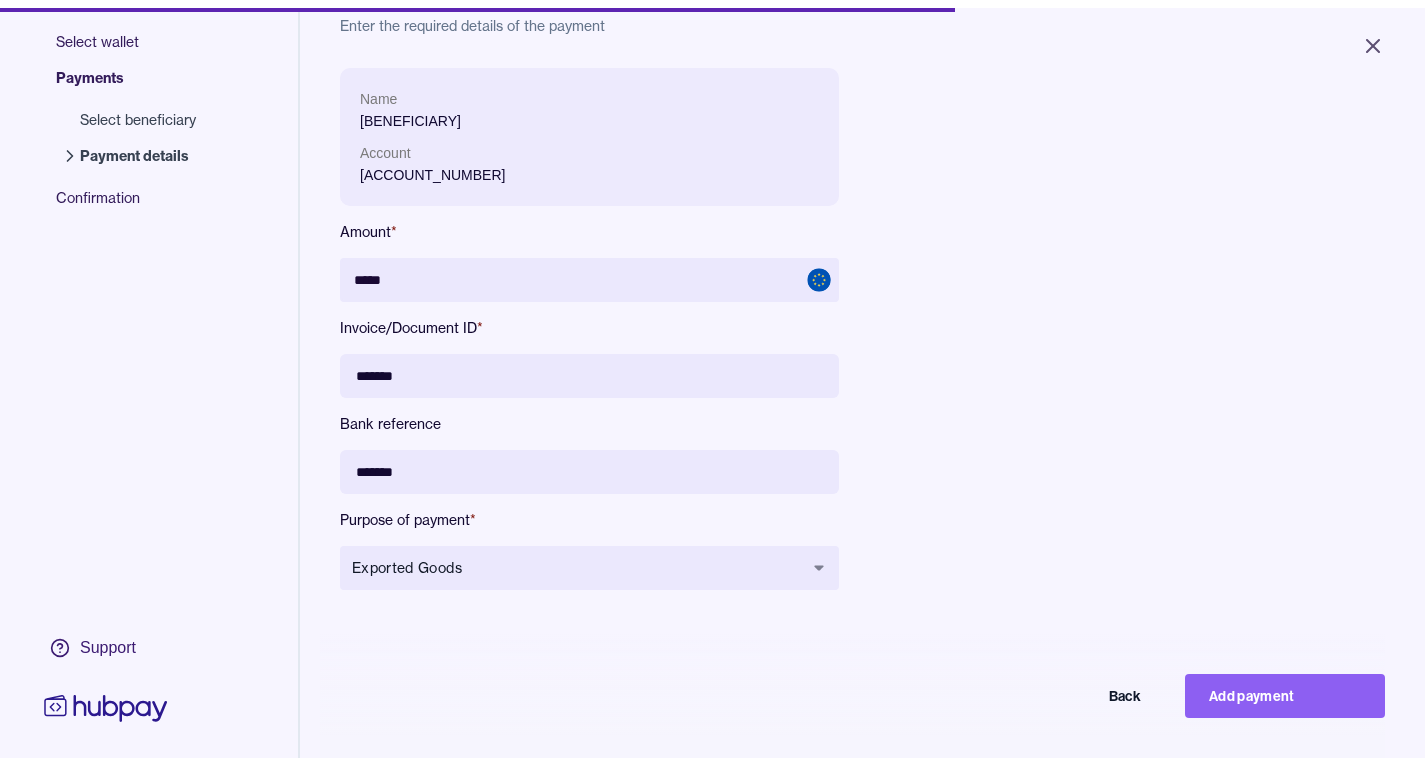 scroll, scrollTop: 0, scrollLeft: 0, axis: both 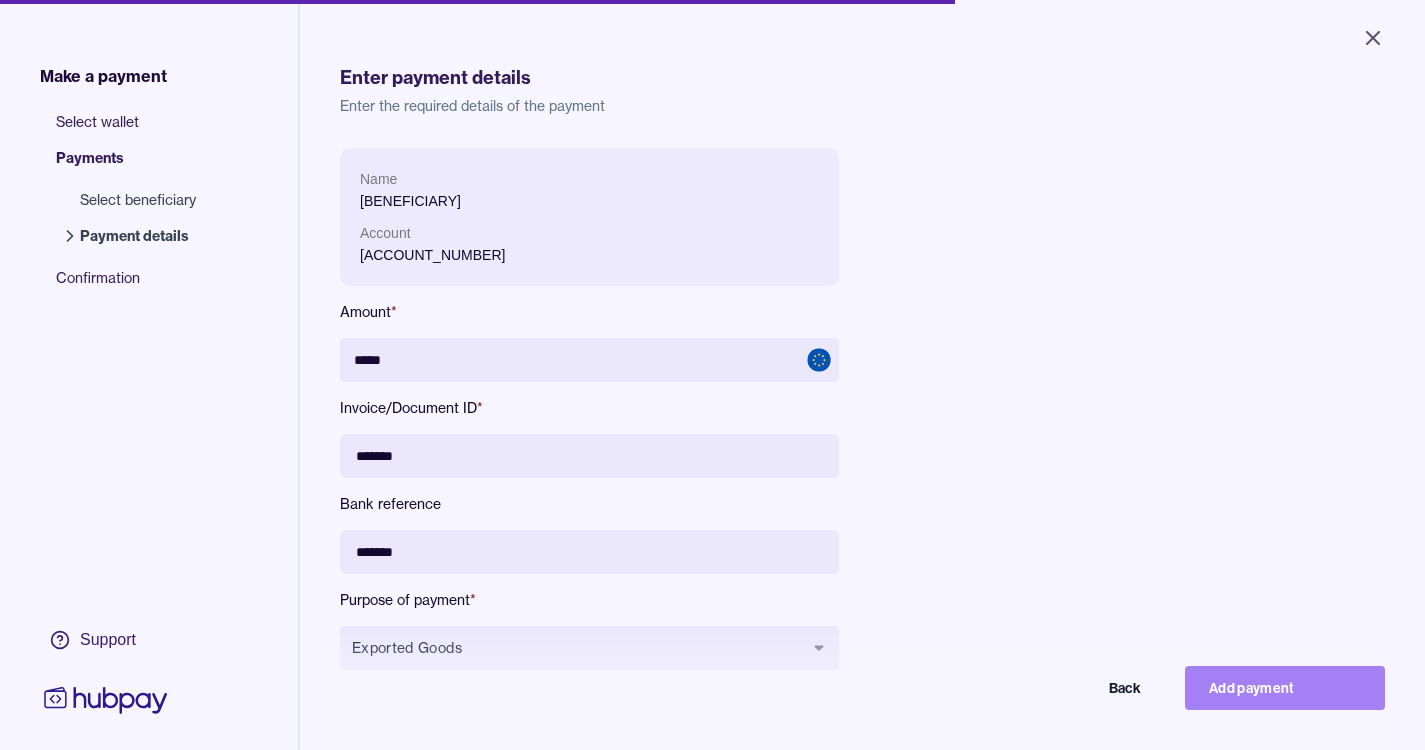 click on "Add payment" at bounding box center (1285, 688) 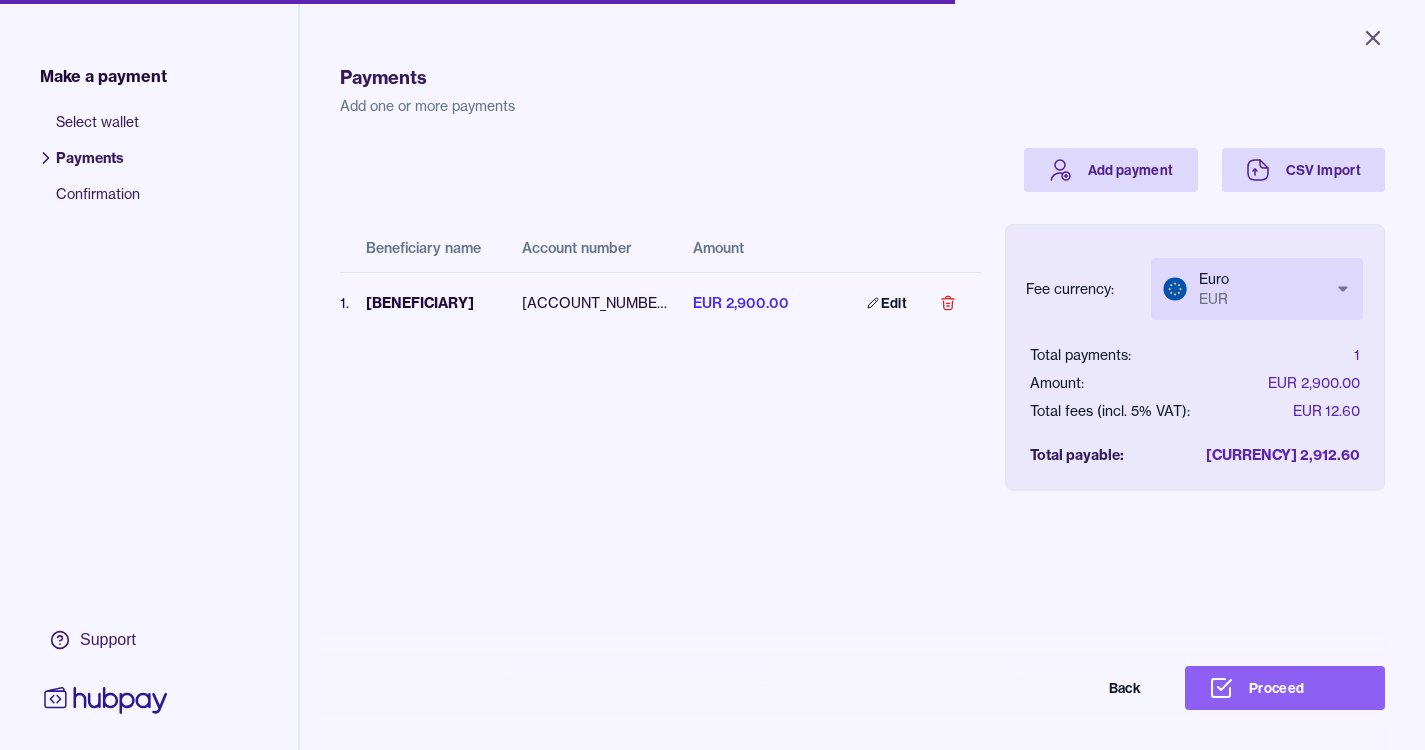 click on "Close Make a payment Select wallet Payments Confirmation Support Payments Add one or more payments Add payment CSV Import Beneficiary name Account number Amount 1 . ORSI srl Socio Unico IT19C0843051500000000975577 EUR 2,900.00 Edit Fee currency: Euro EUR *** *** Total payments: 1 Amount: EUR 2,900.00 Total fees (incl. 5% VAT): EUR 12.60 Total payable: EUR 2,912.60 Back Proceed Payment | Hubpay" at bounding box center [712, 375] 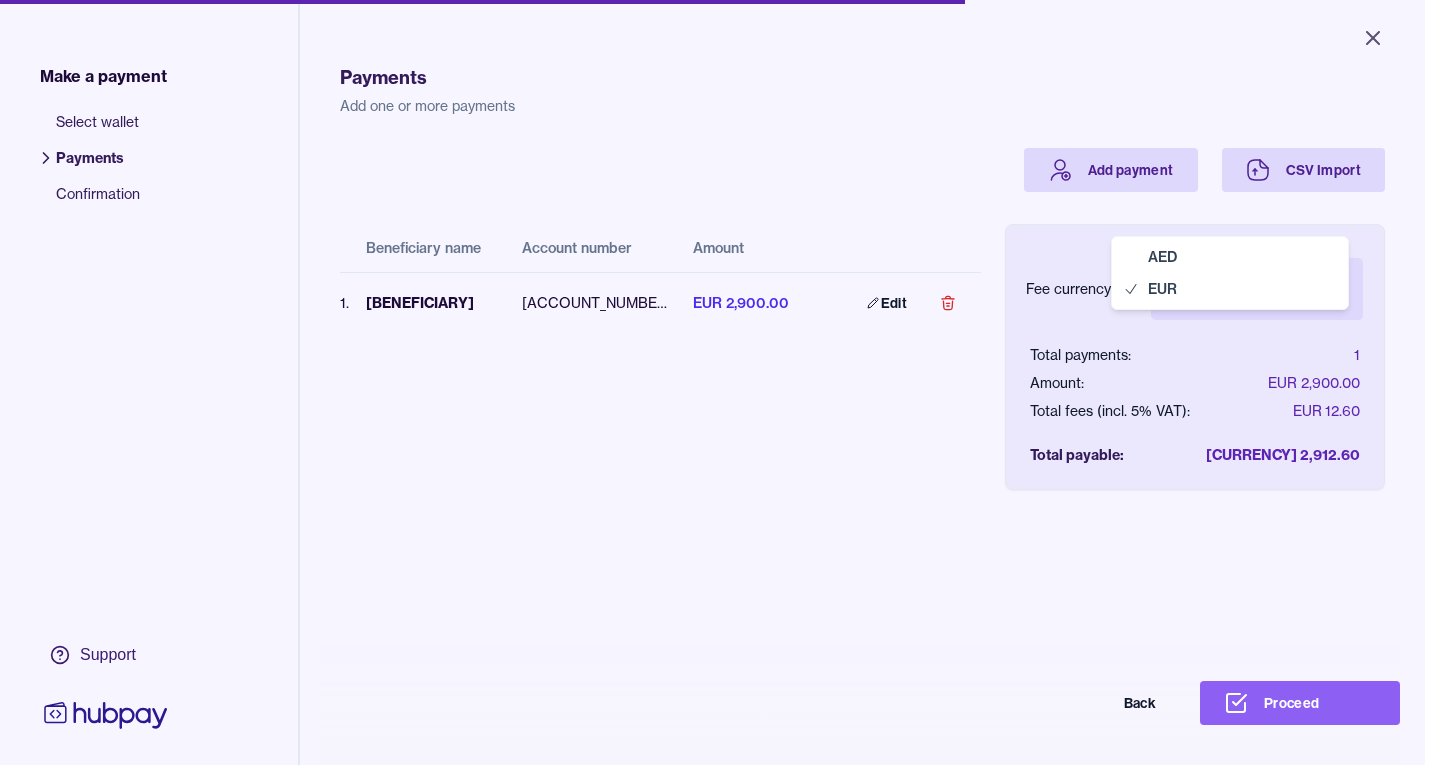 select on "***" 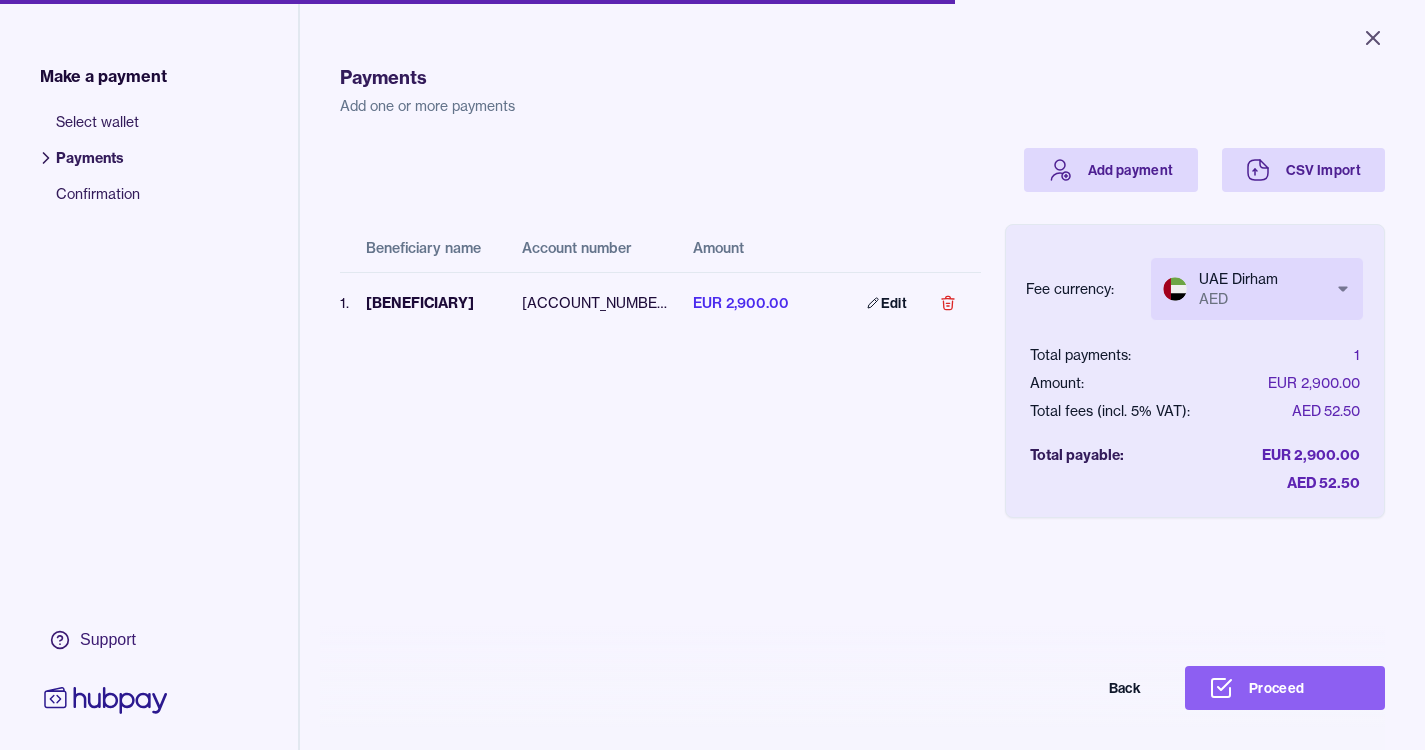 click on "Payments Add one or more payments Add payment CSV Import Beneficiary name Account number Amount 1 . ORSI srl Socio Unico IT19C0843051500000000975577 EUR 2,900.00 Edit Fee currency: UAE Dirham AED *** *** Total payments: 1 Amount: EUR 2,900.00 Total fees (incl. 5% VAT): AED 52.50 Total payable: EUR 2,900.00 AED 52.50 Back Proceed" at bounding box center [862, 411] 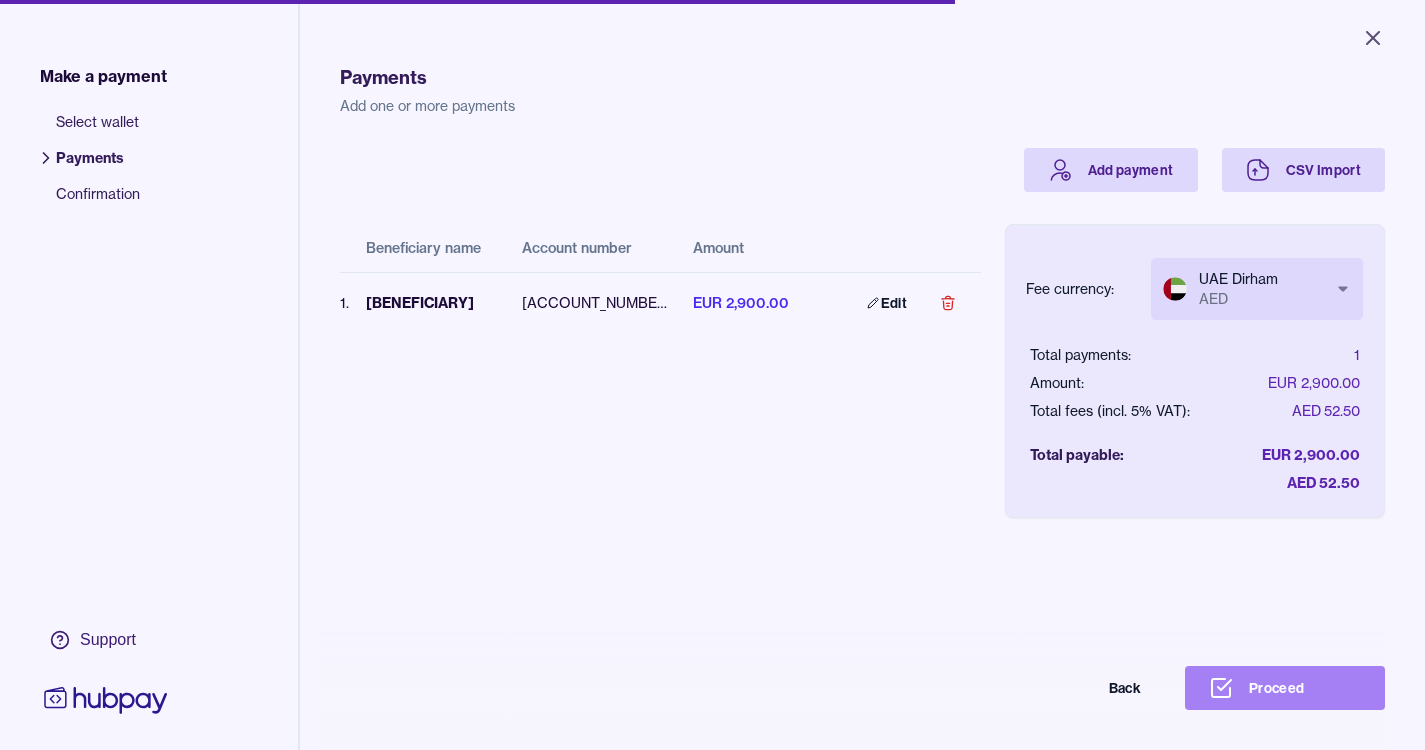 click on "Proceed" at bounding box center (1285, 688) 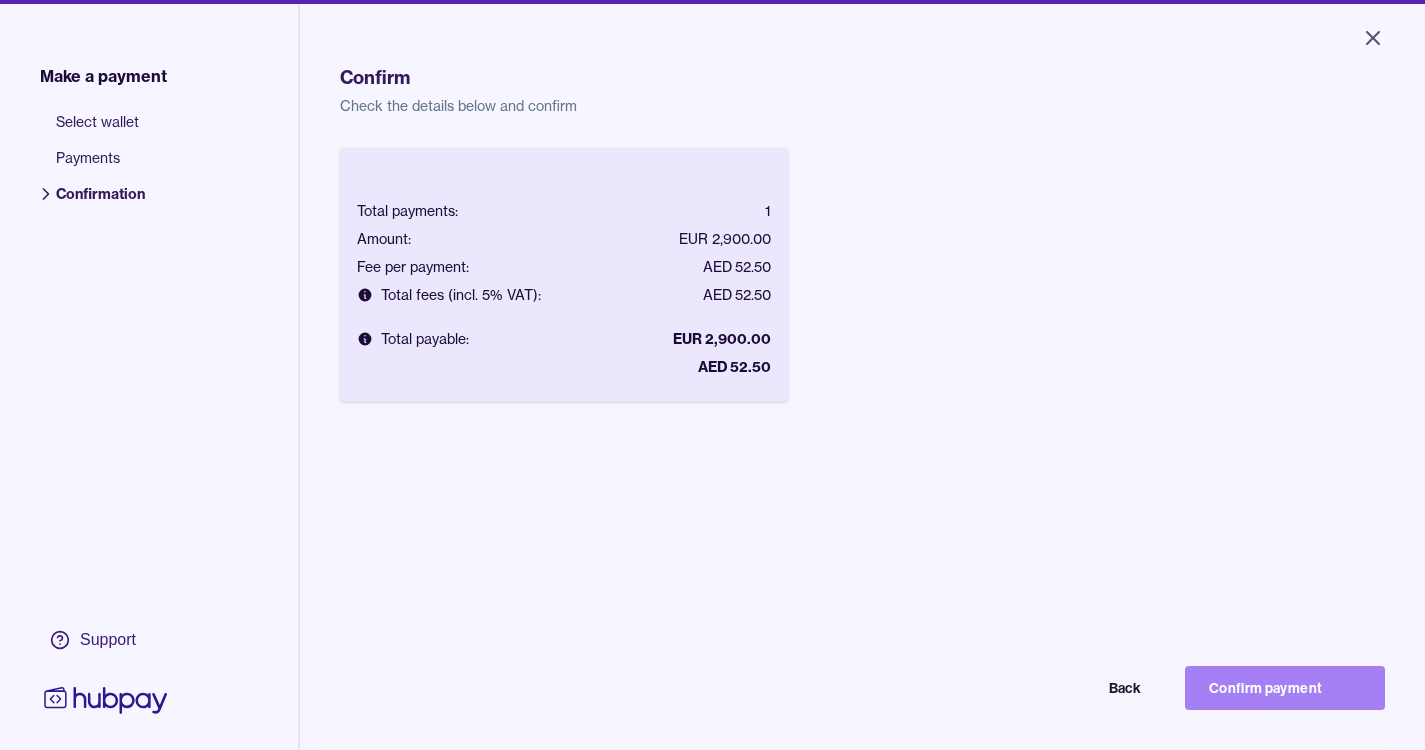 click on "Confirm payment" at bounding box center (1285, 688) 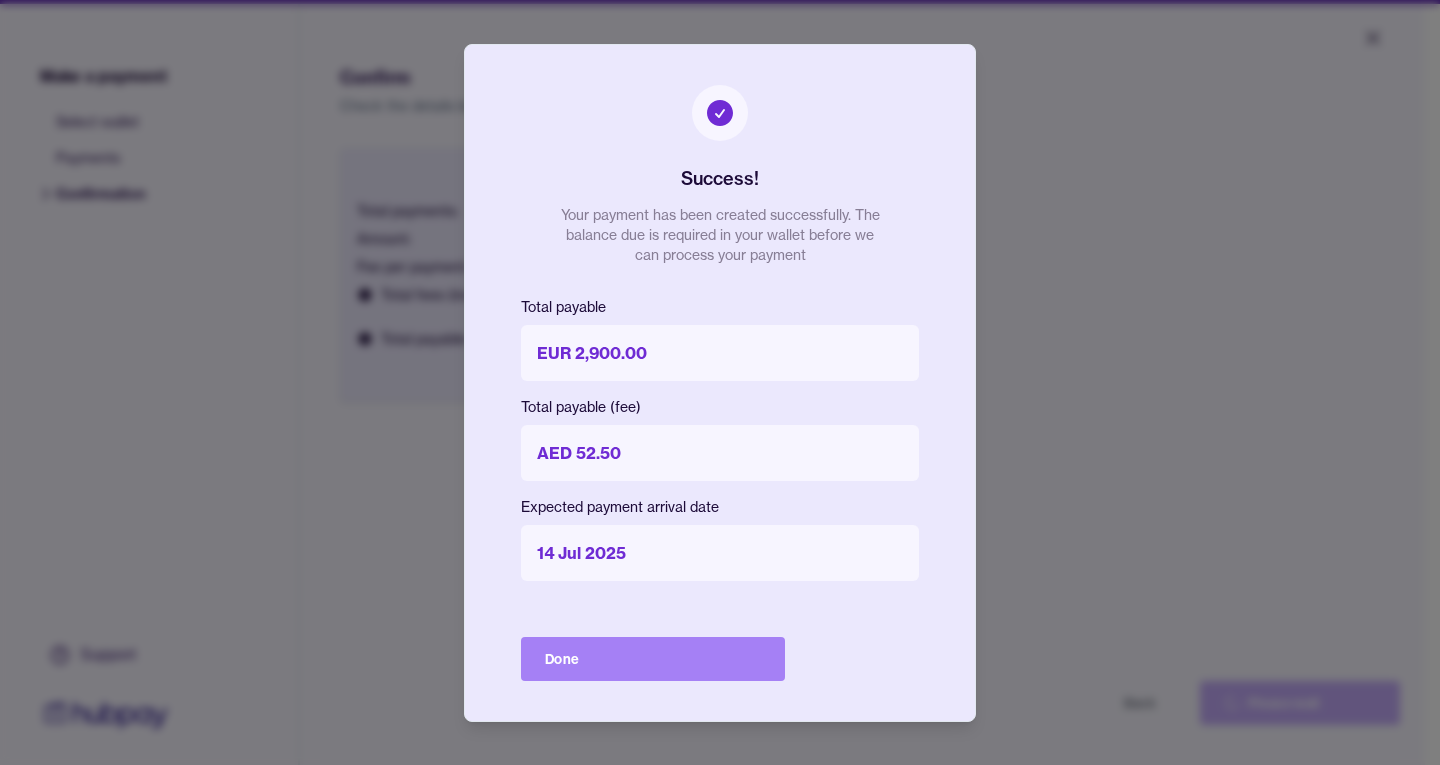 click on "Done" at bounding box center (653, 659) 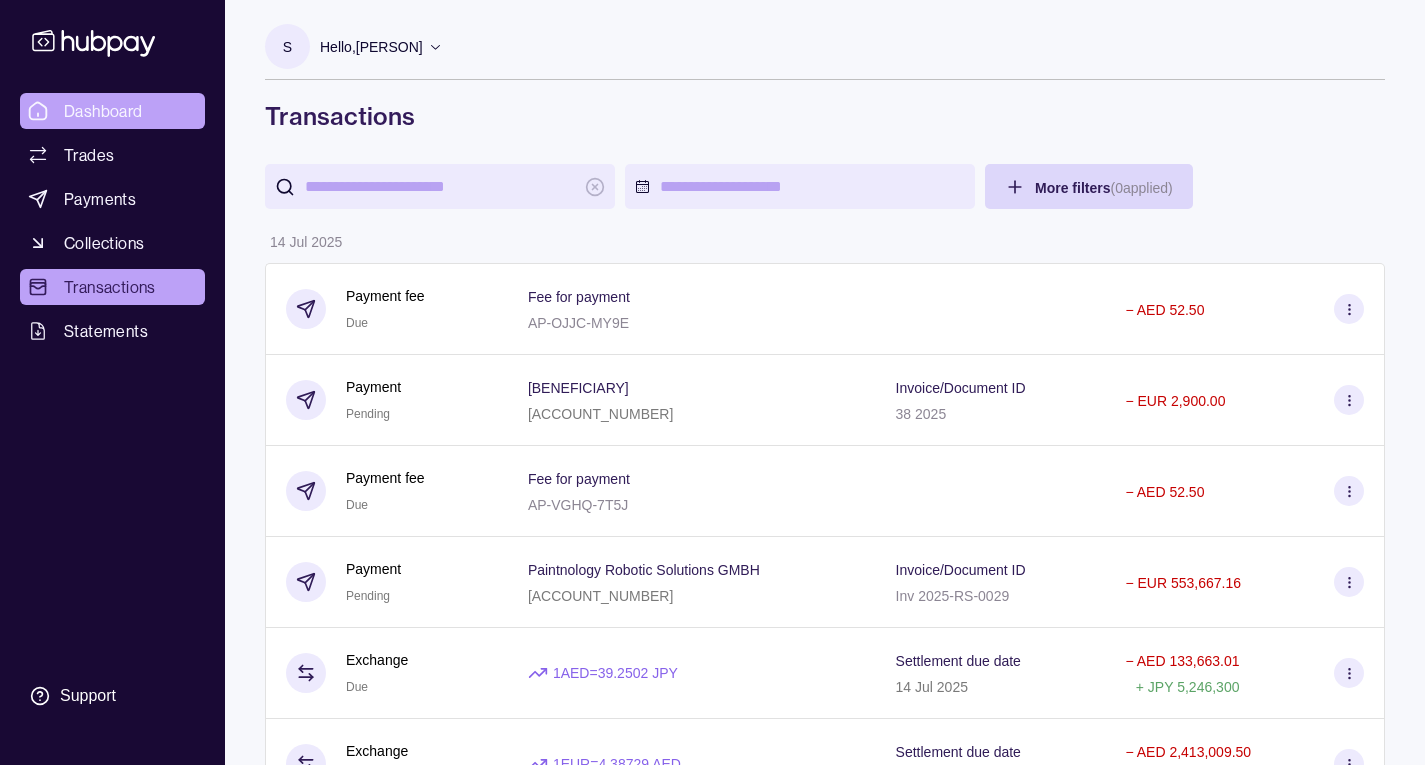 click on "Dashboard" at bounding box center (103, 111) 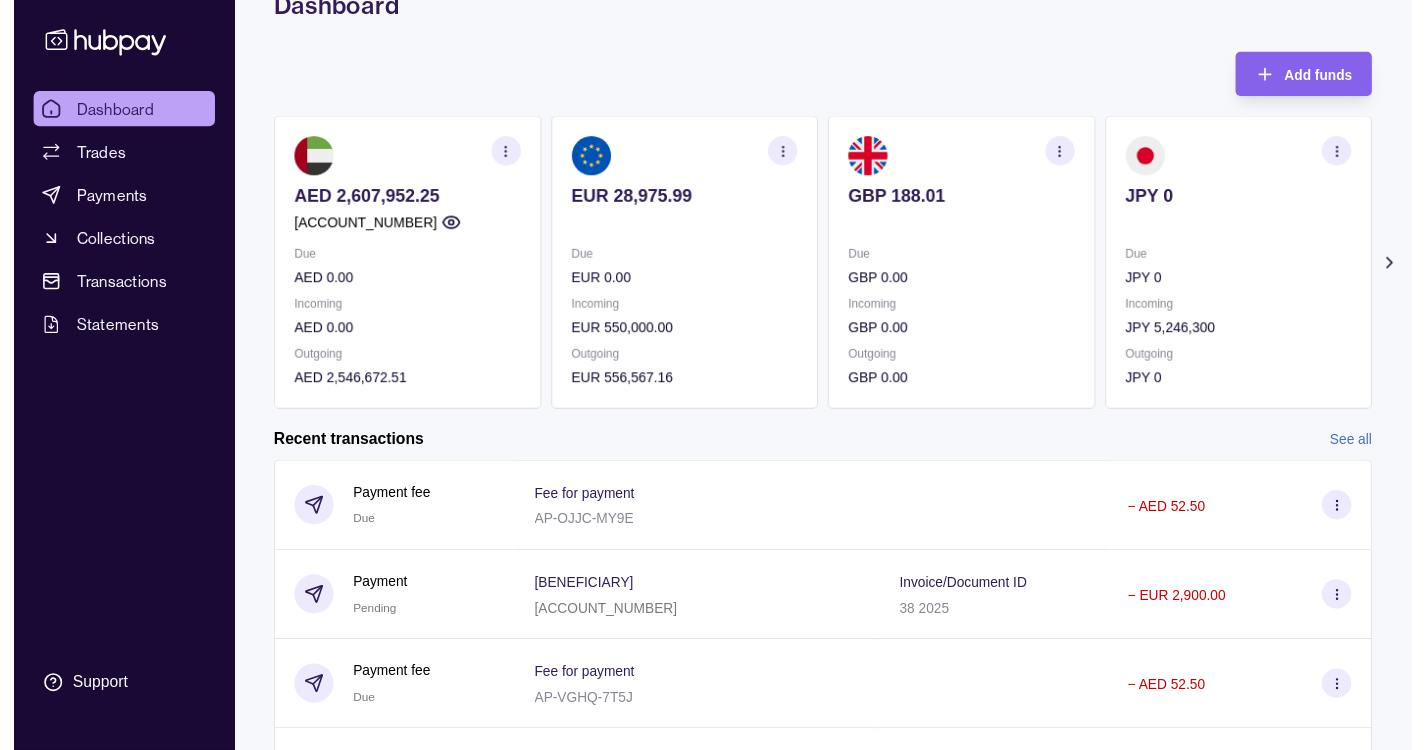 scroll, scrollTop: 0, scrollLeft: 0, axis: both 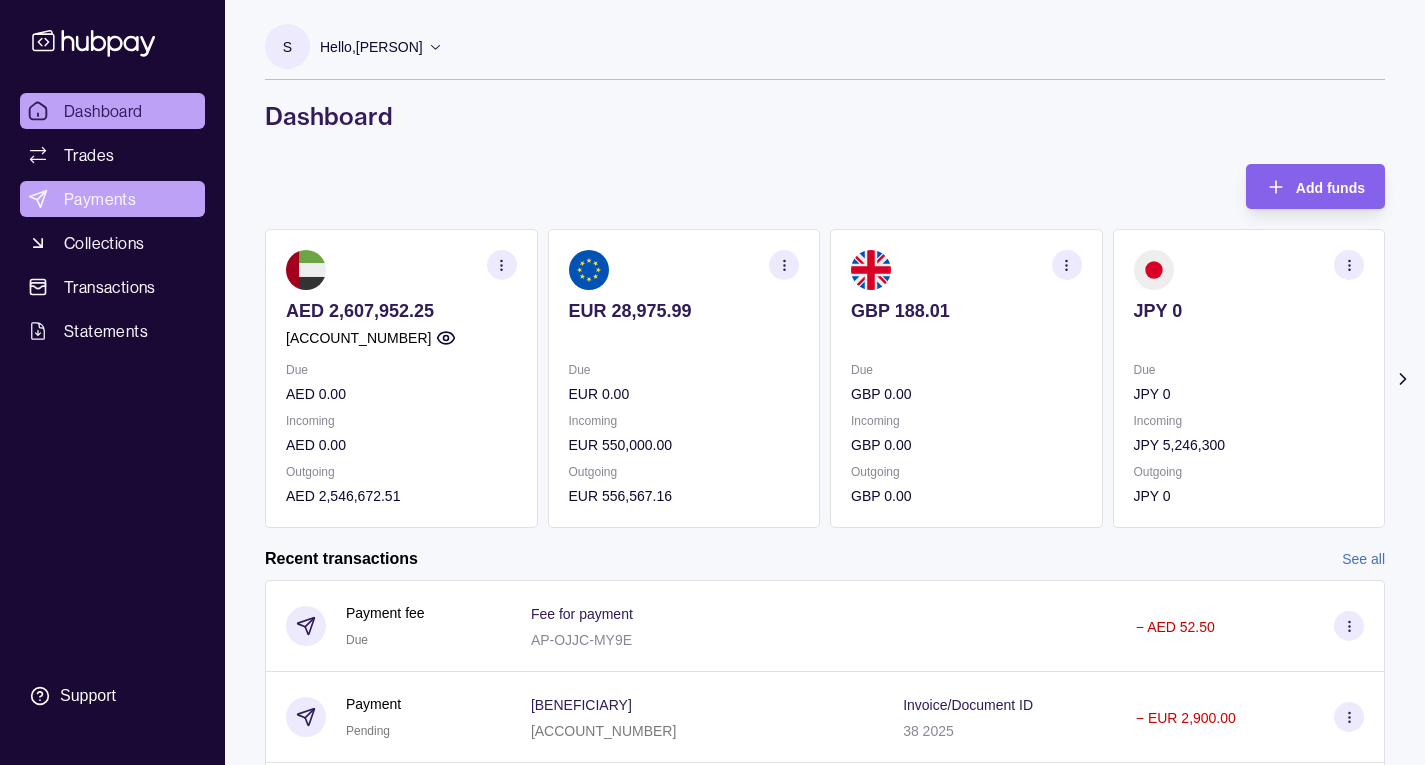 click on "Payments" at bounding box center [100, 199] 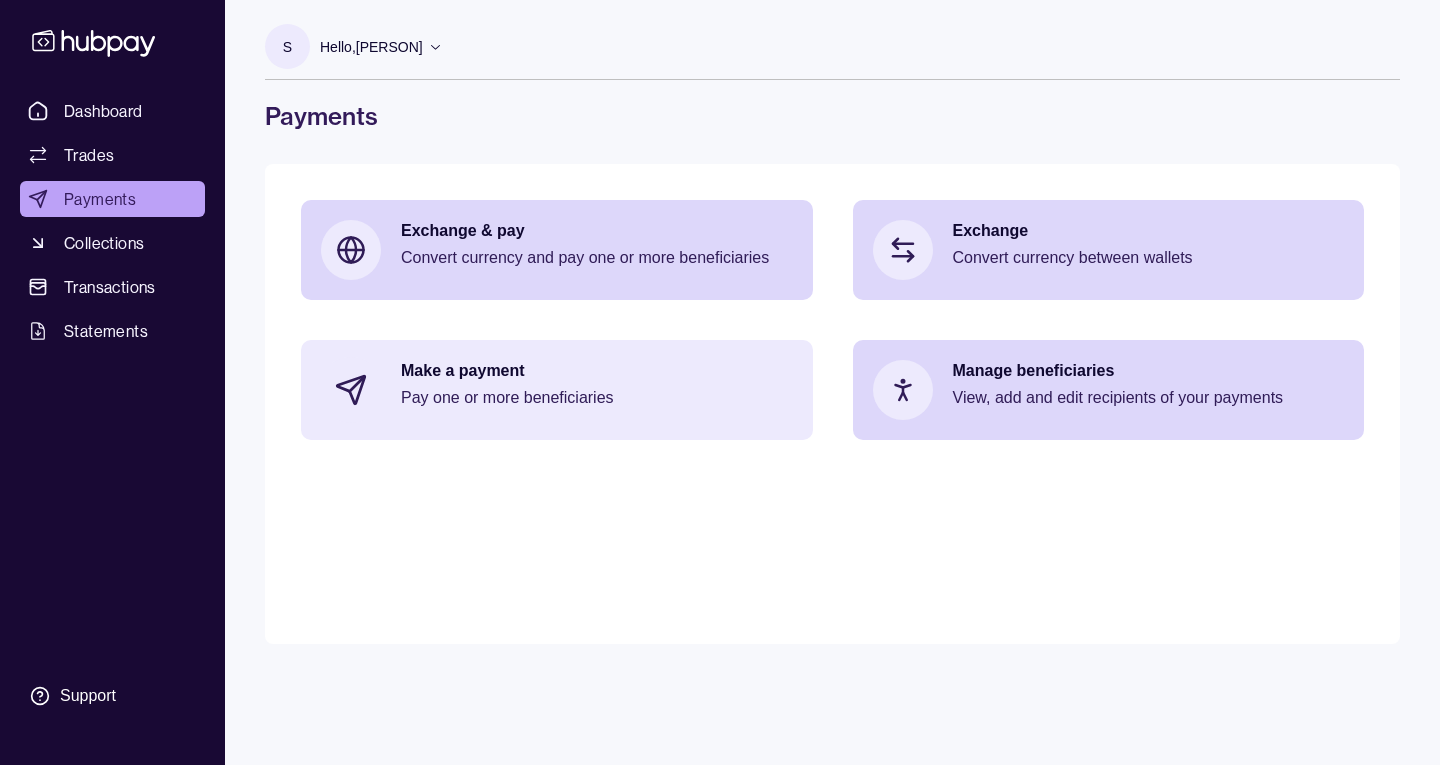 click on "Make a payment" at bounding box center [597, 371] 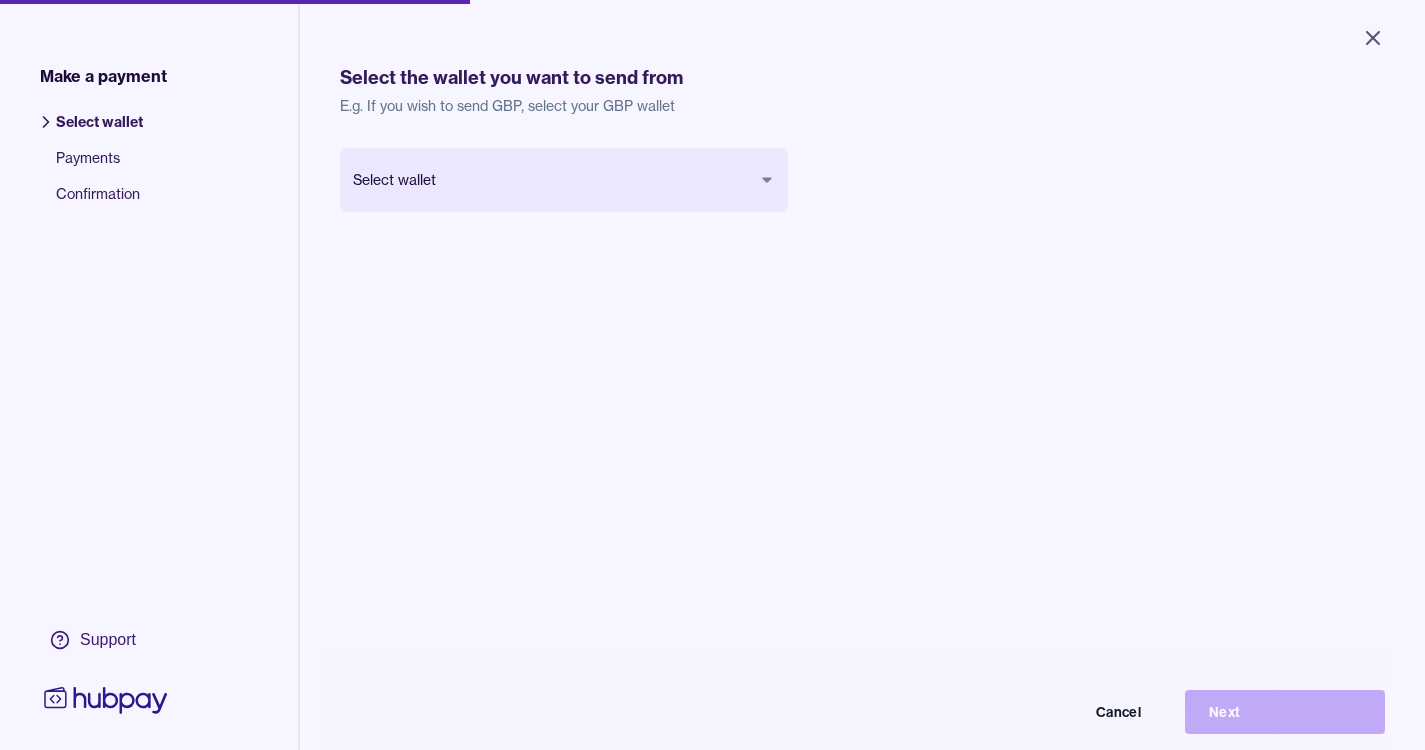 click on "Close Make a payment Select wallet Payments Confirmation Support Select the wallet you want to send from E.g. If you wish to send GBP, select your GBP wallet Select wallet Cancel Next Make a payment | Hubpay" at bounding box center [712, 375] 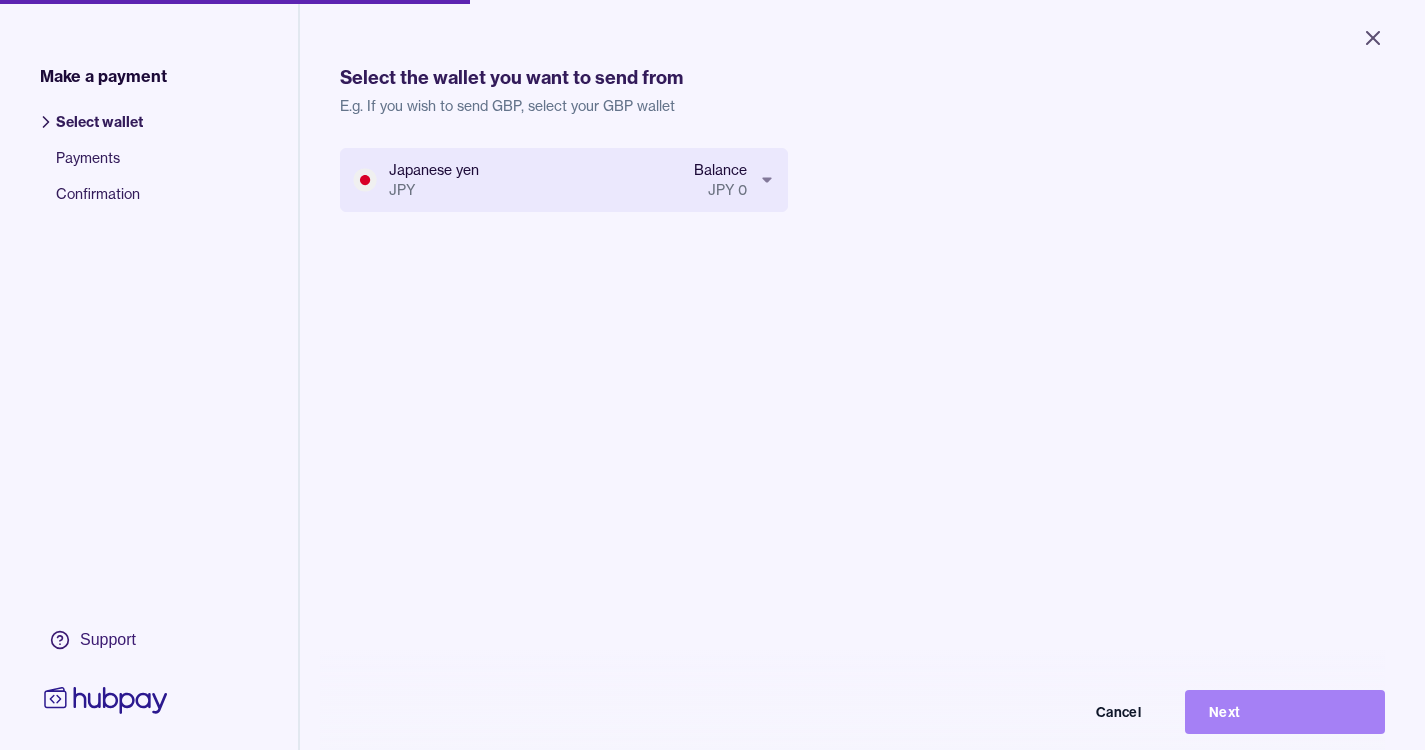 click on "Next" at bounding box center [1285, 712] 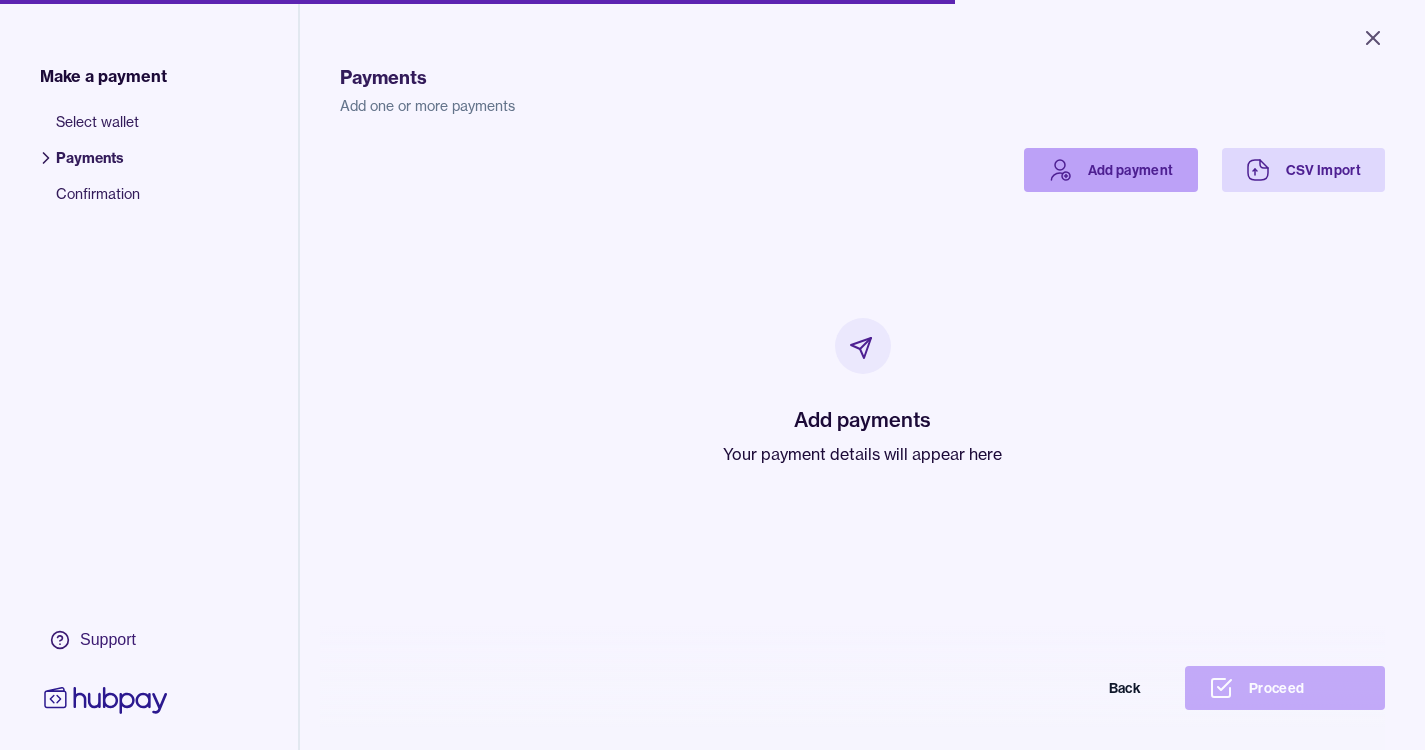 click on "Add payment" at bounding box center (1111, 170) 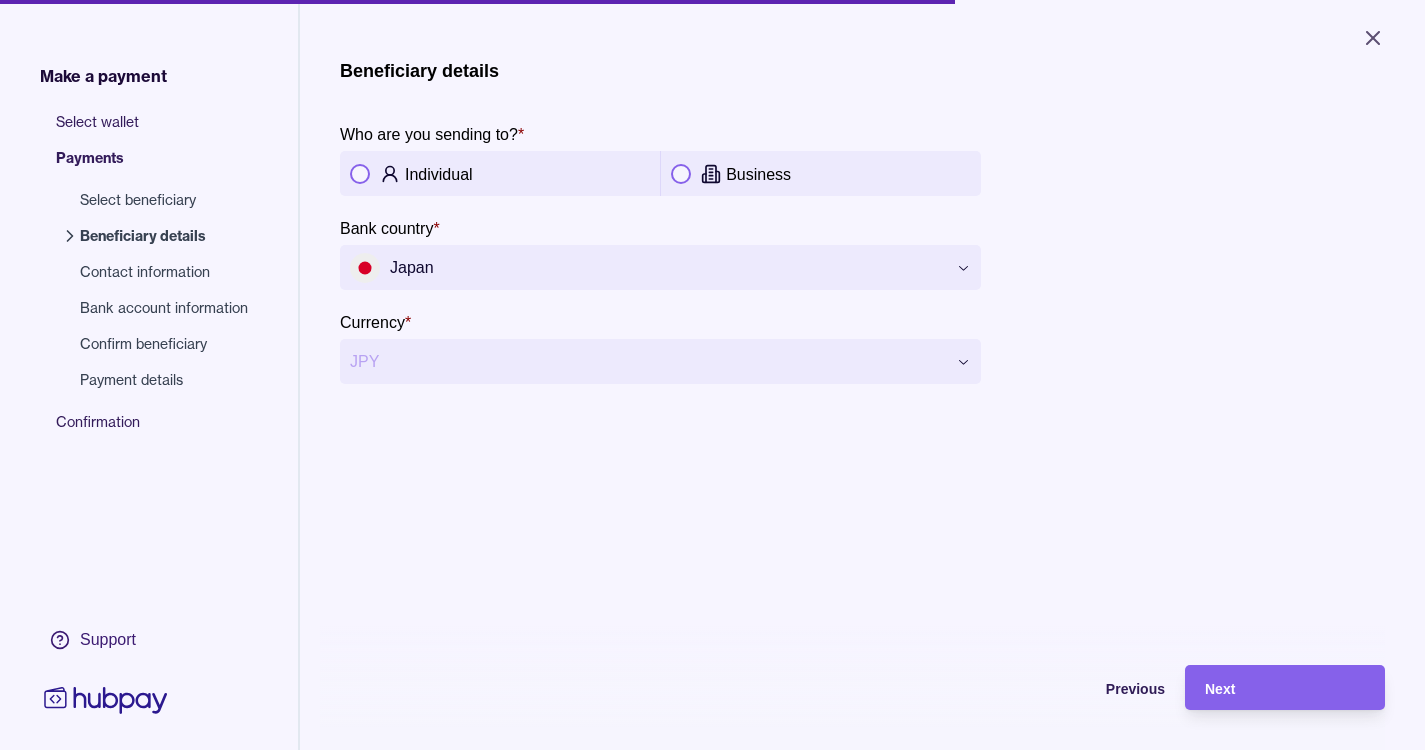 click at bounding box center [681, 174] 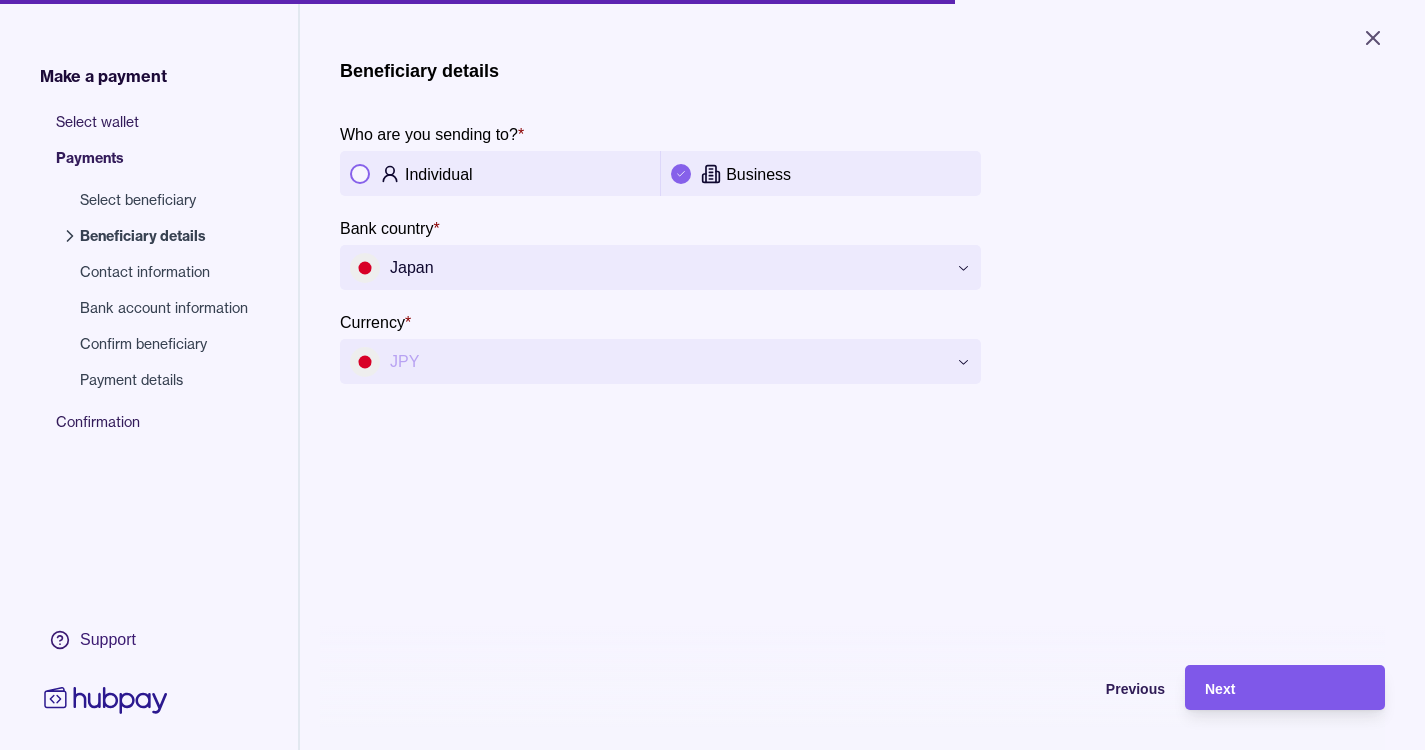 click on "Next" at bounding box center (1220, 689) 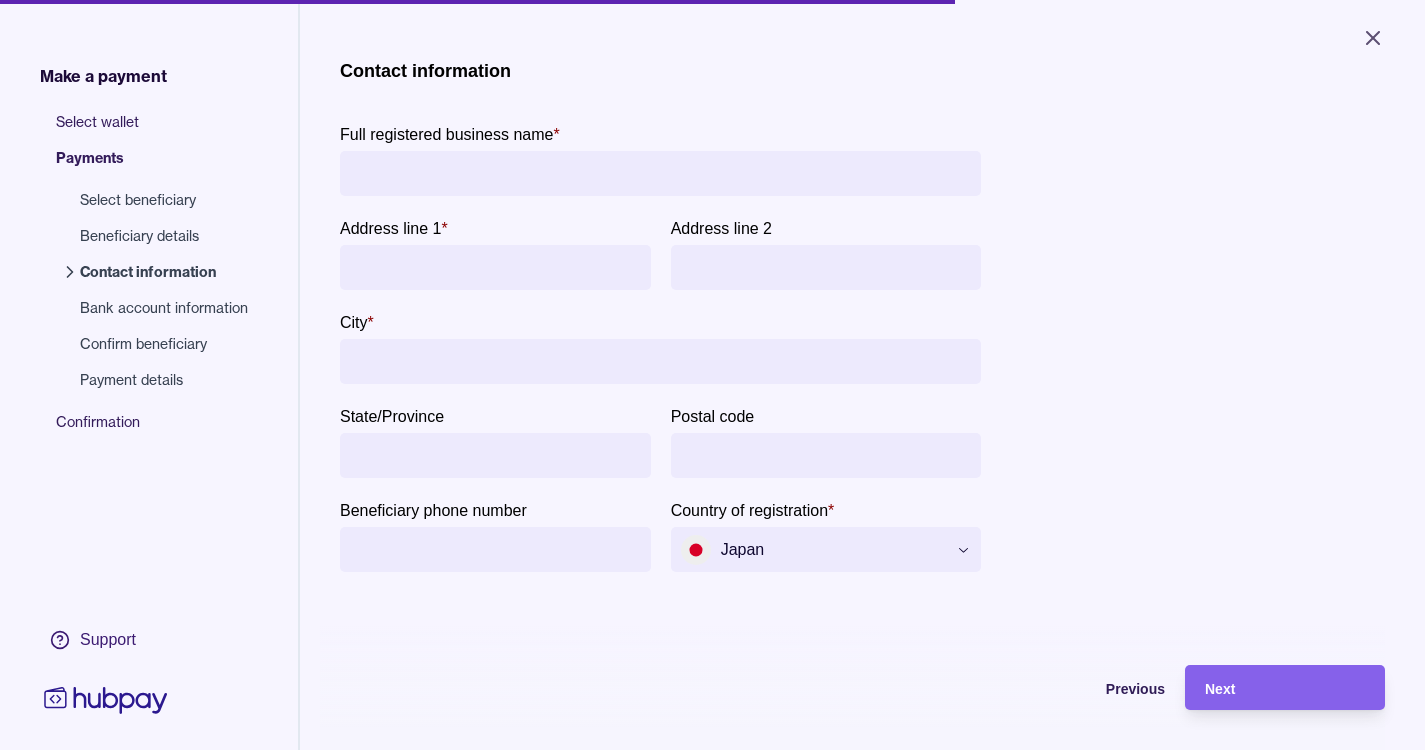 click on "Full registered business name  *" at bounding box center [660, 173] 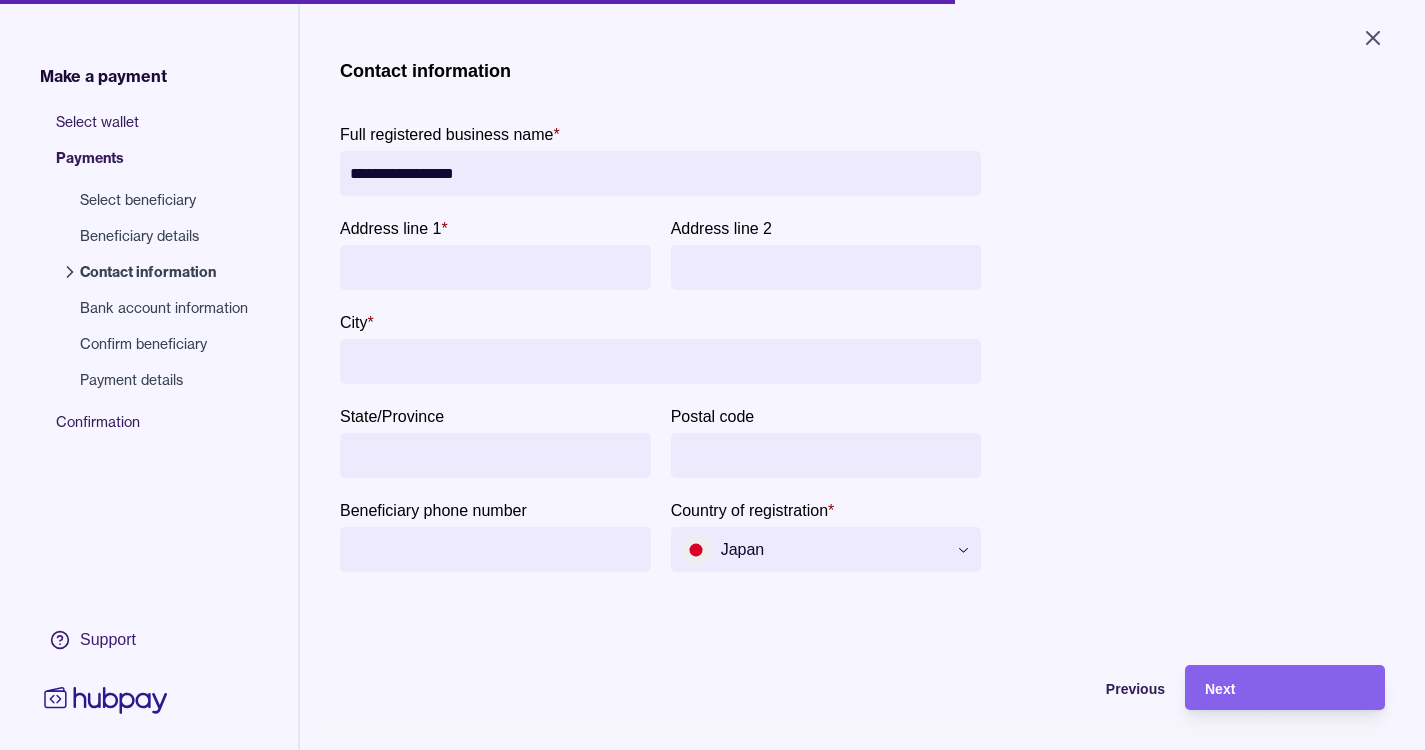type on "**********" 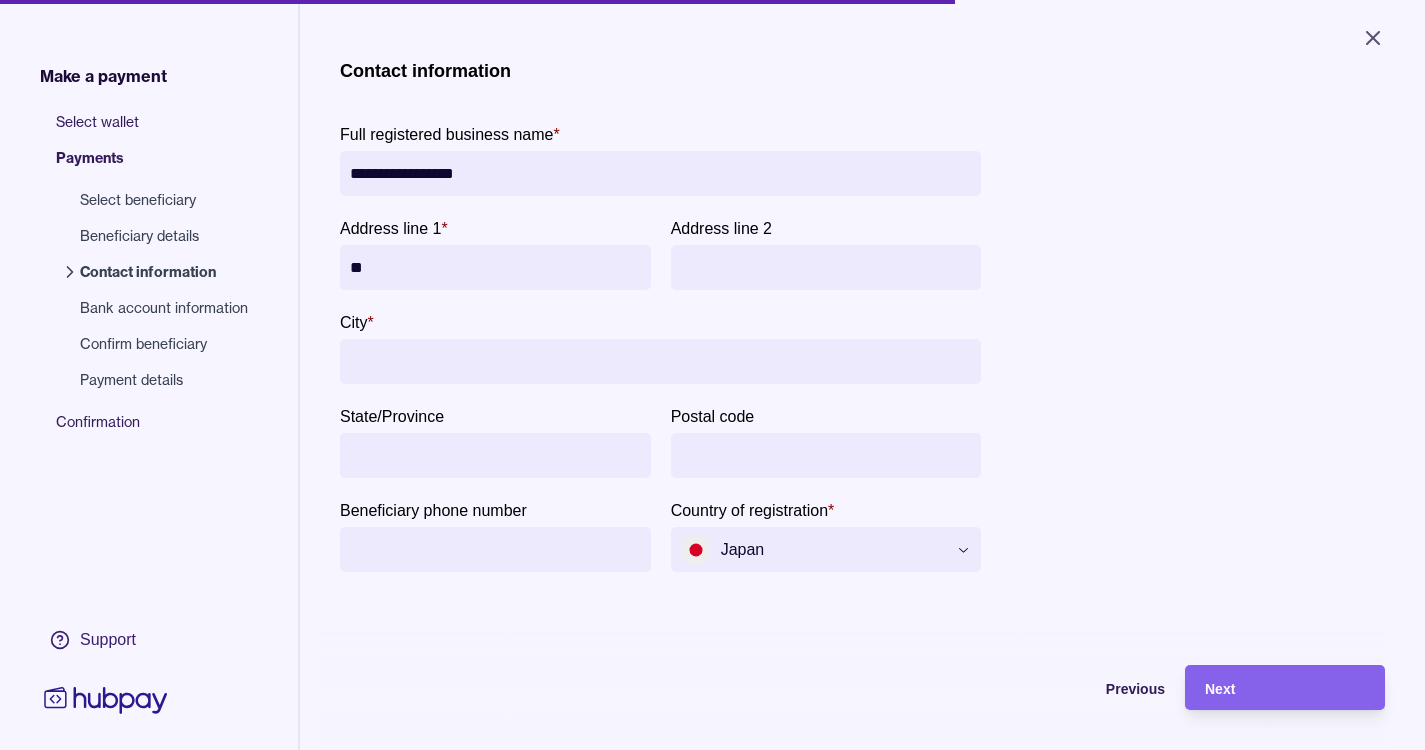 type on "*" 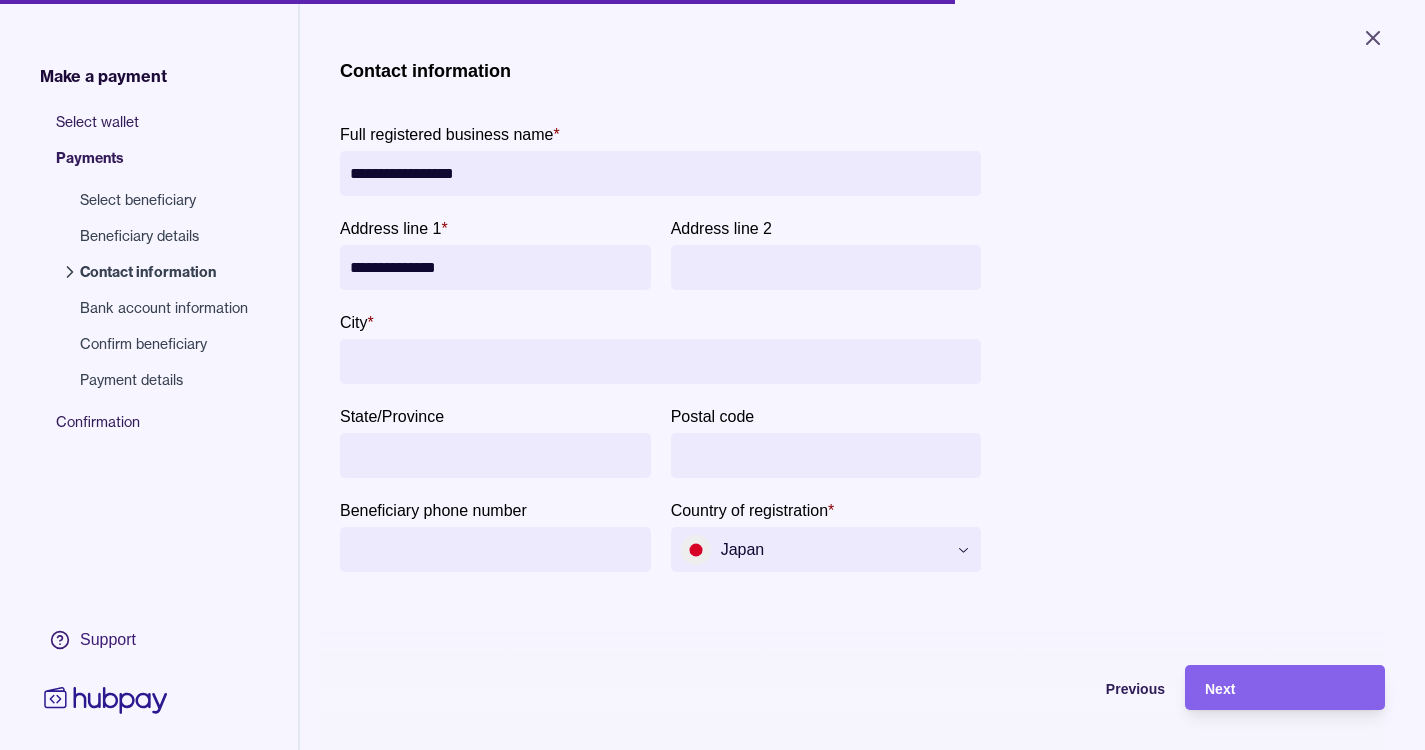 type on "**********" 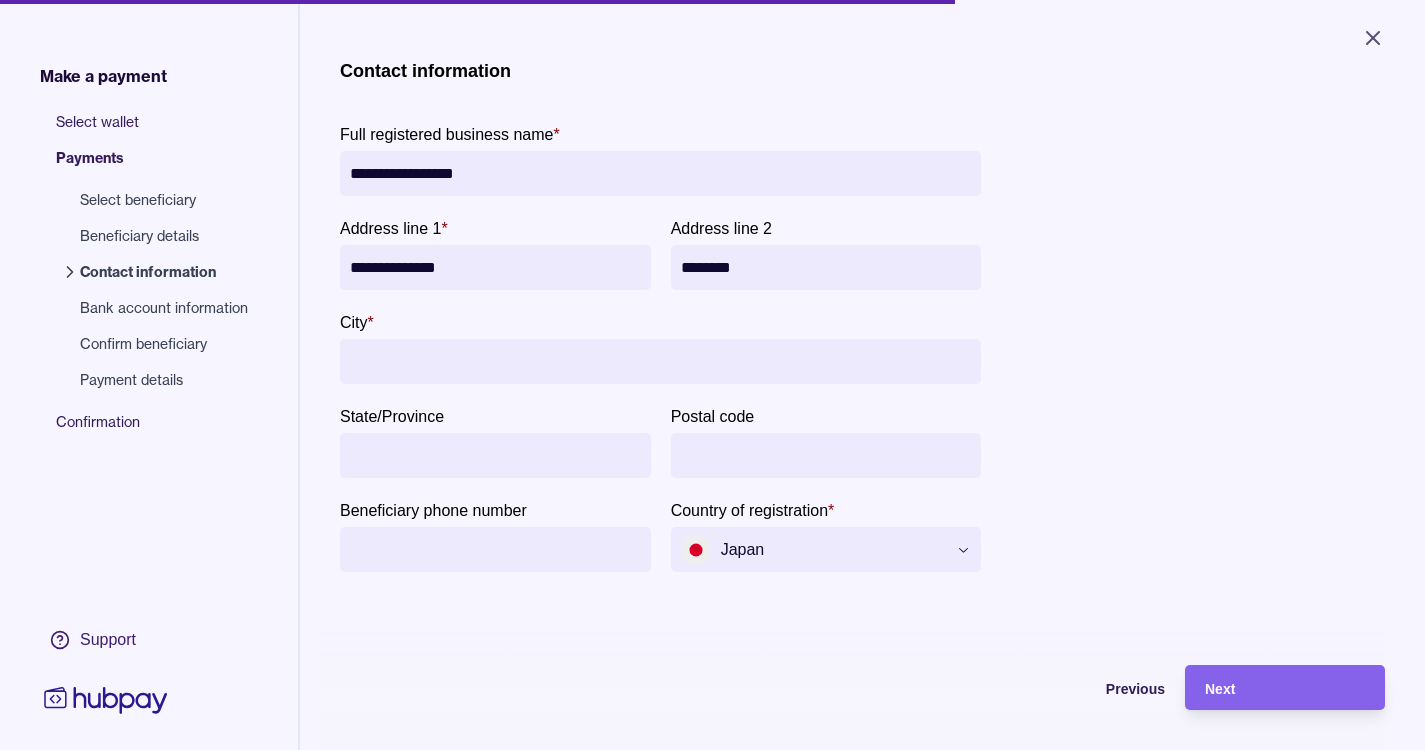 type on "********" 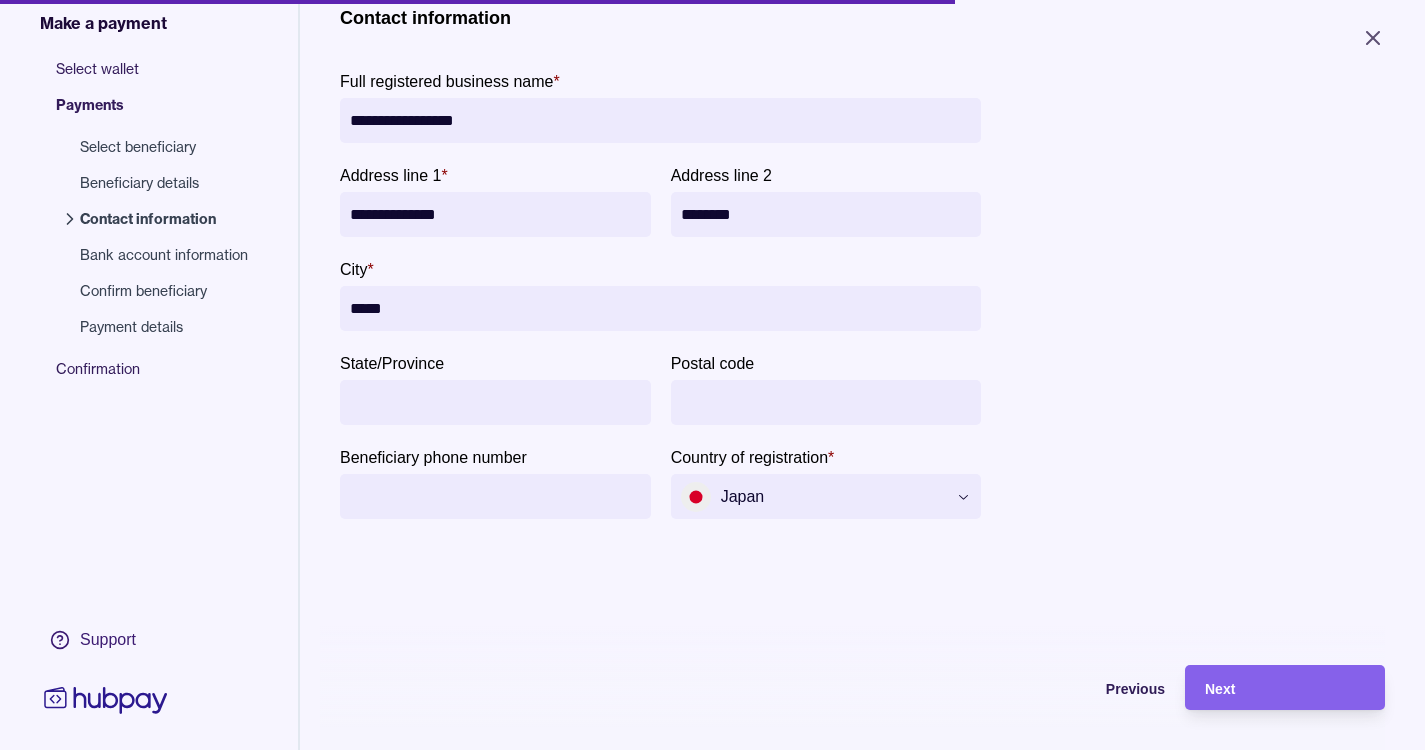 scroll, scrollTop: 100, scrollLeft: 0, axis: vertical 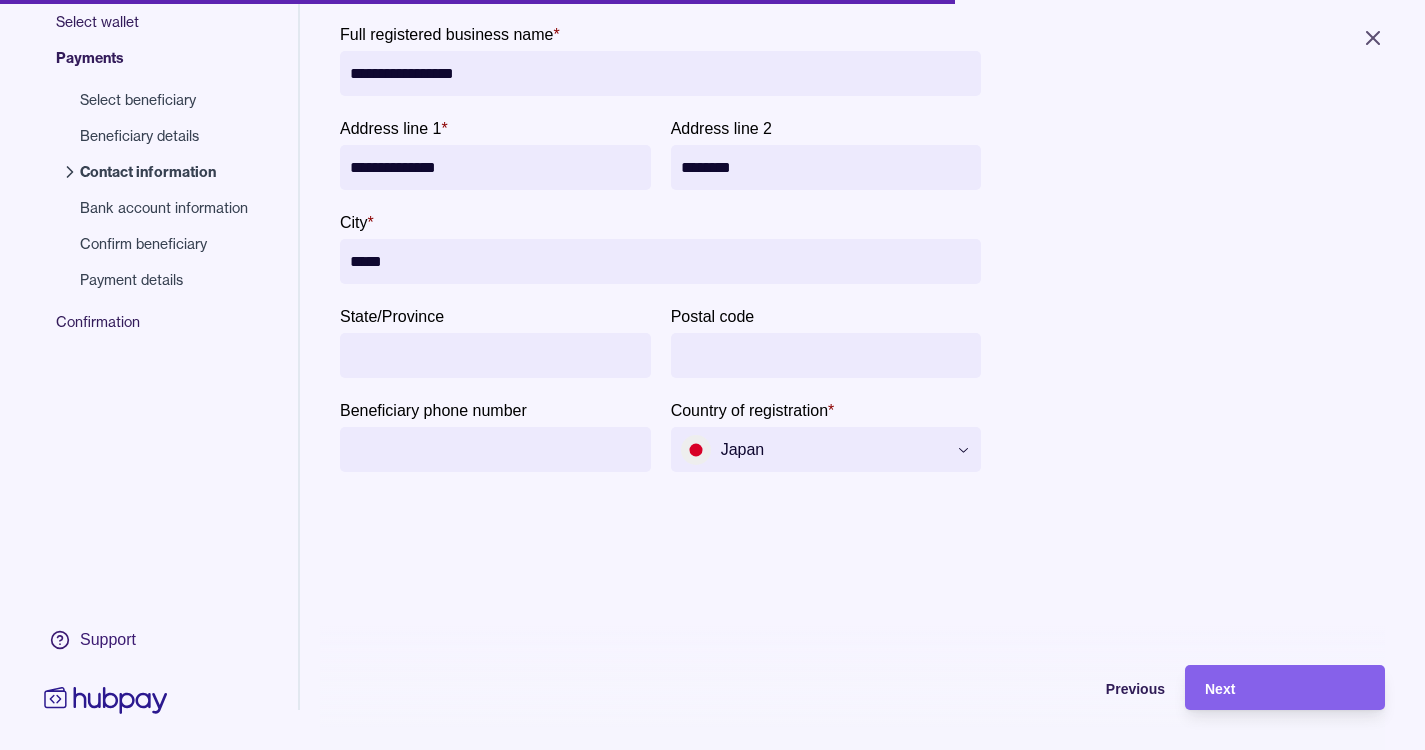 type on "*****" 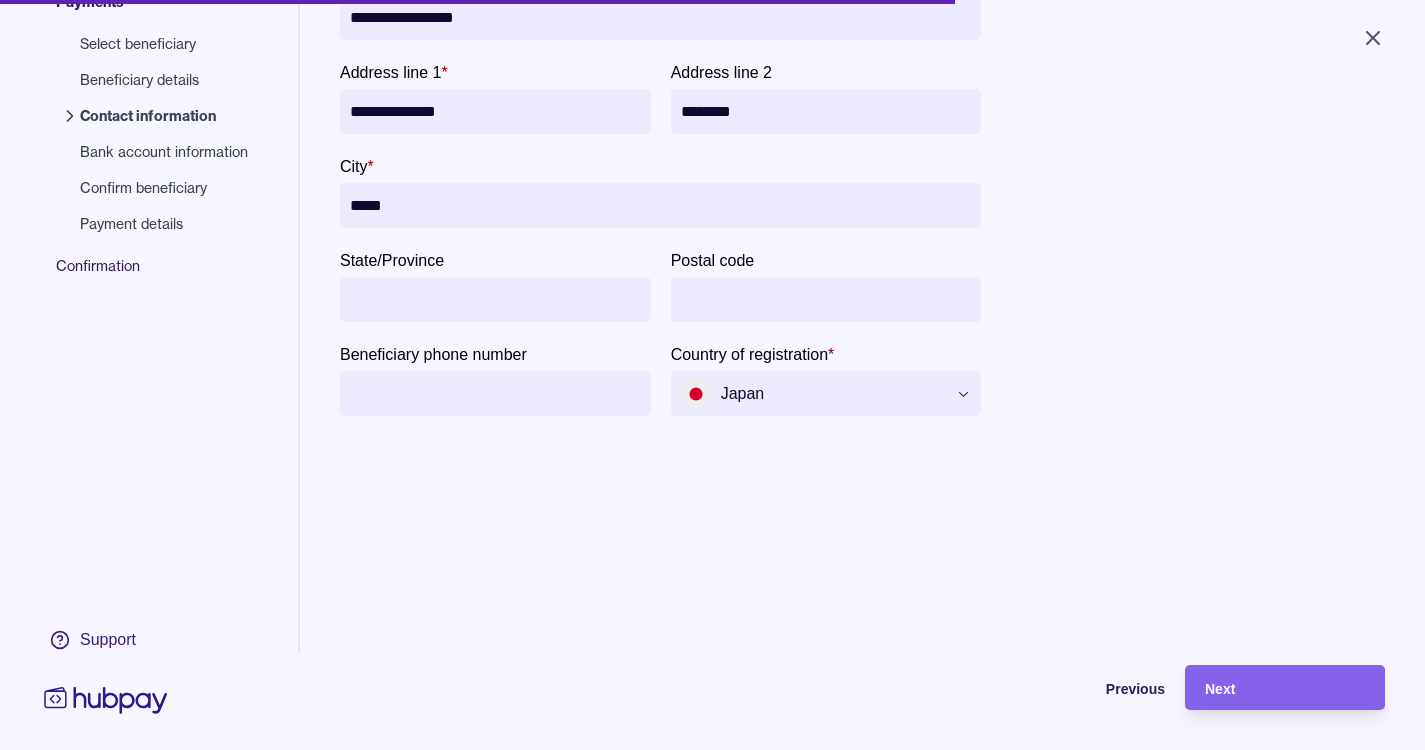scroll, scrollTop: 0, scrollLeft: 0, axis: both 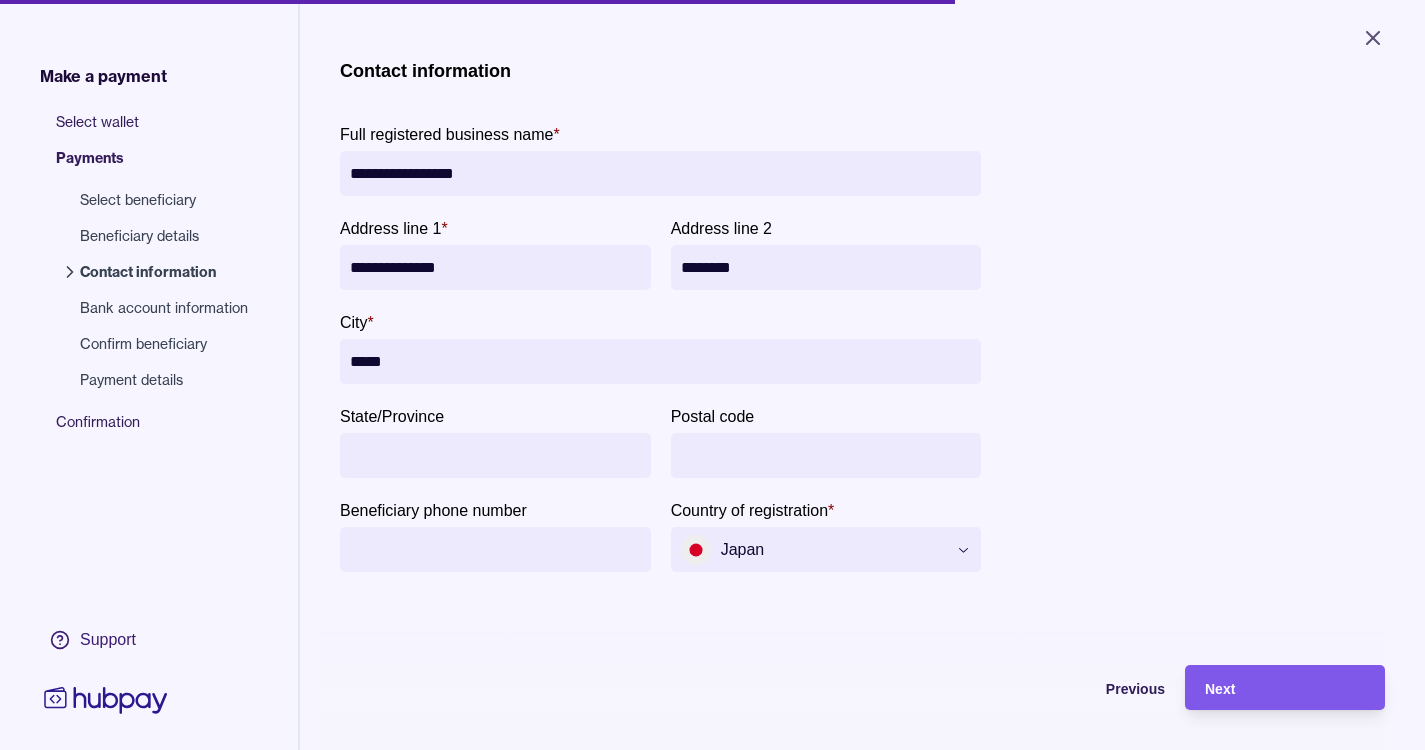 click on "Next" at bounding box center [1220, 689] 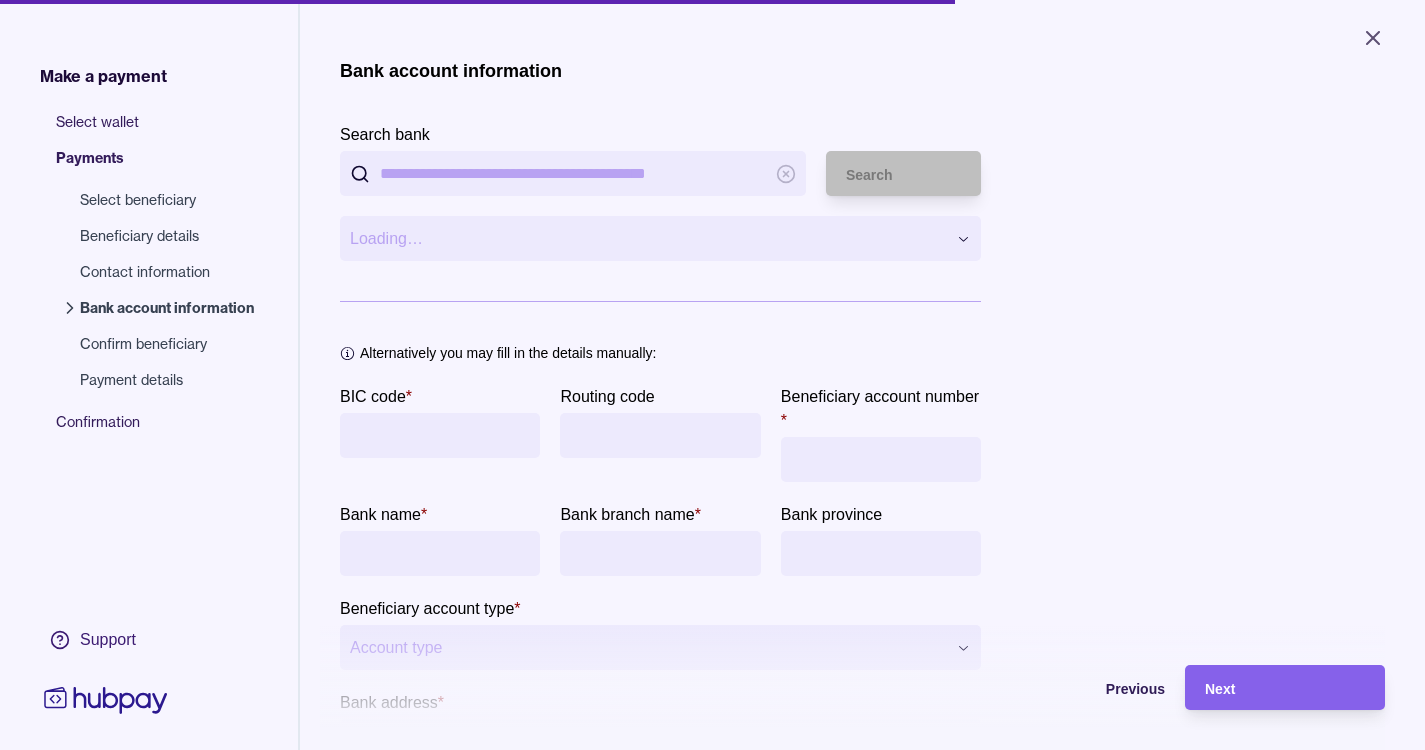click on "Search bank" at bounding box center [573, 173] 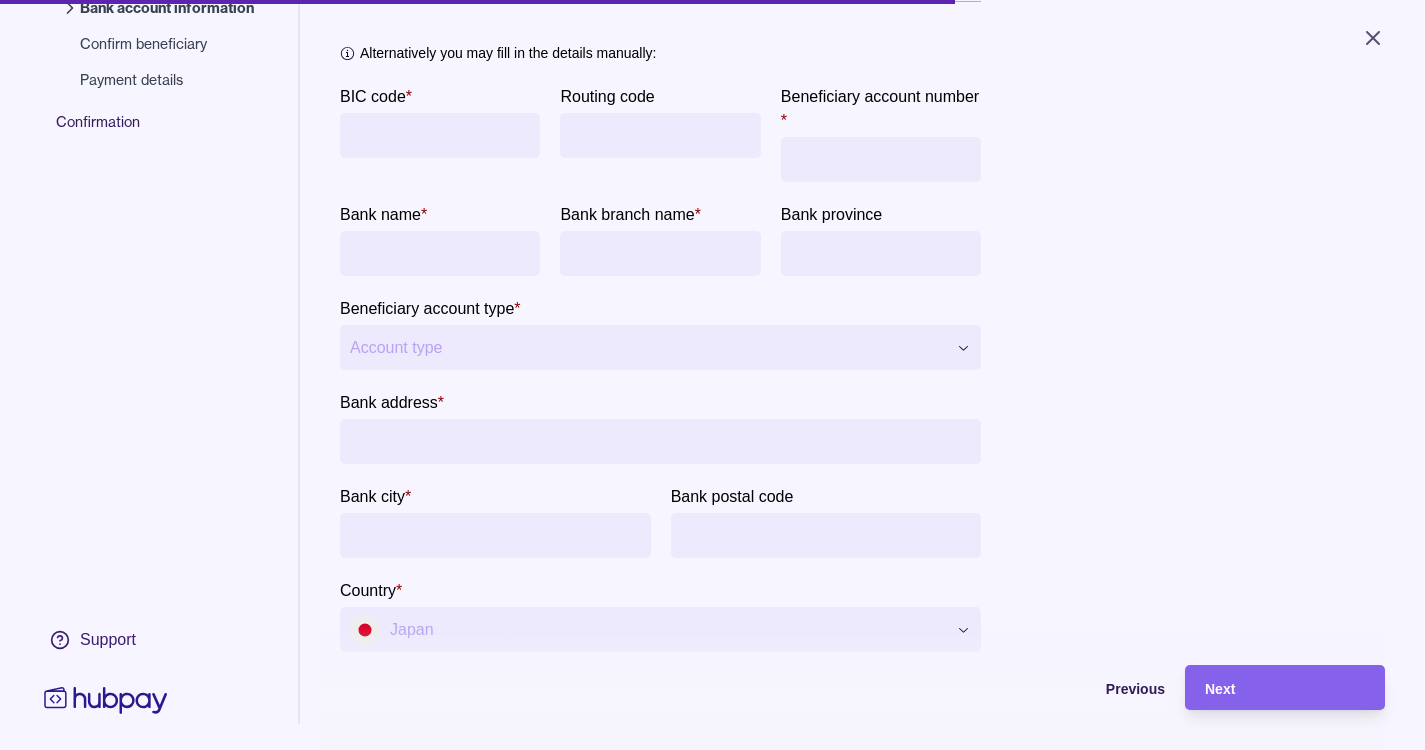 scroll, scrollTop: 0, scrollLeft: 0, axis: both 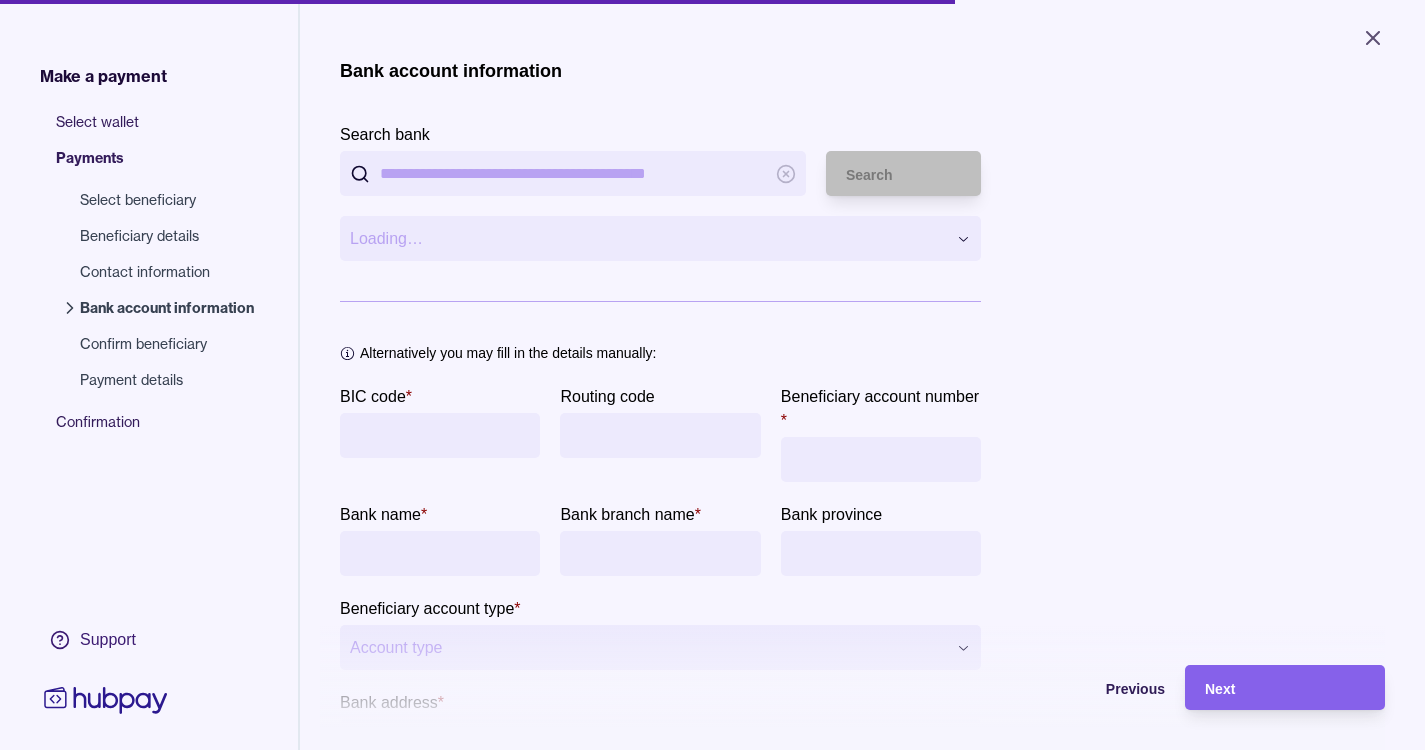 paste on "**********" 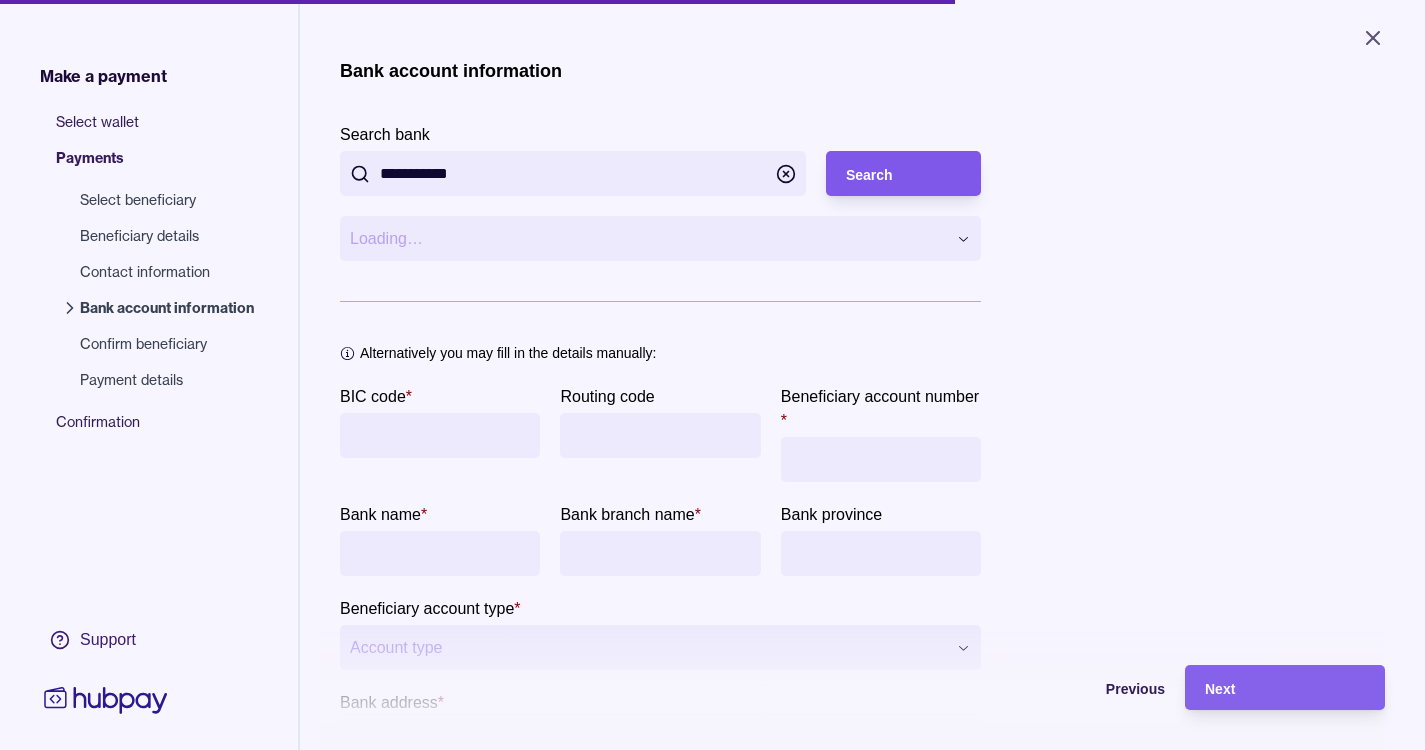 type on "**********" 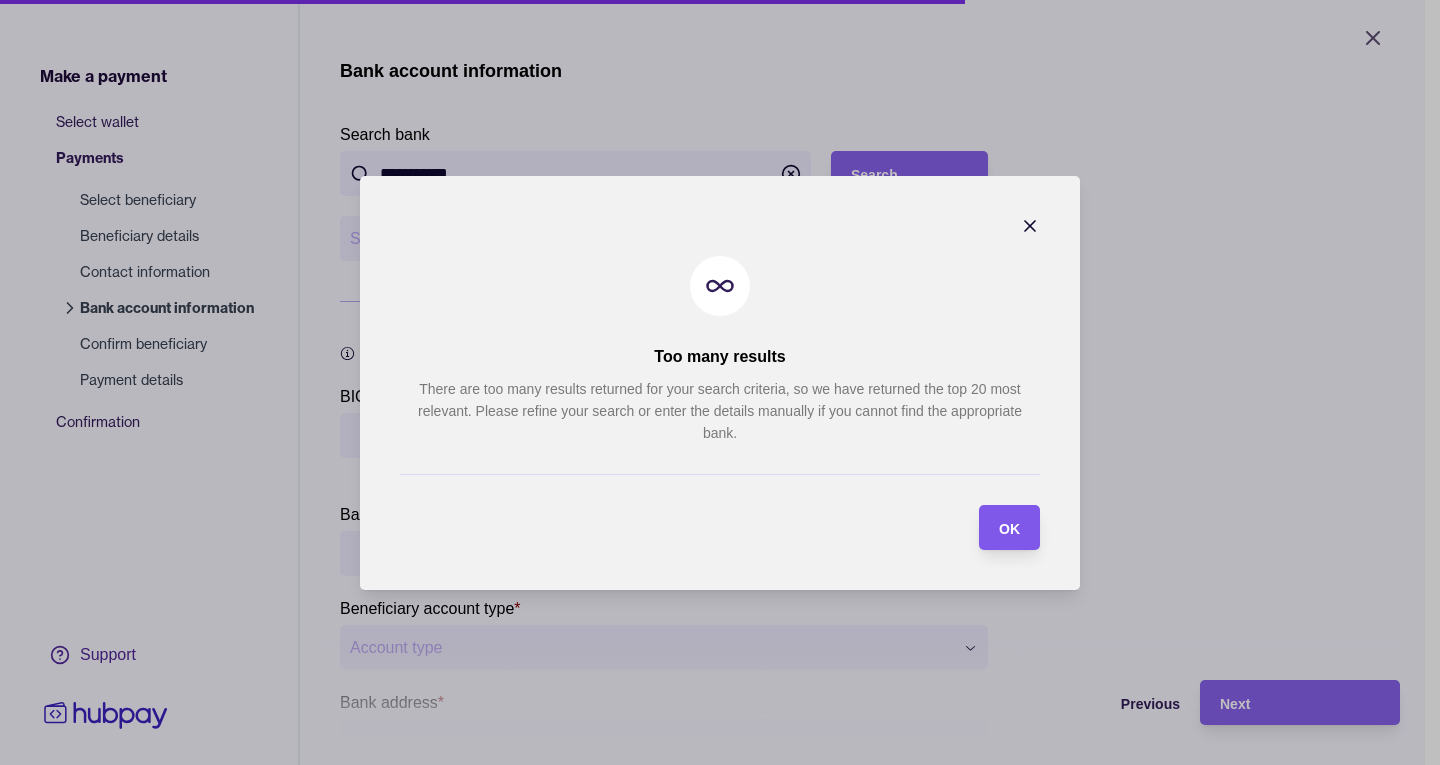 click on "OK" at bounding box center [1009, 528] 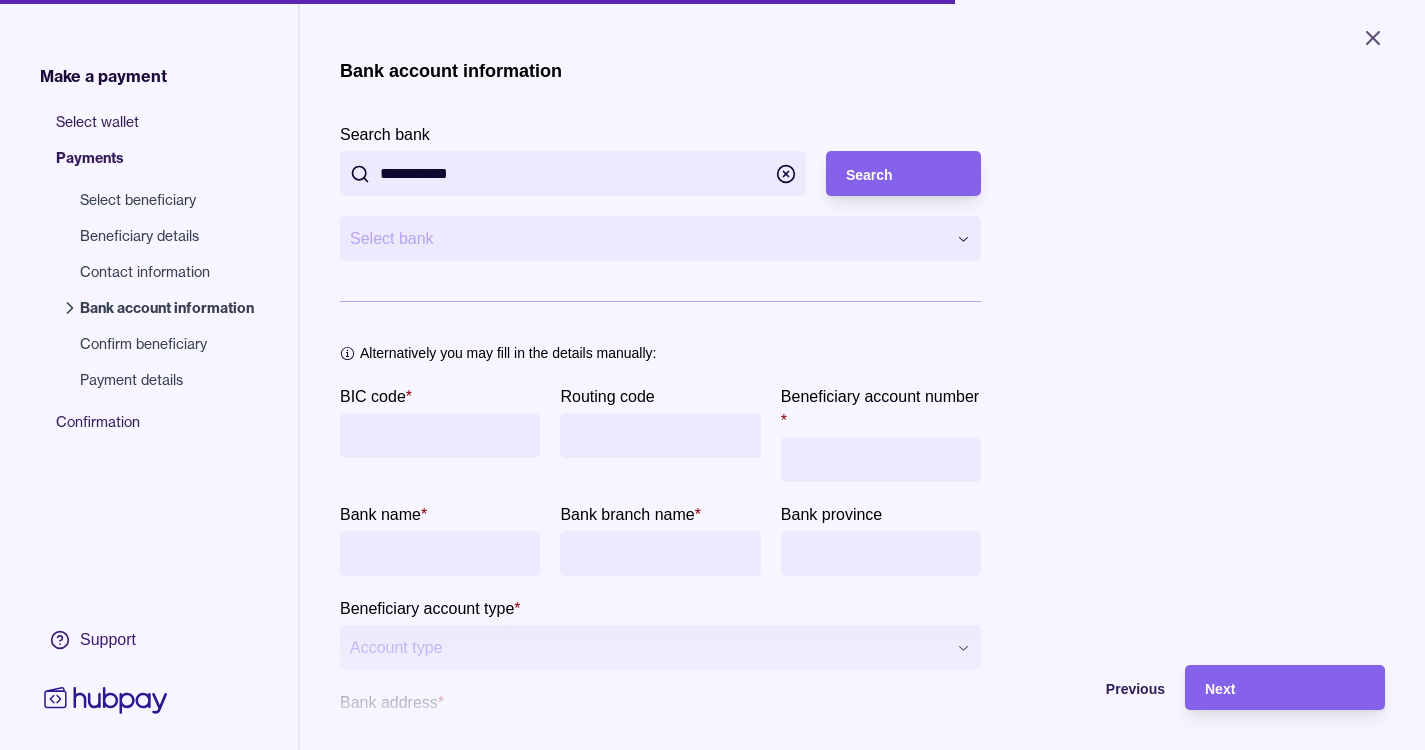 drag, startPoint x: 547, startPoint y: 176, endPoint x: 255, endPoint y: 180, distance: 292.0274 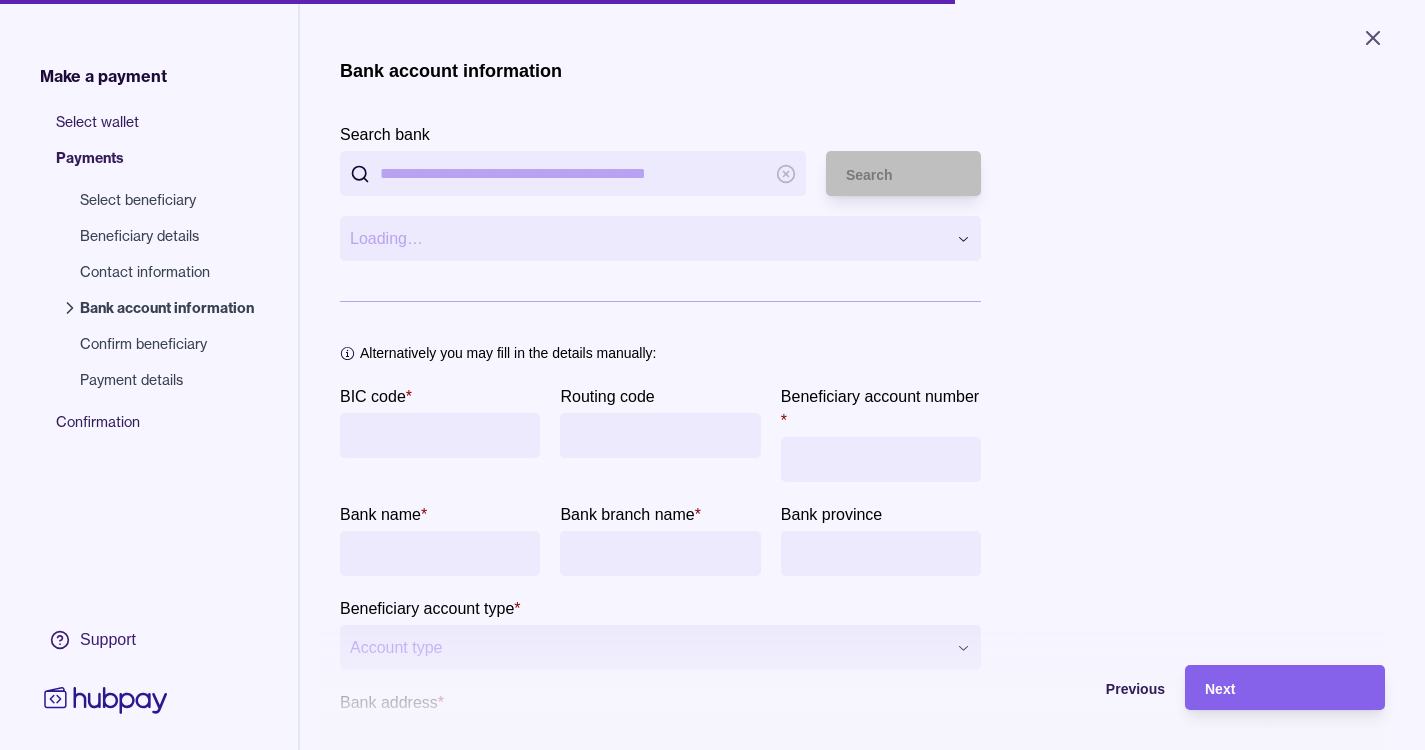 click on "Search bank" at bounding box center [573, 173] 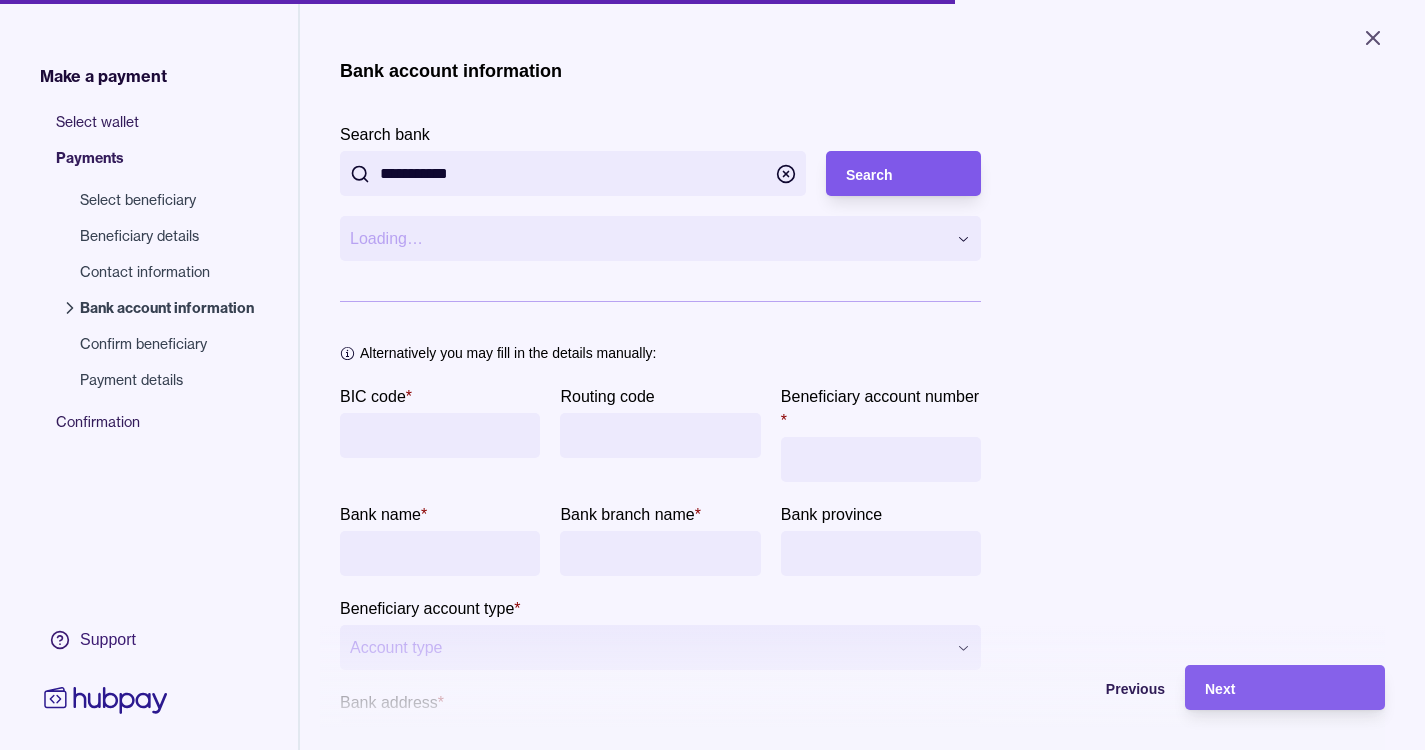 type on "**********" 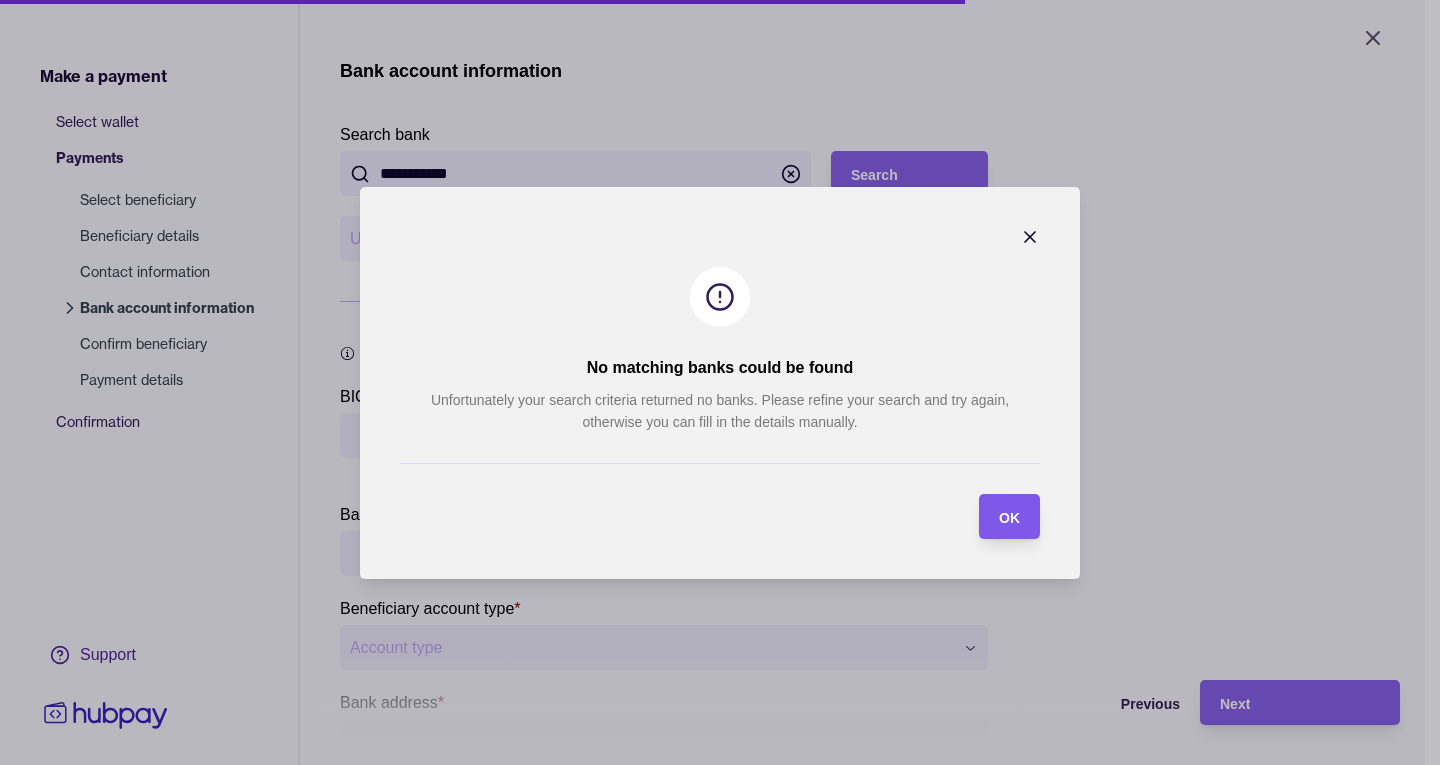 click on "OK" at bounding box center [994, 516] 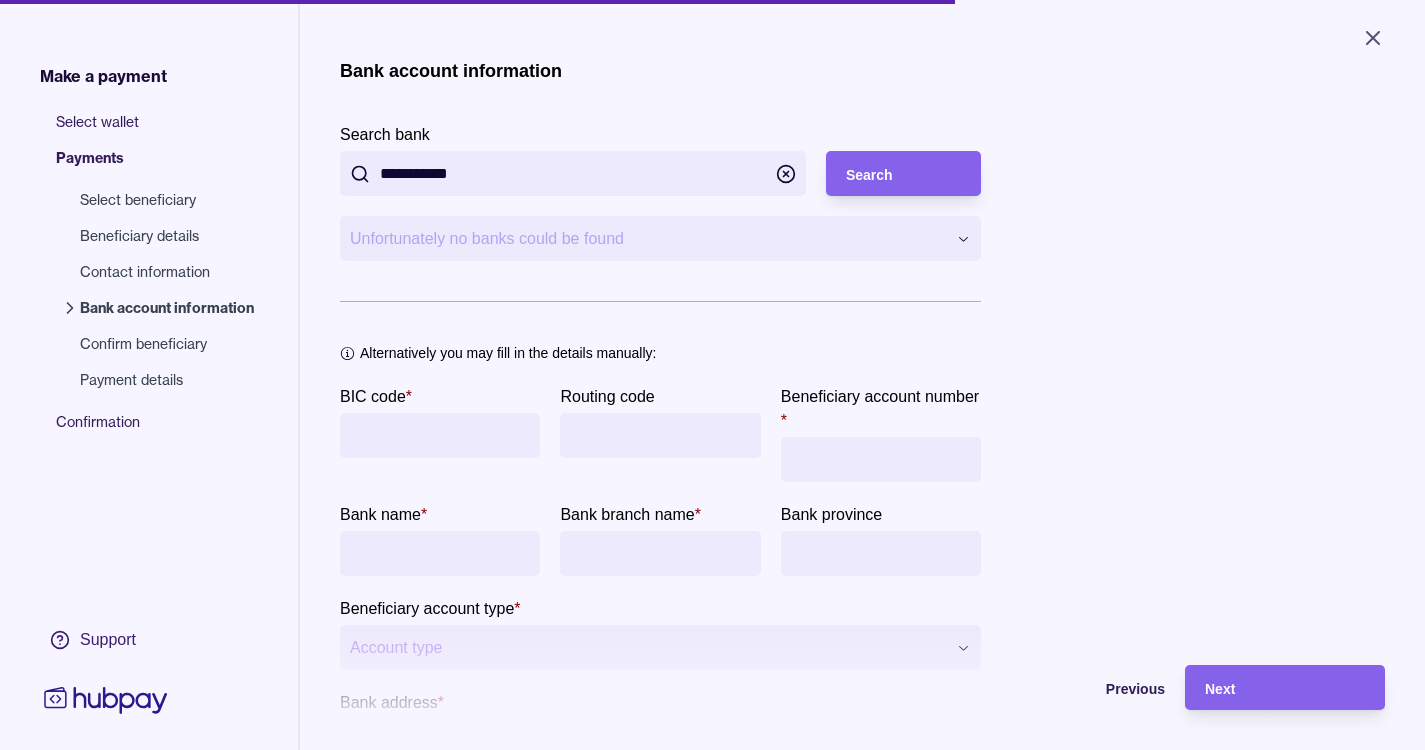 drag, startPoint x: 405, startPoint y: 160, endPoint x: 295, endPoint y: 152, distance: 110.29053 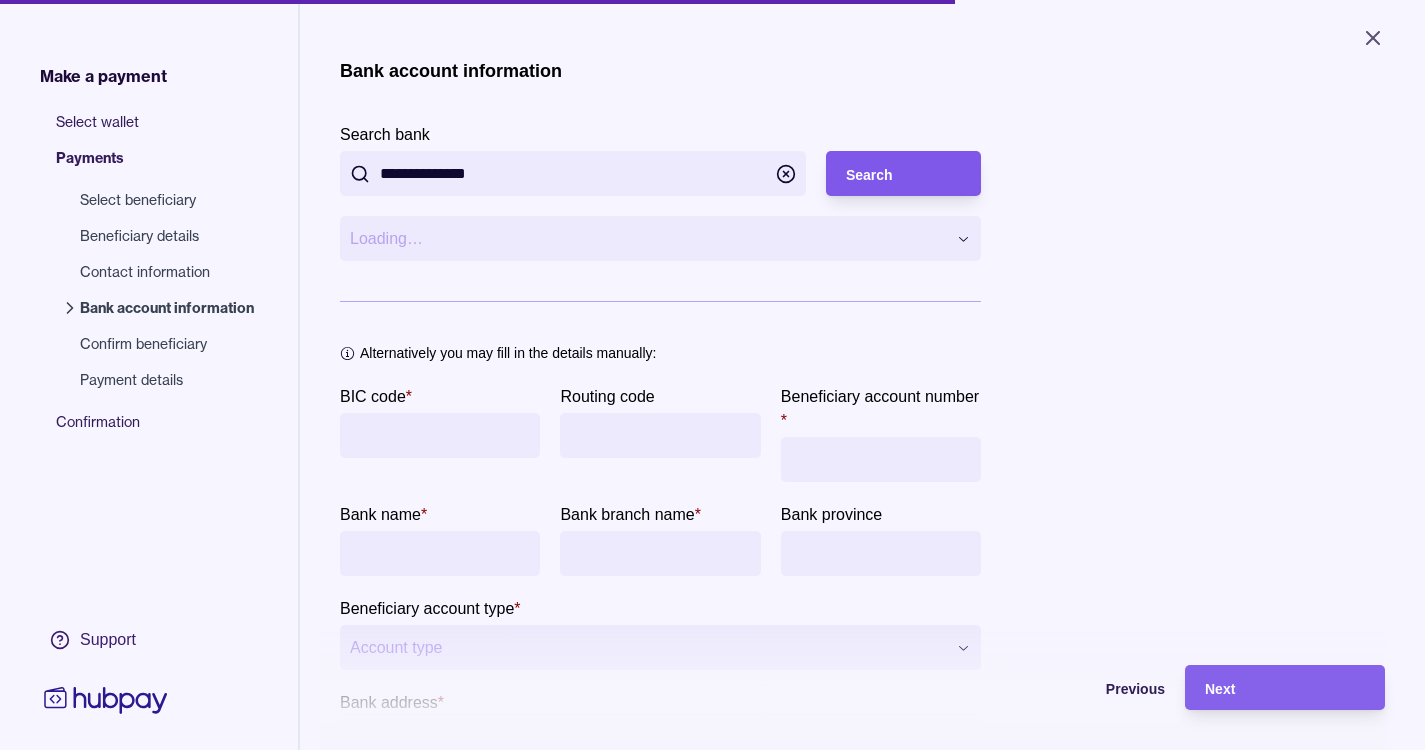 click on "Search" at bounding box center [903, 174] 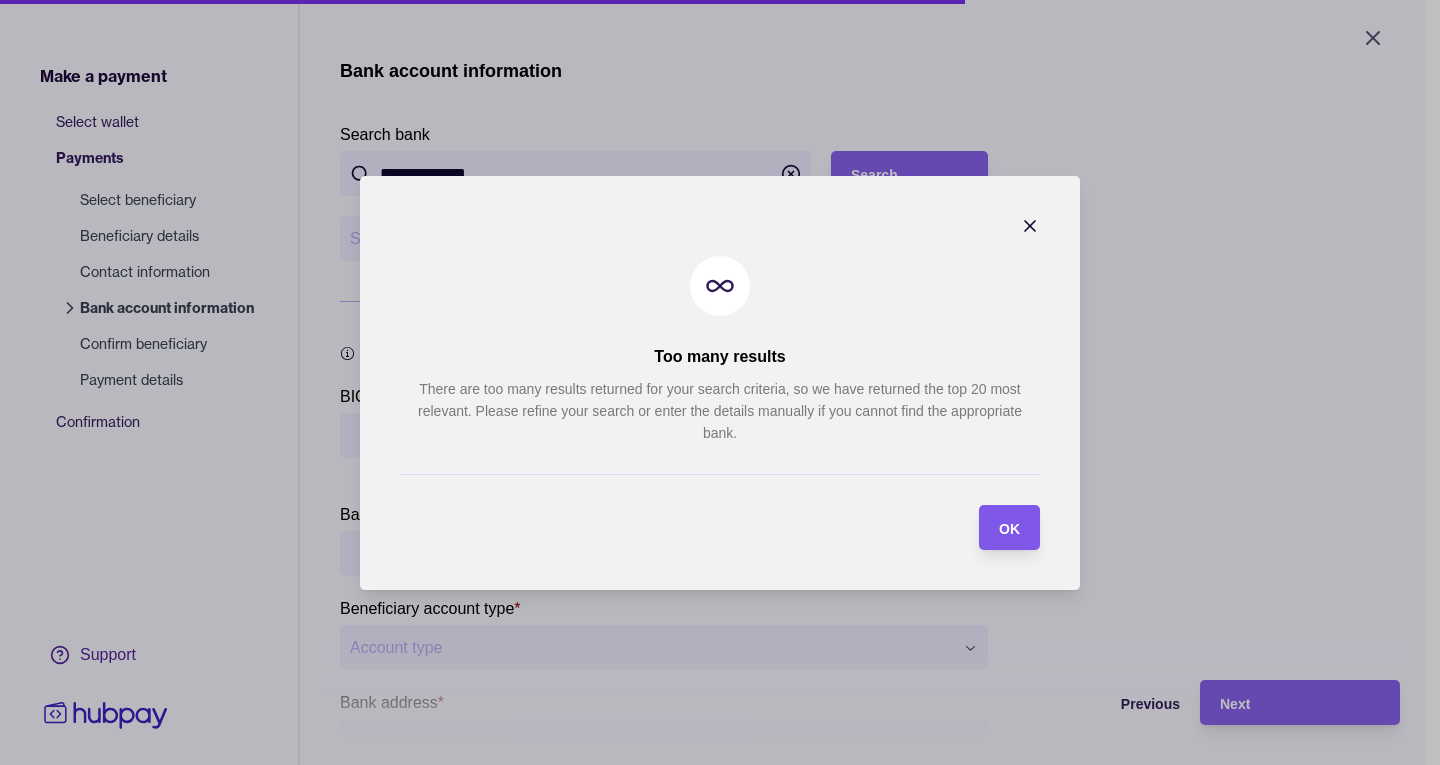 click on "OK" at bounding box center (994, 527) 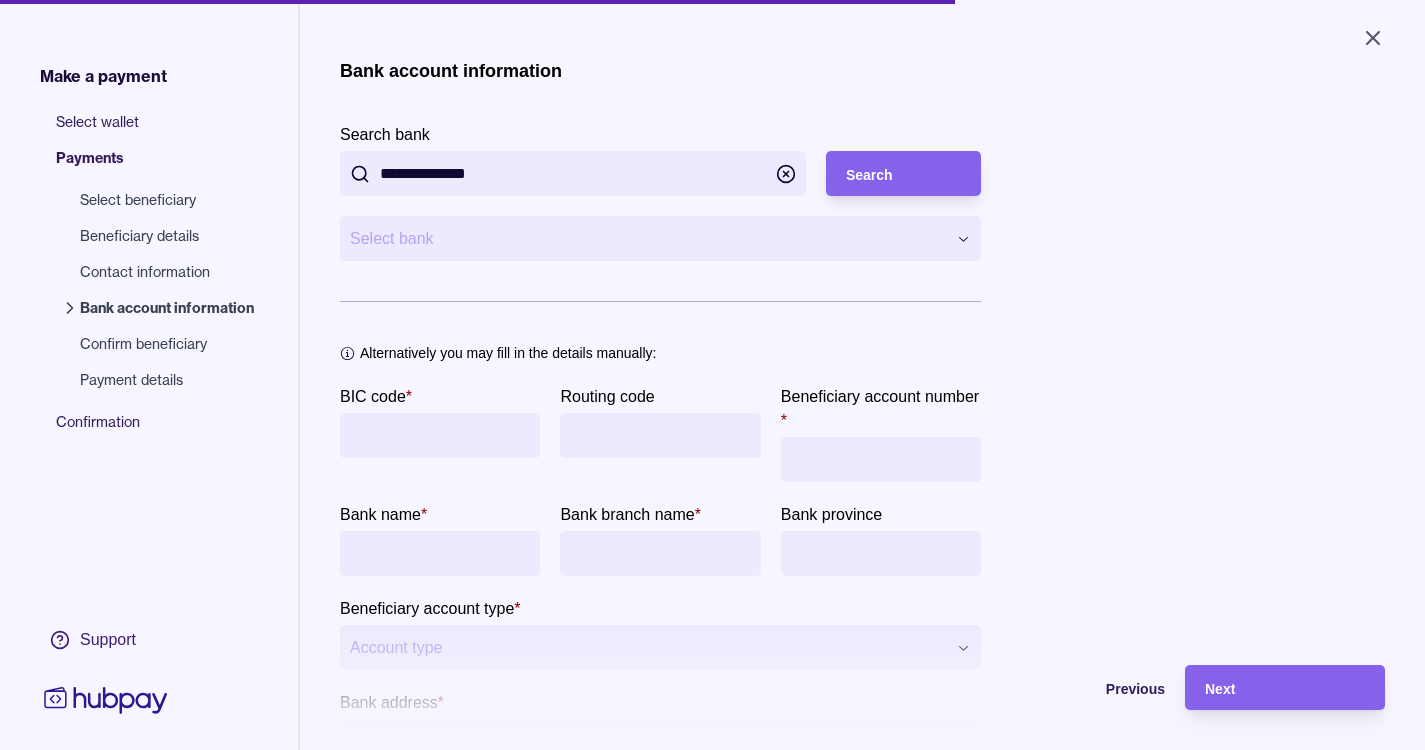 click on "**********" at bounding box center [573, 173] 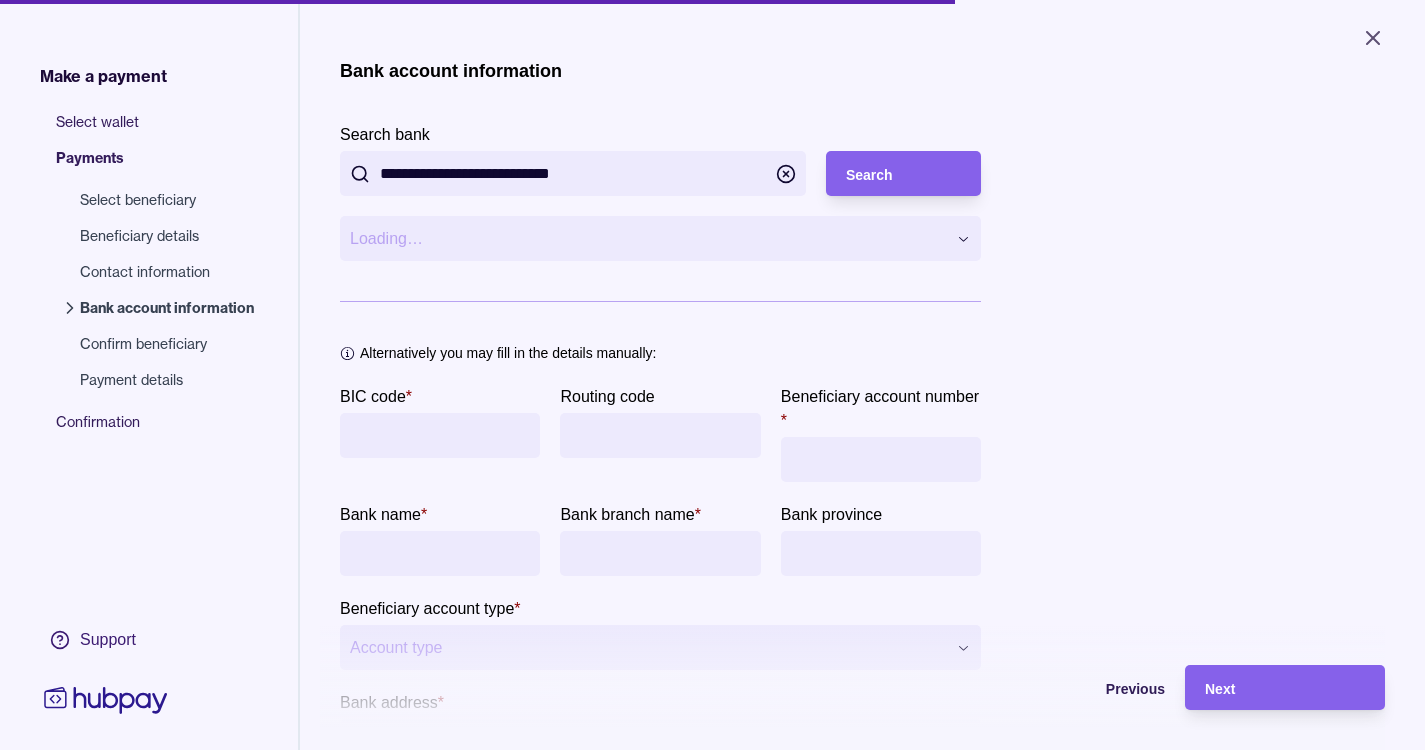 type on "**********" 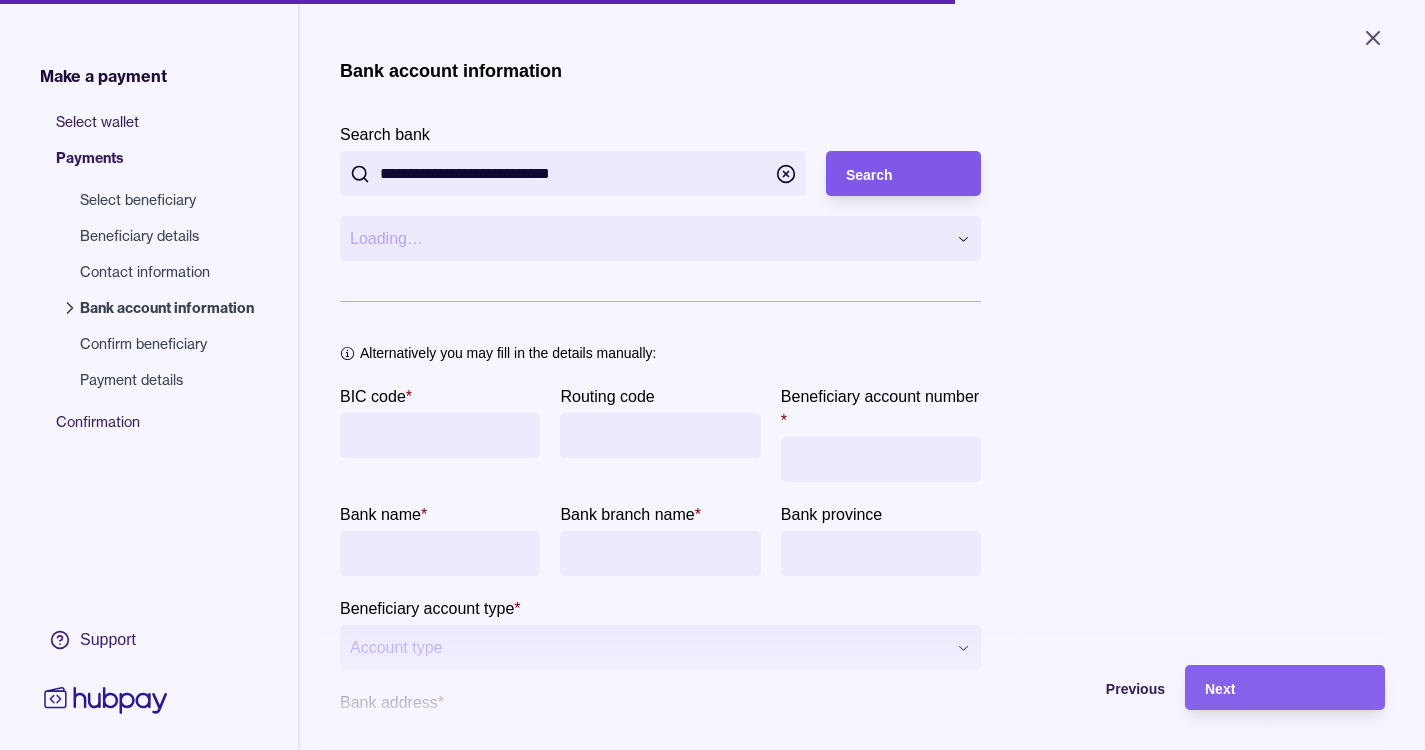 click on "Search" at bounding box center (869, 175) 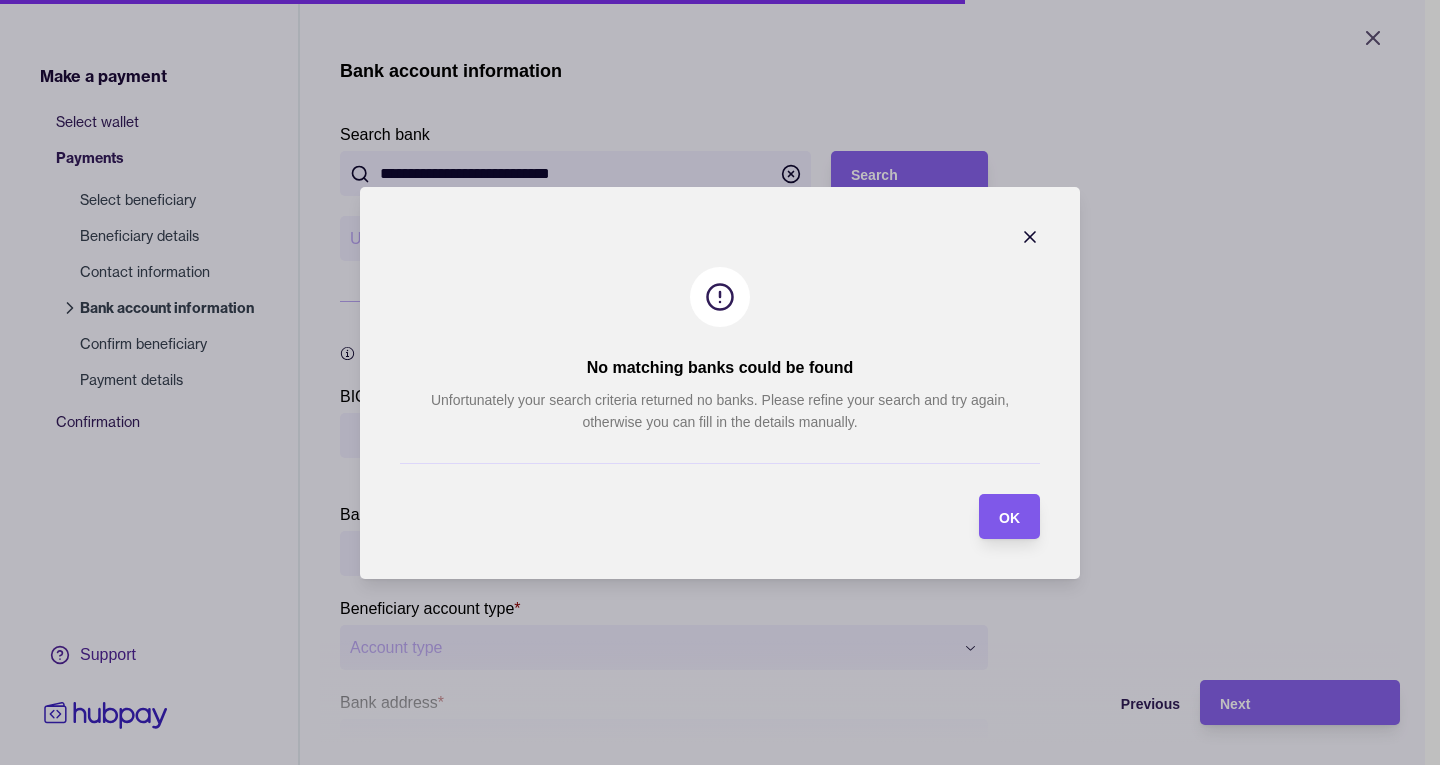 click on "OK" at bounding box center [1009, 517] 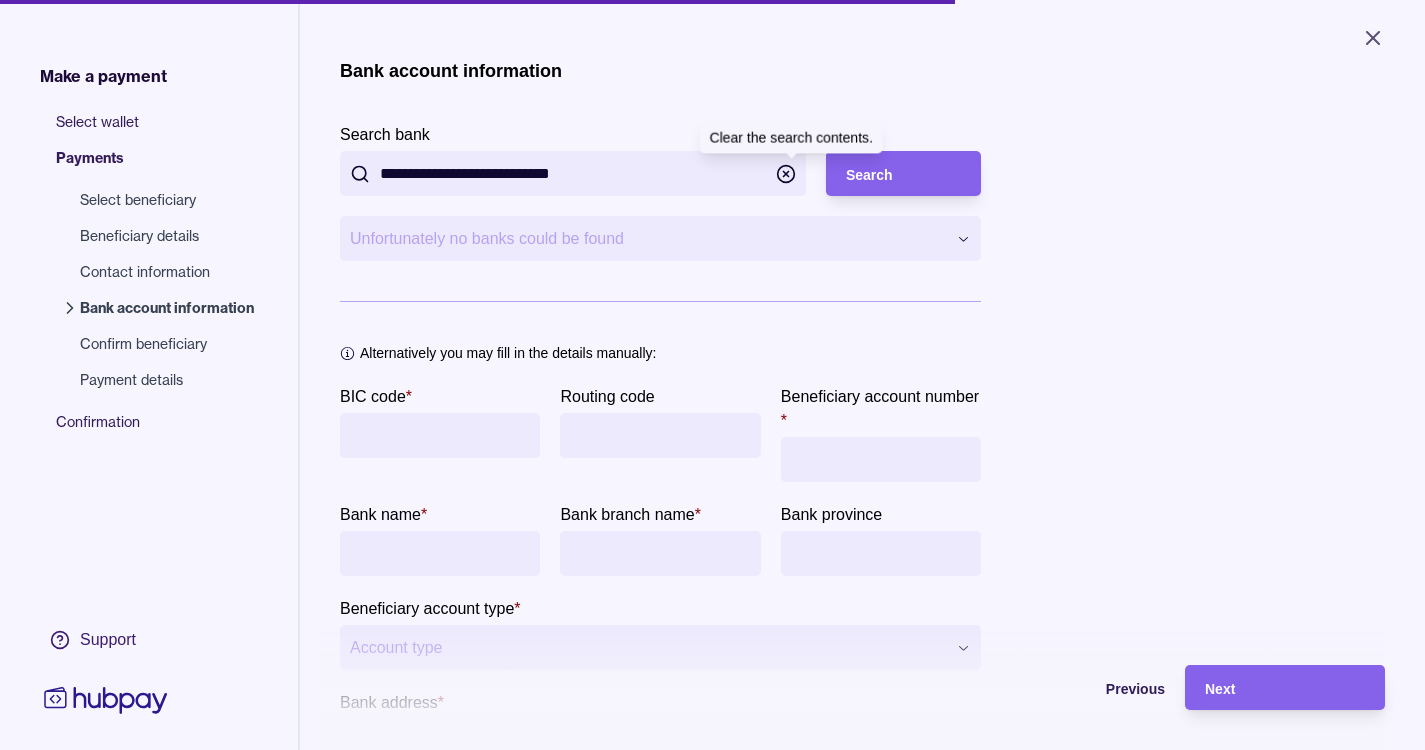 click 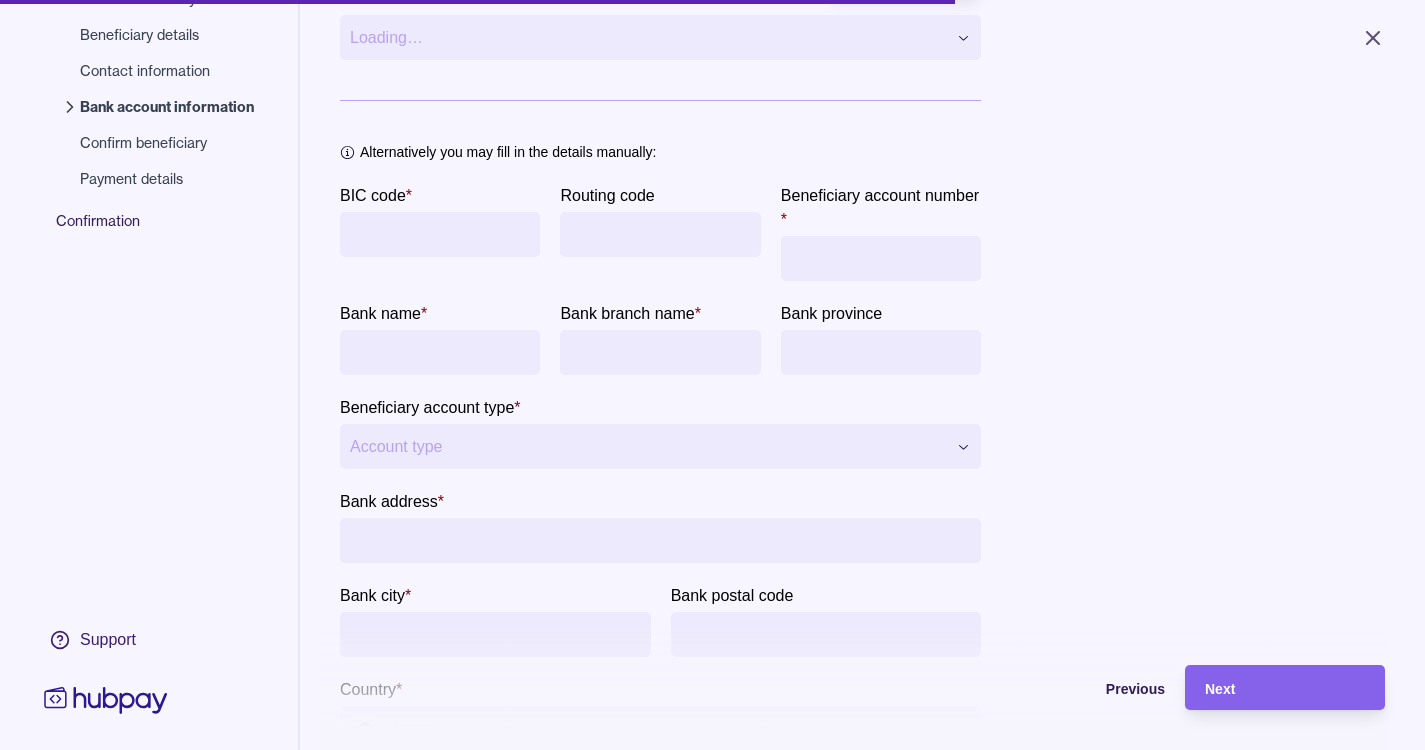scroll, scrollTop: 200, scrollLeft: 0, axis: vertical 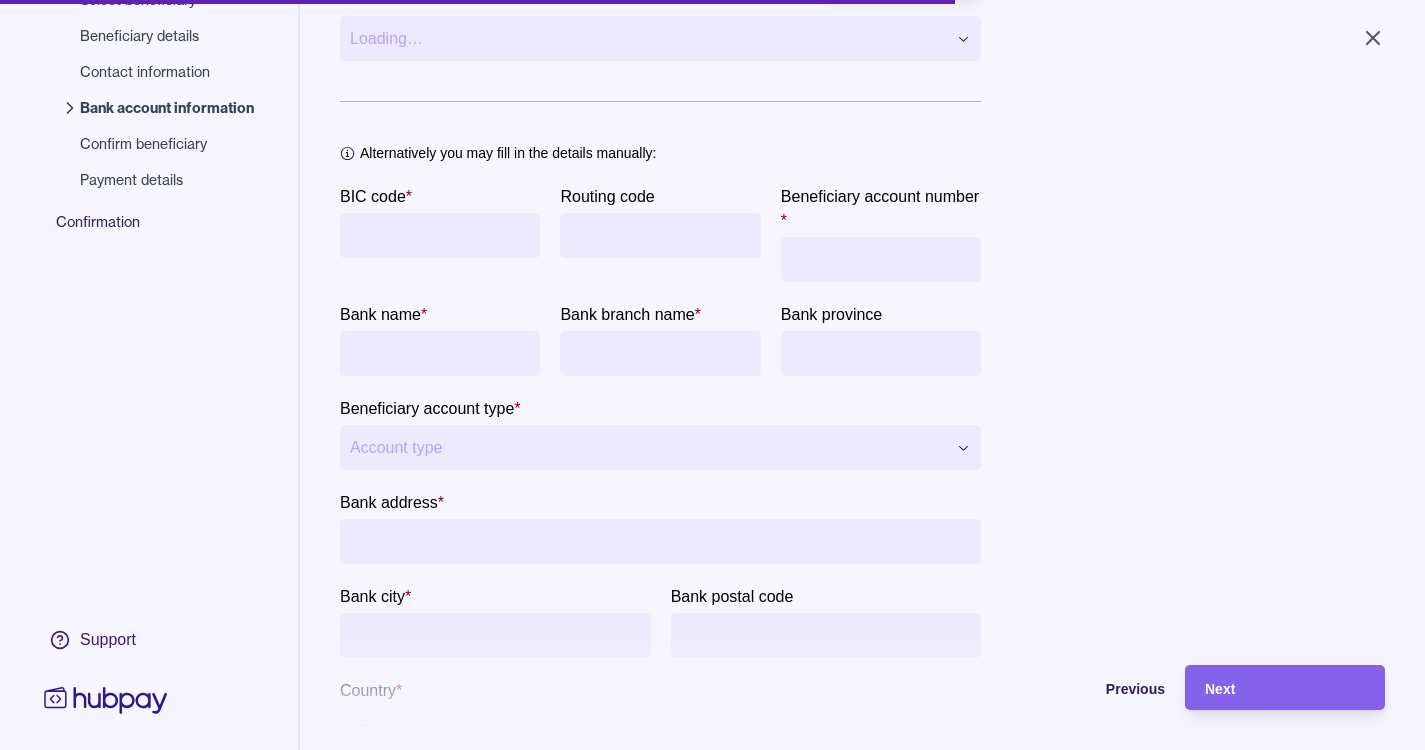 click on "BIC code  *" at bounding box center [440, 235] 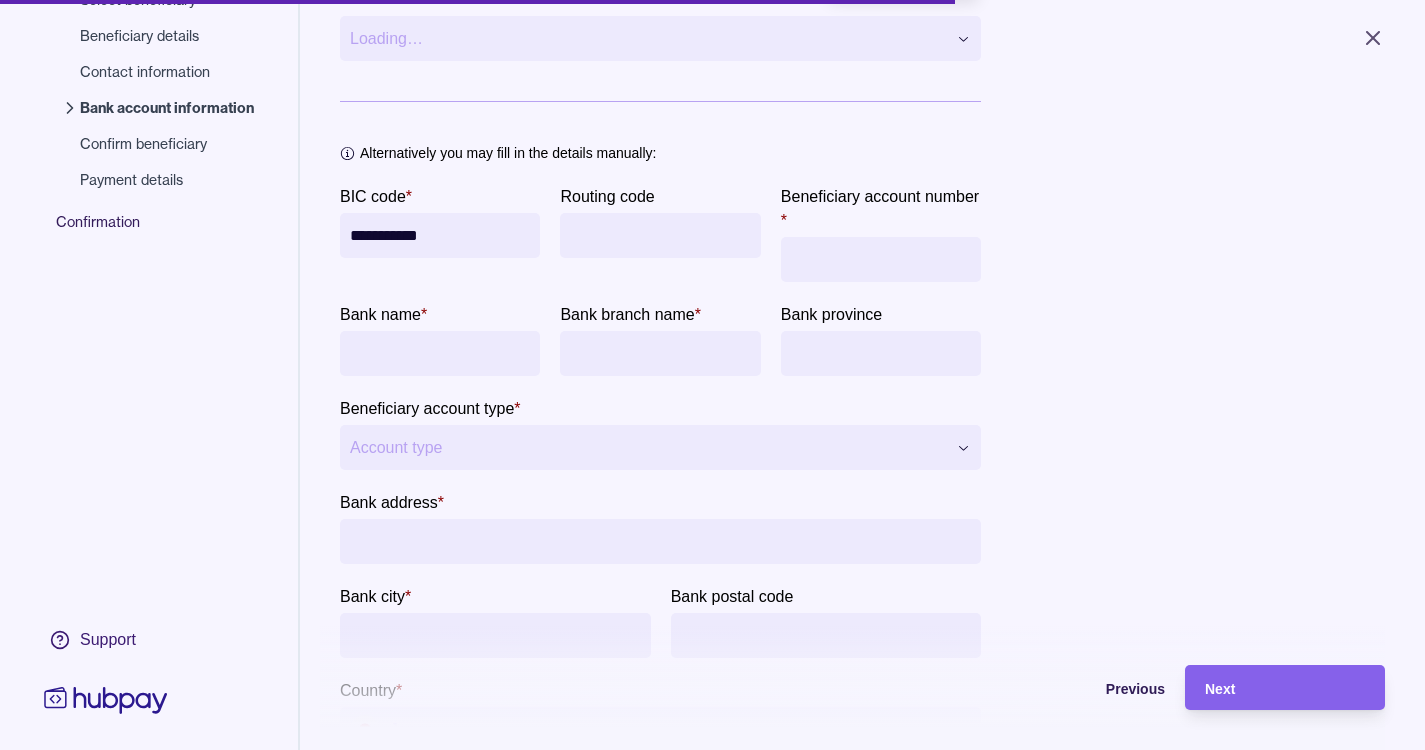 type on "**********" 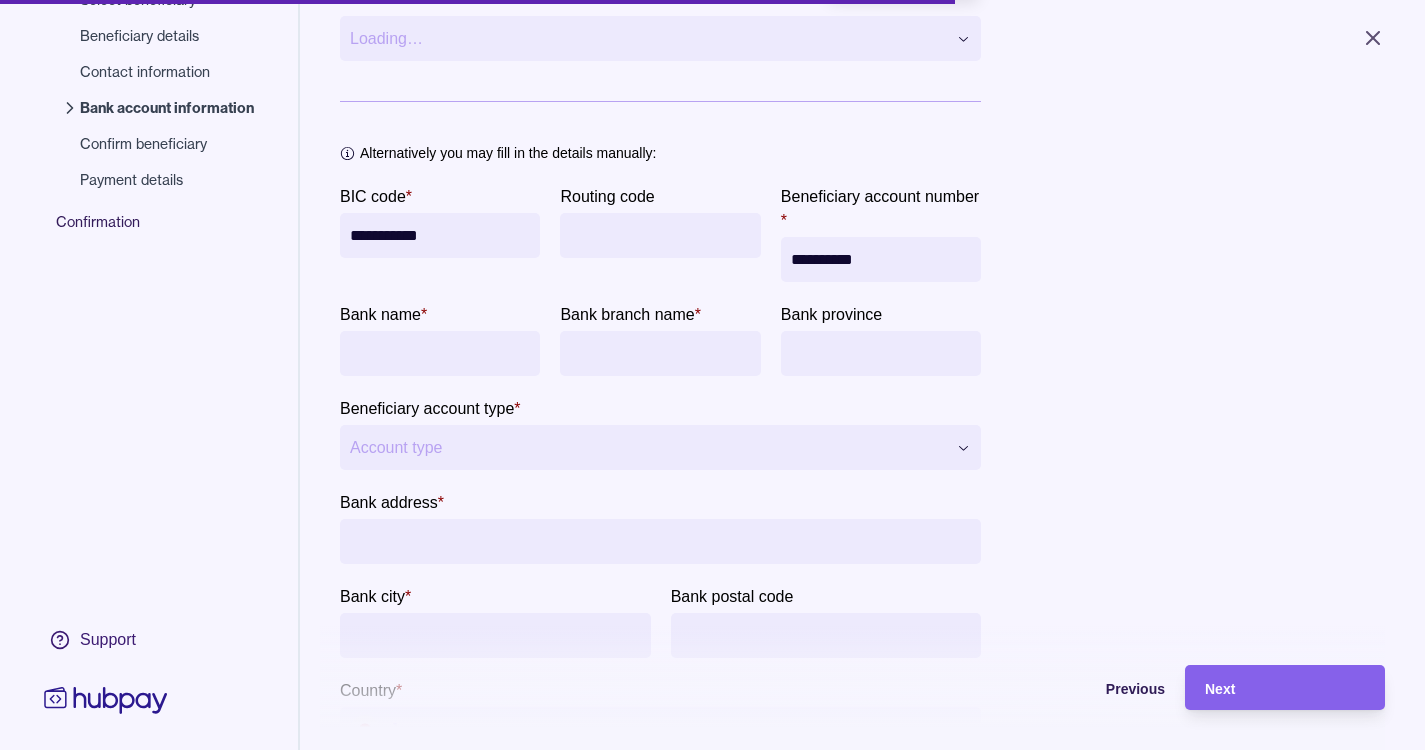 type on "**********" 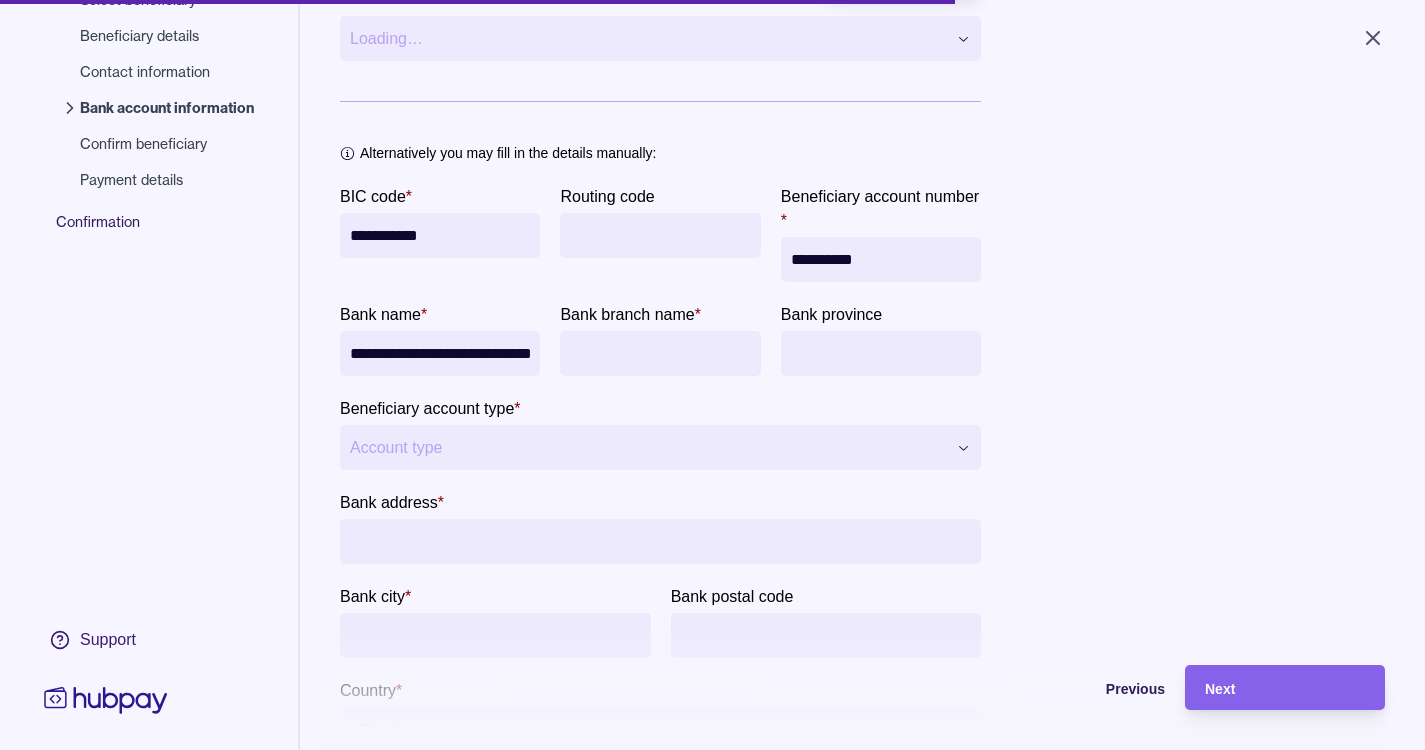 type on "**********" 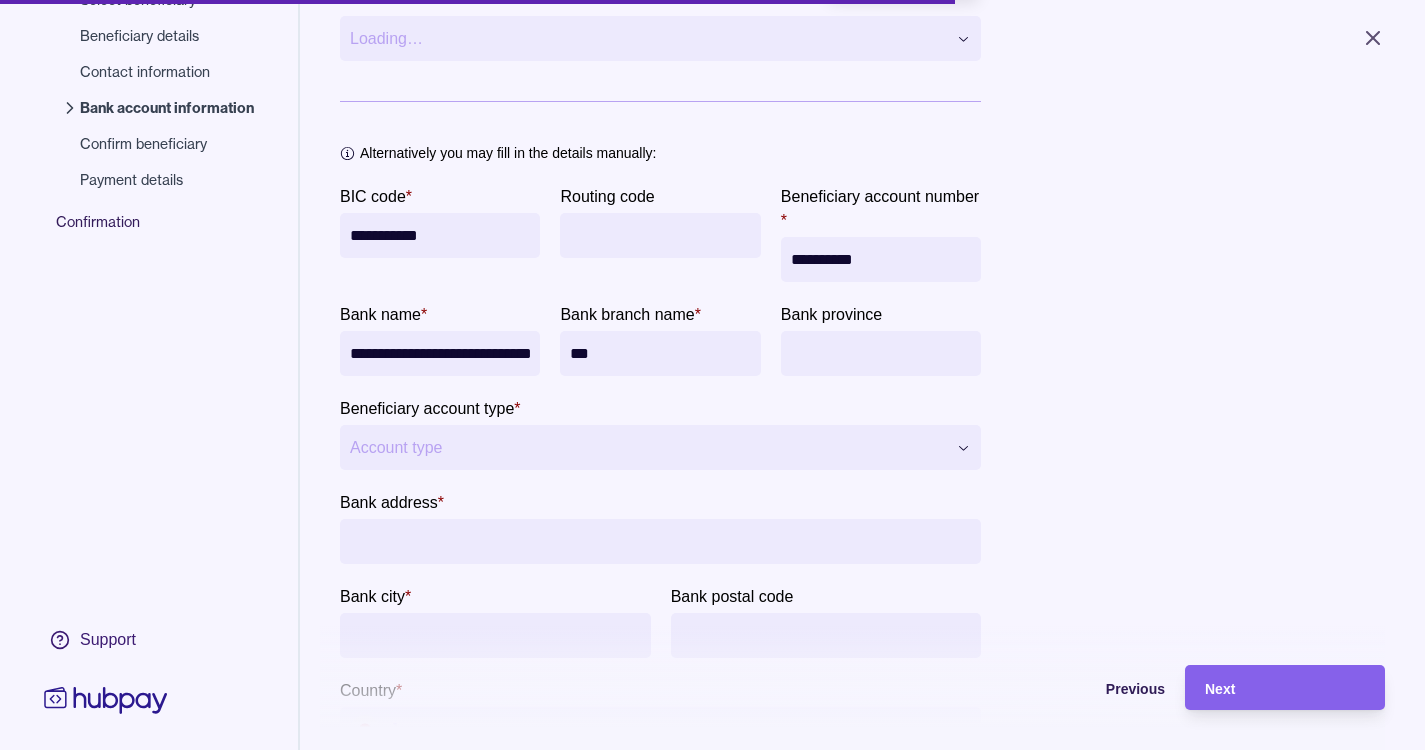type on "***" 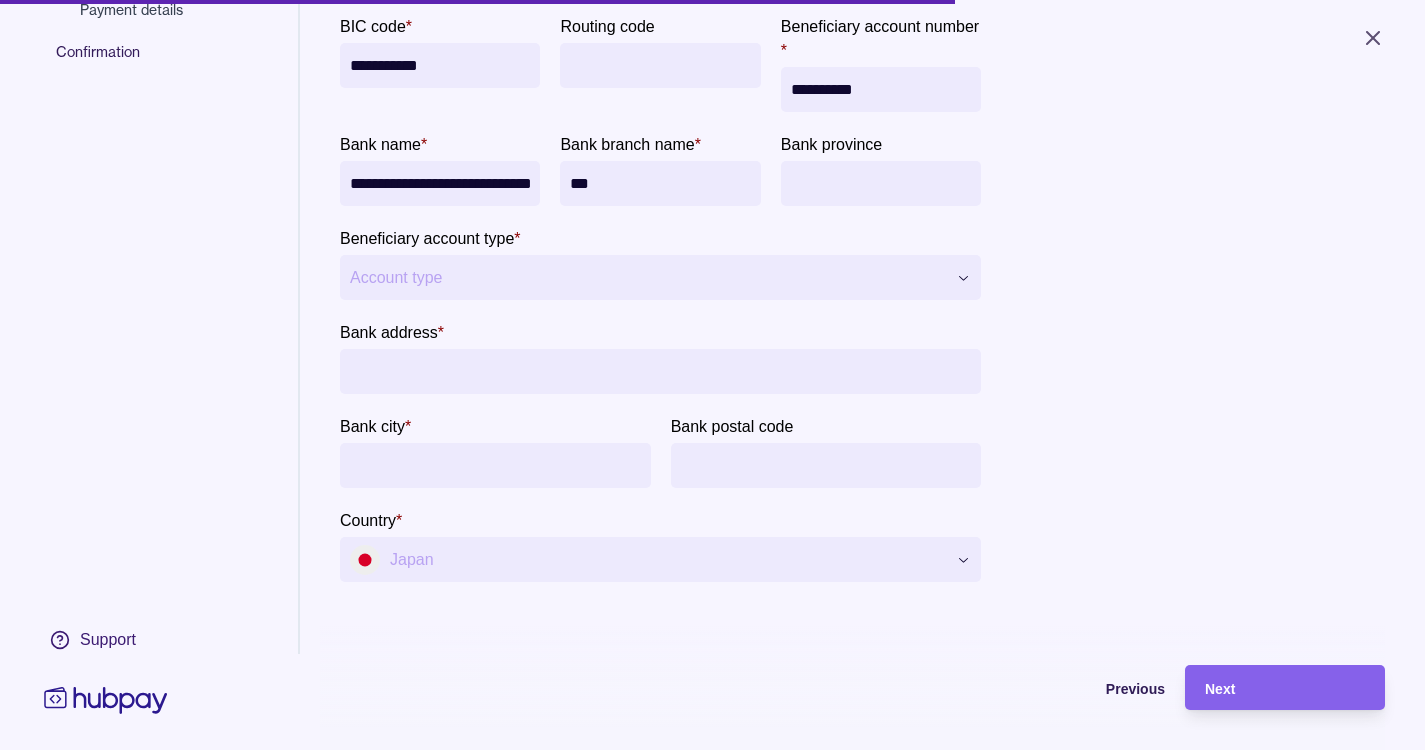 scroll, scrollTop: 400, scrollLeft: 0, axis: vertical 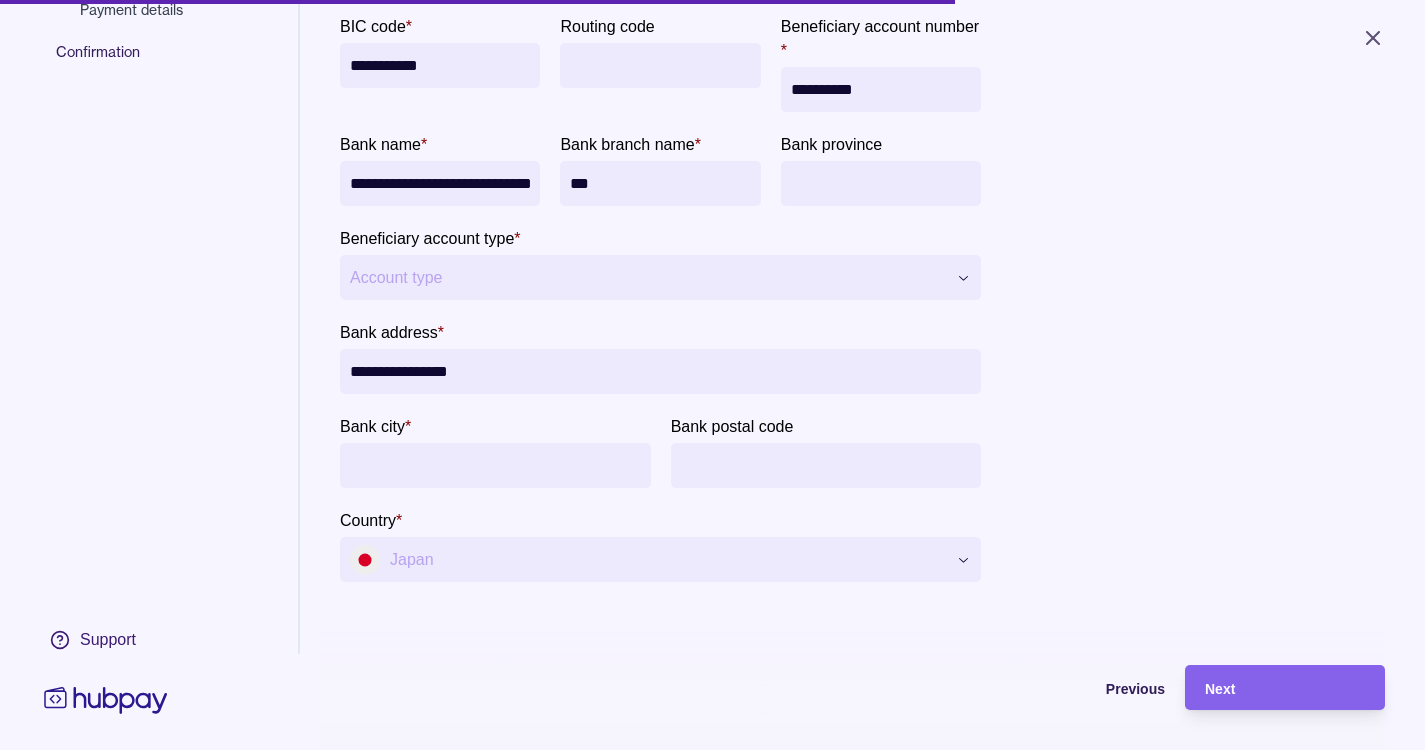 type on "**********" 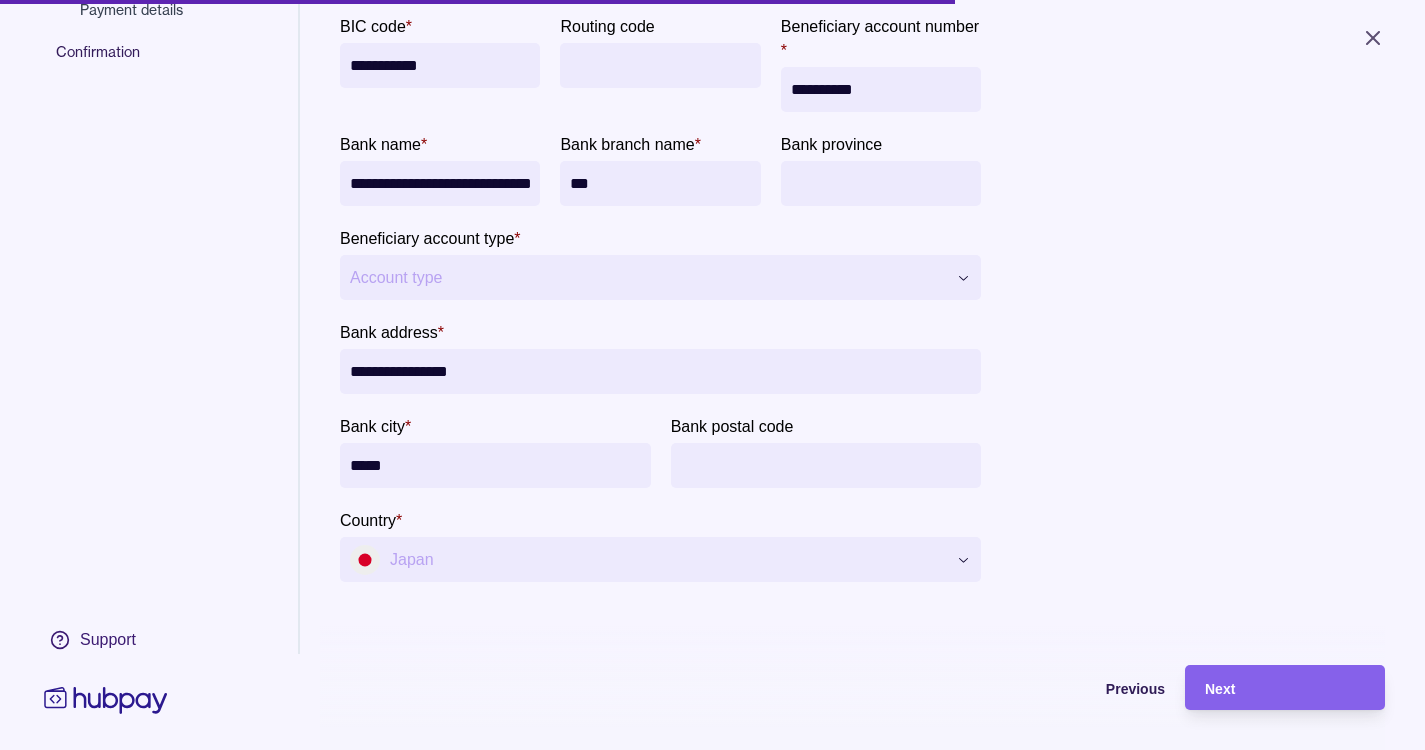 type on "*****" 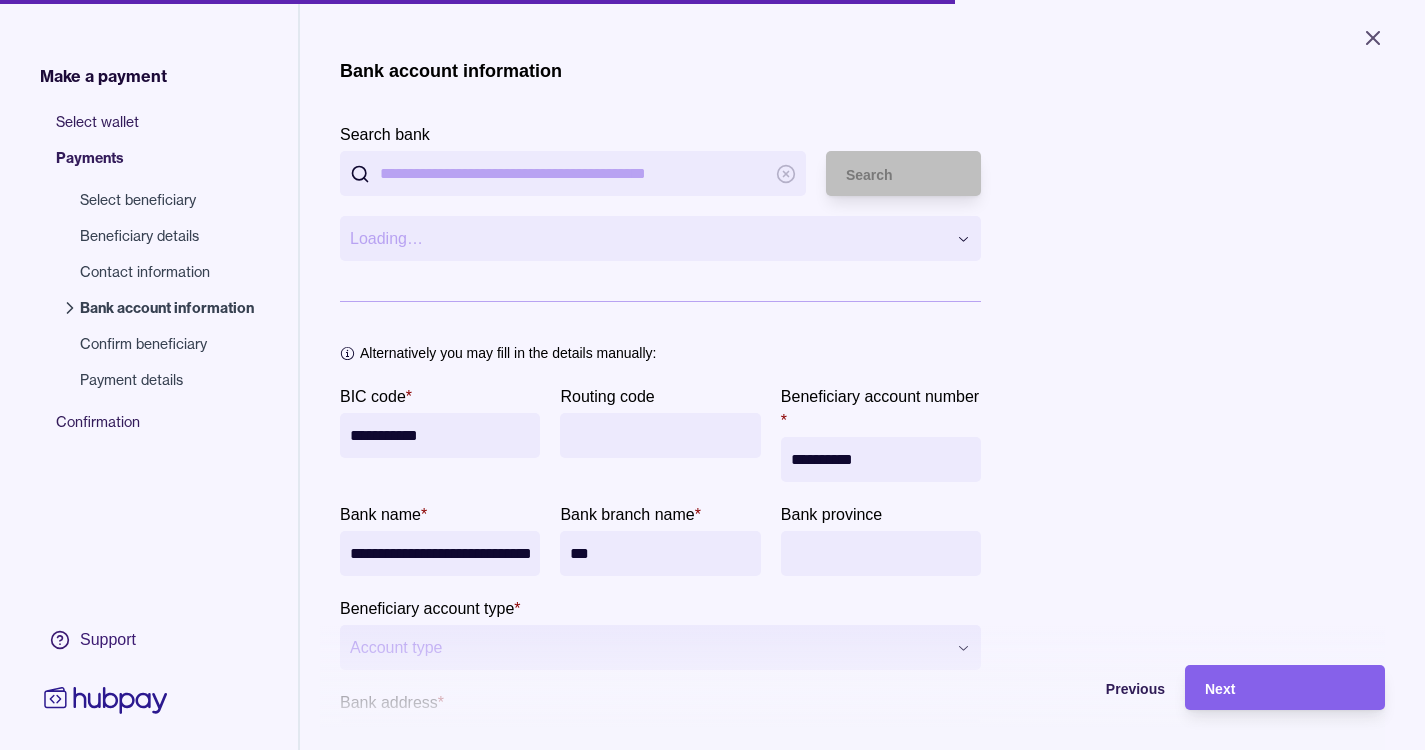 scroll, scrollTop: 425, scrollLeft: 0, axis: vertical 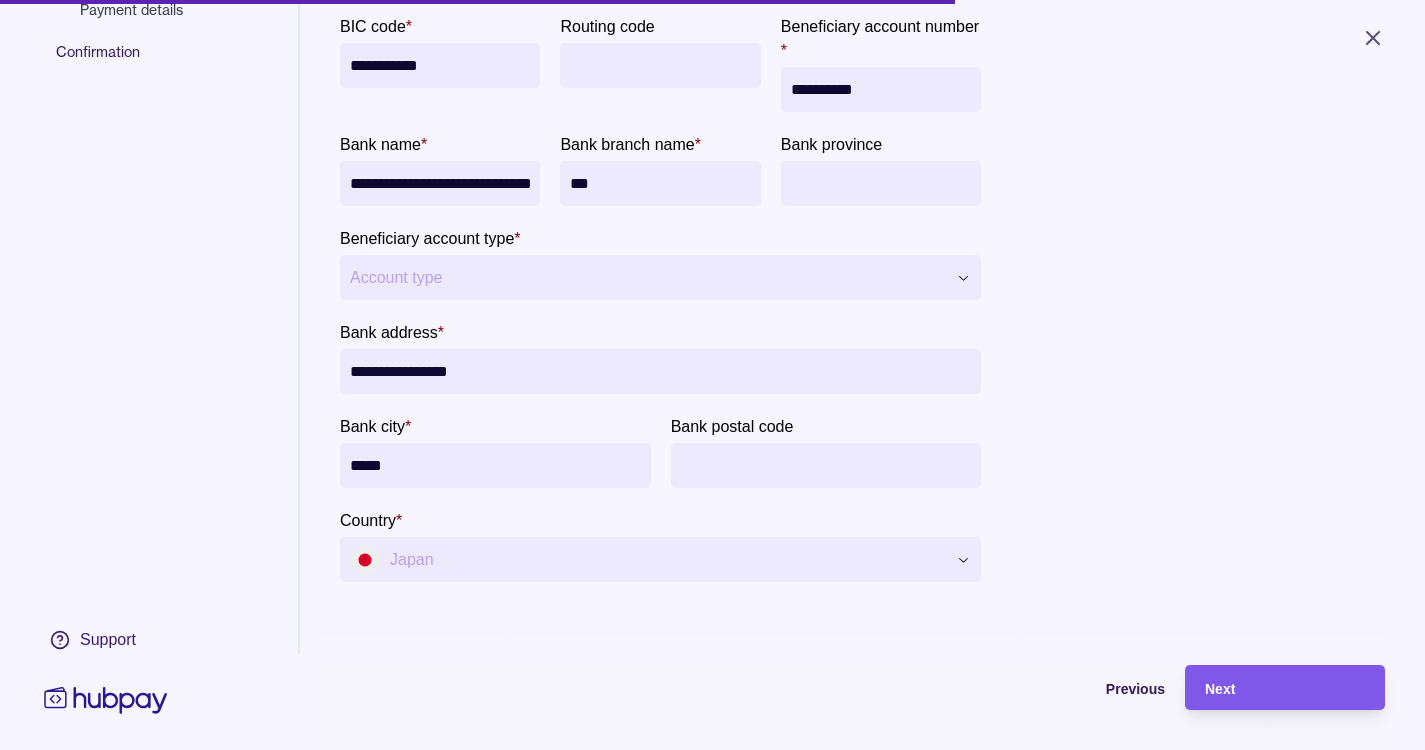 click on "Next" at bounding box center [1285, 688] 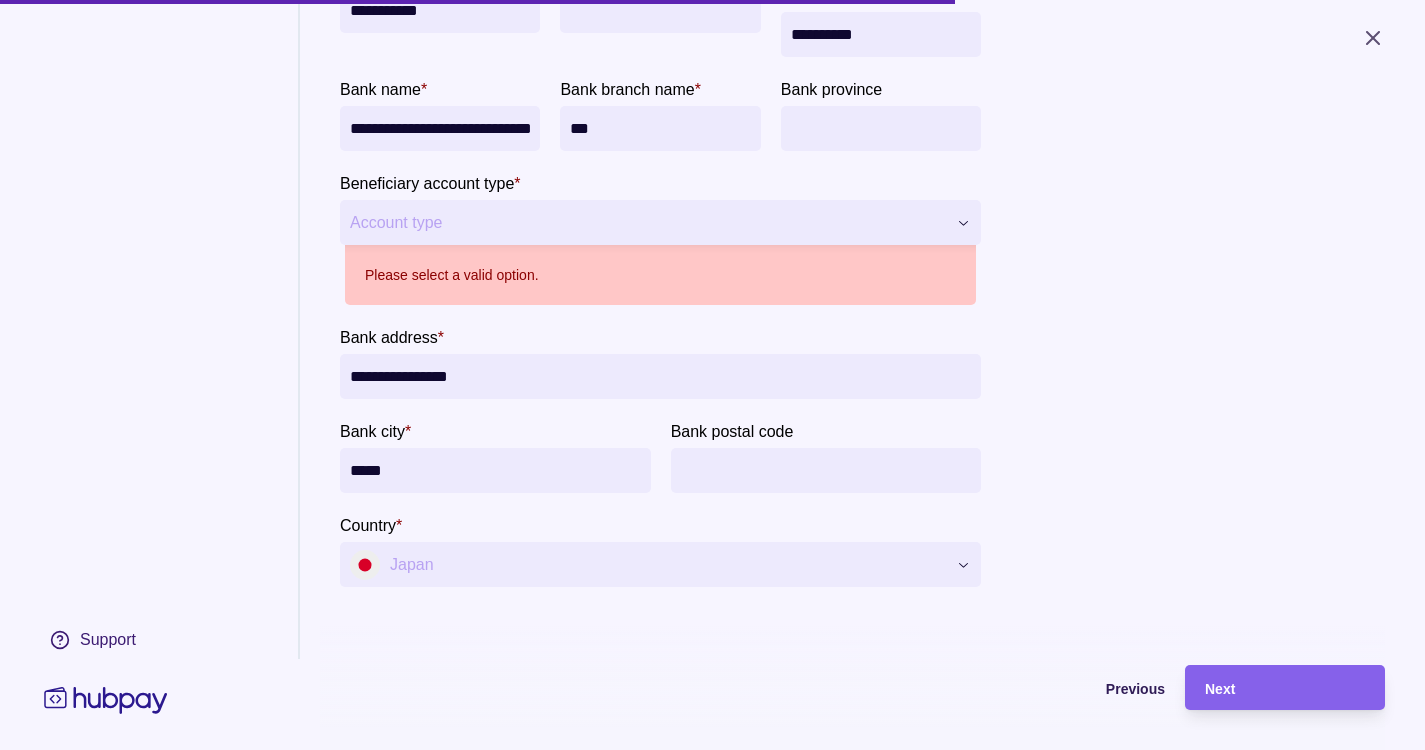click on "**********" at bounding box center (712, 375) 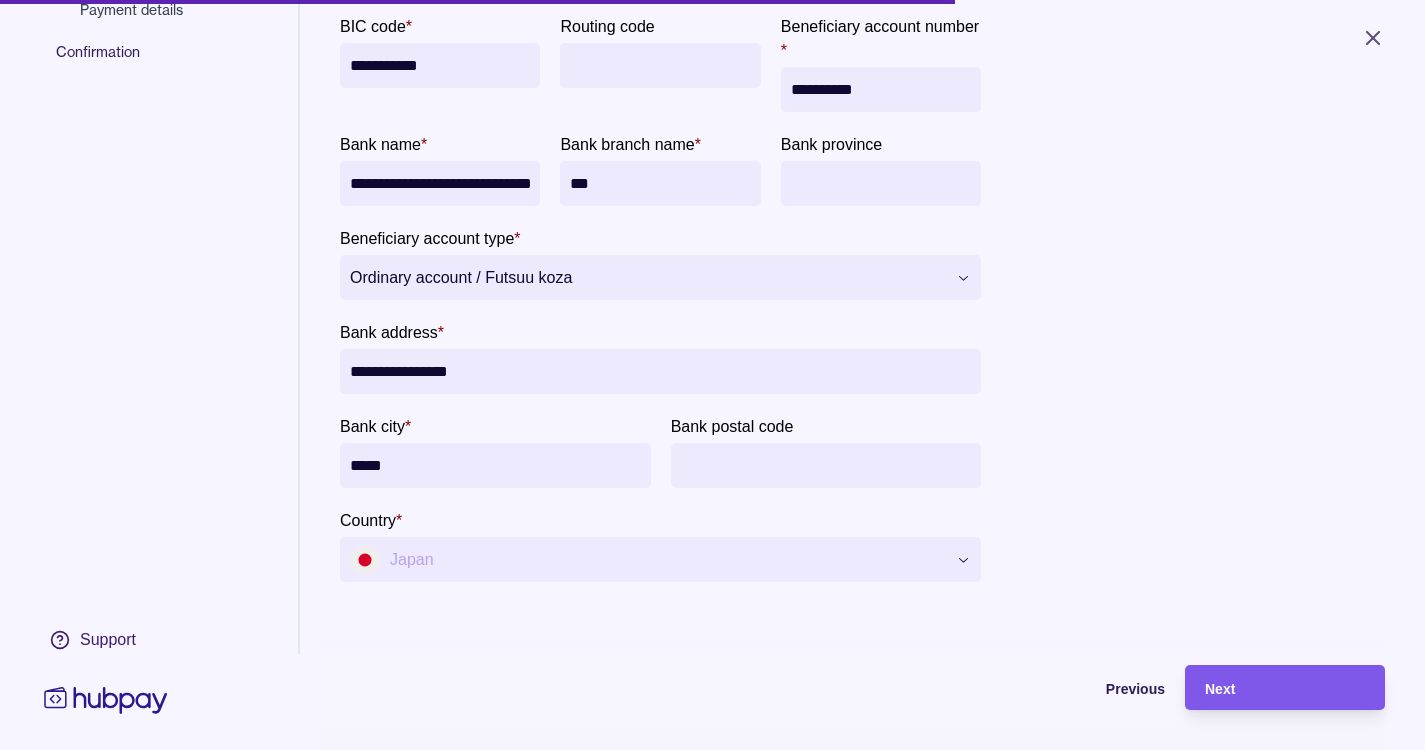 click on "Next" at bounding box center (1220, 689) 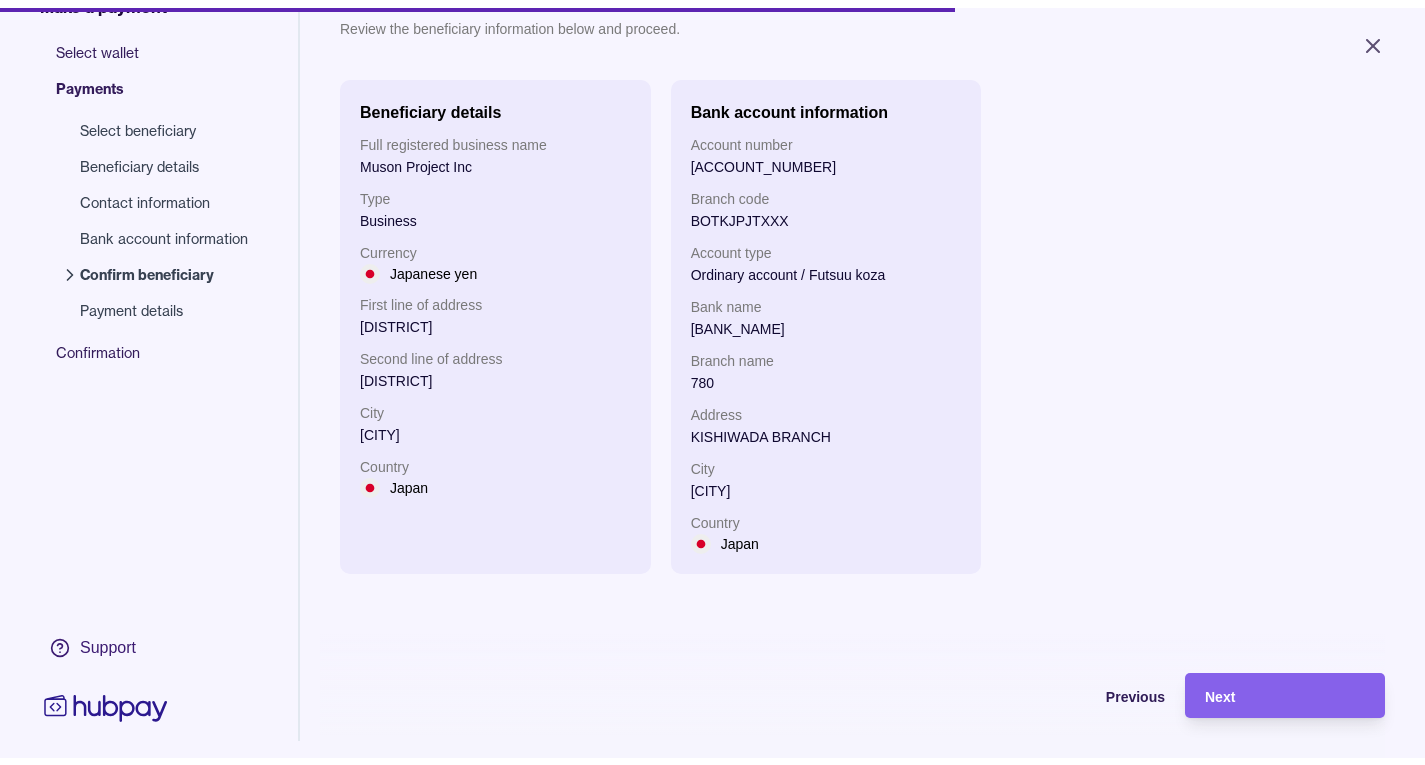 scroll, scrollTop: 0, scrollLeft: 0, axis: both 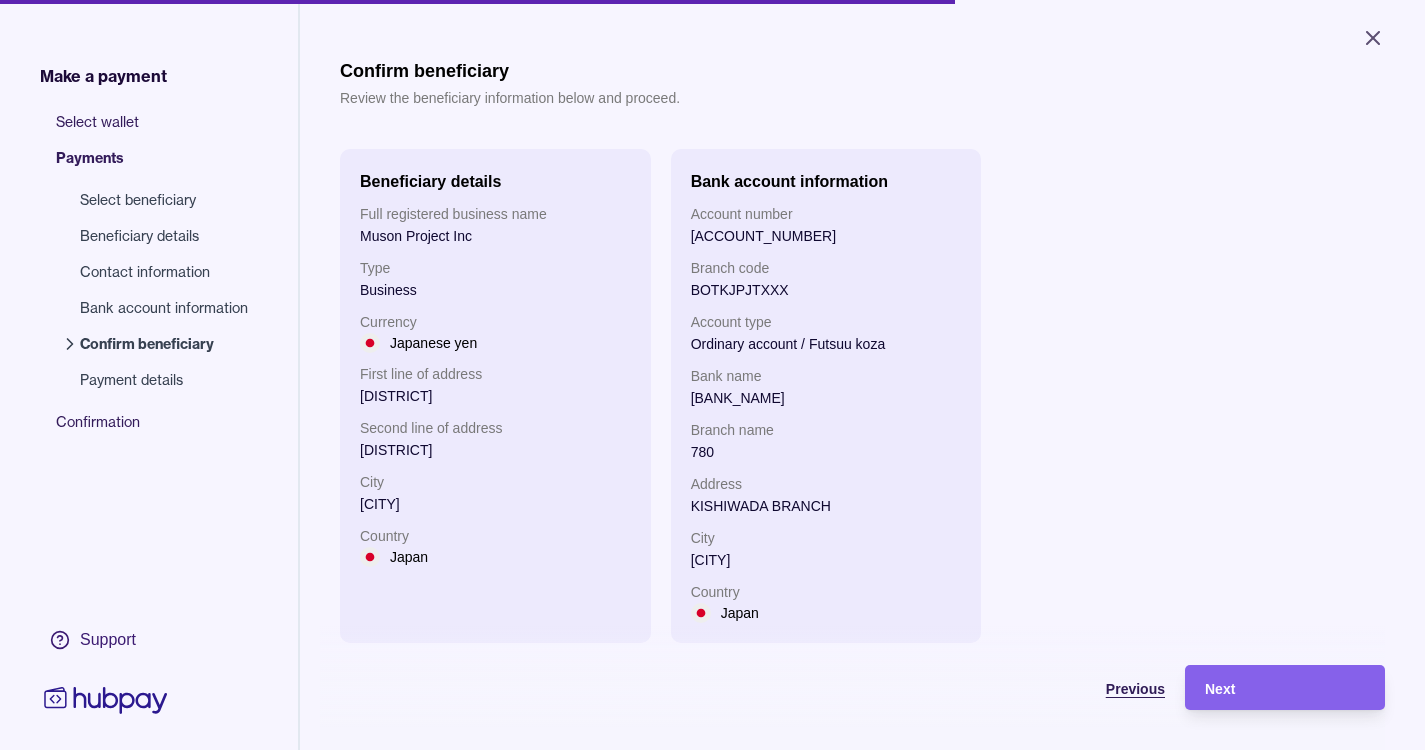 drag, startPoint x: 1141, startPoint y: 703, endPoint x: 1138, endPoint y: 677, distance: 26.172504 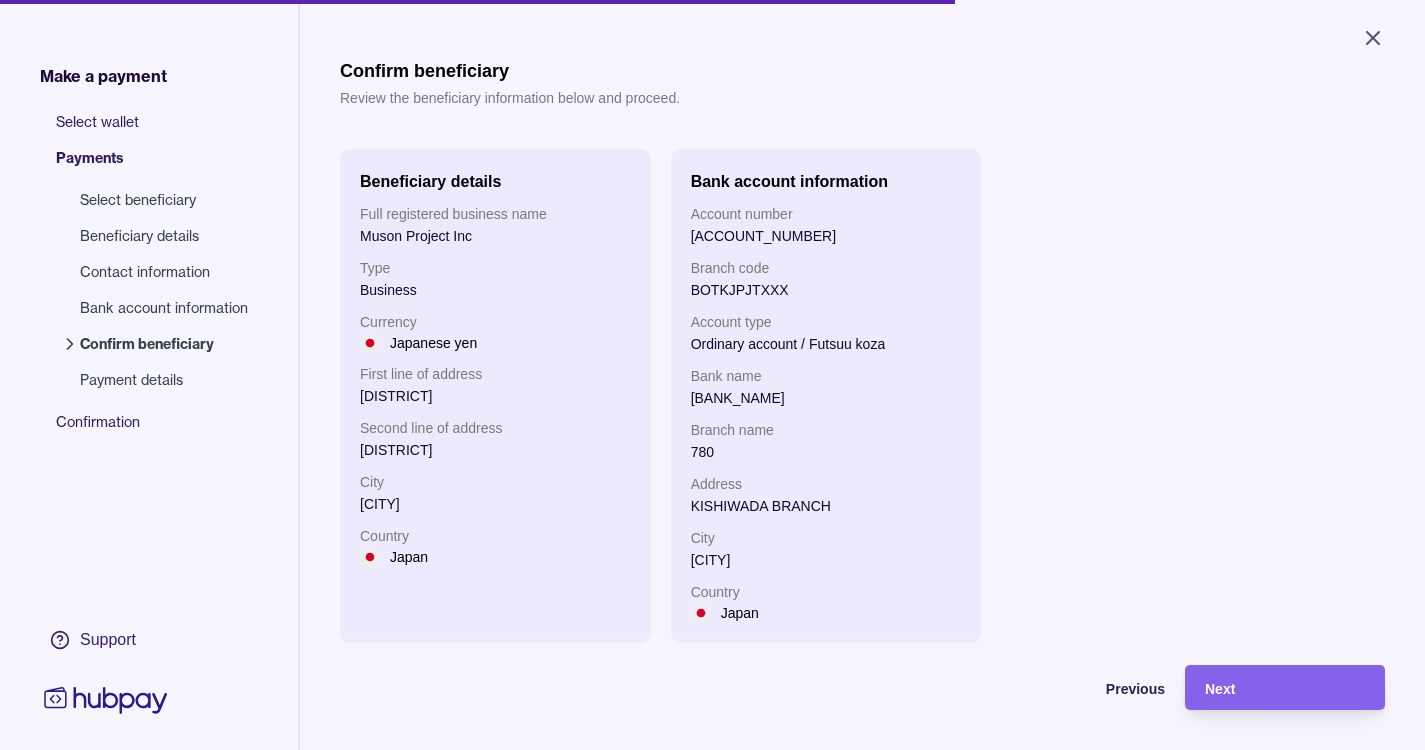 click on "Previous" at bounding box center [1135, 689] 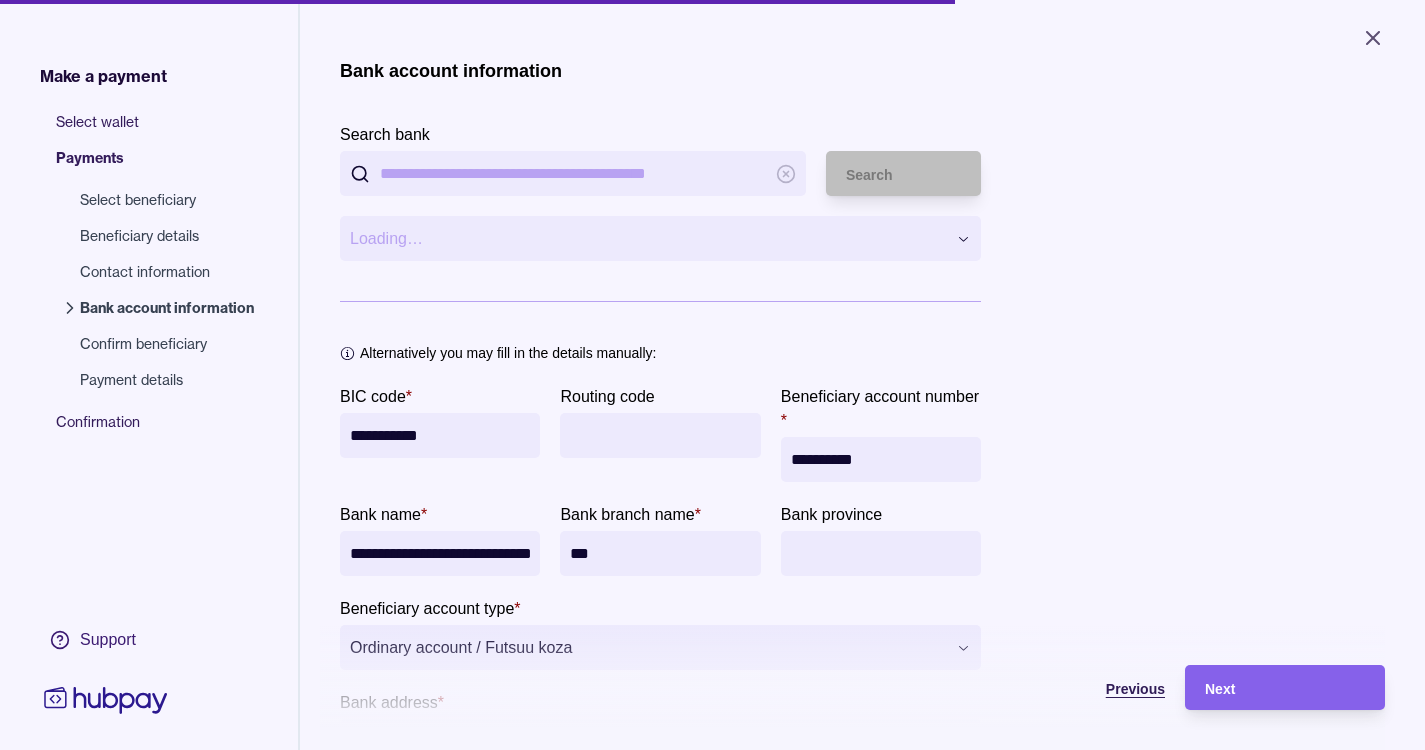click on "Previous" at bounding box center [1135, 689] 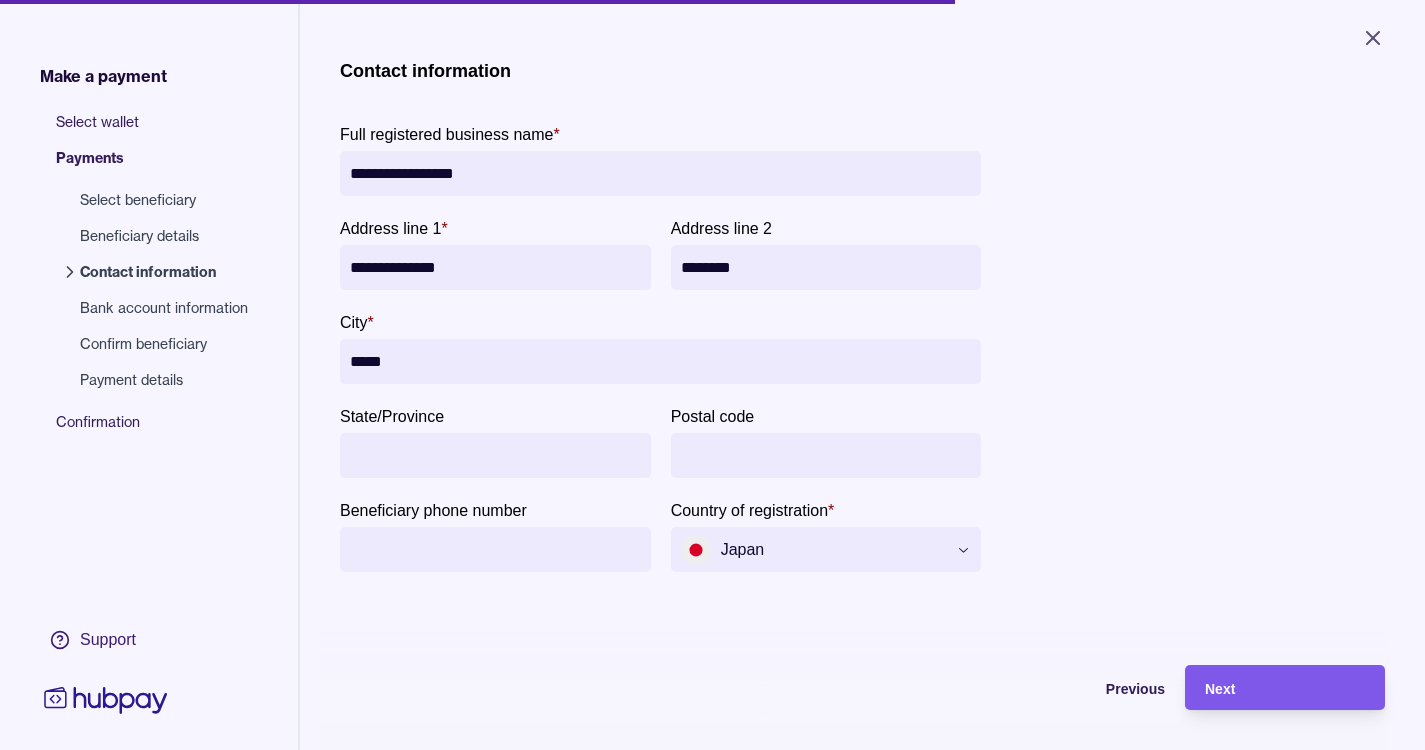 click on "Next" at bounding box center [1285, 688] 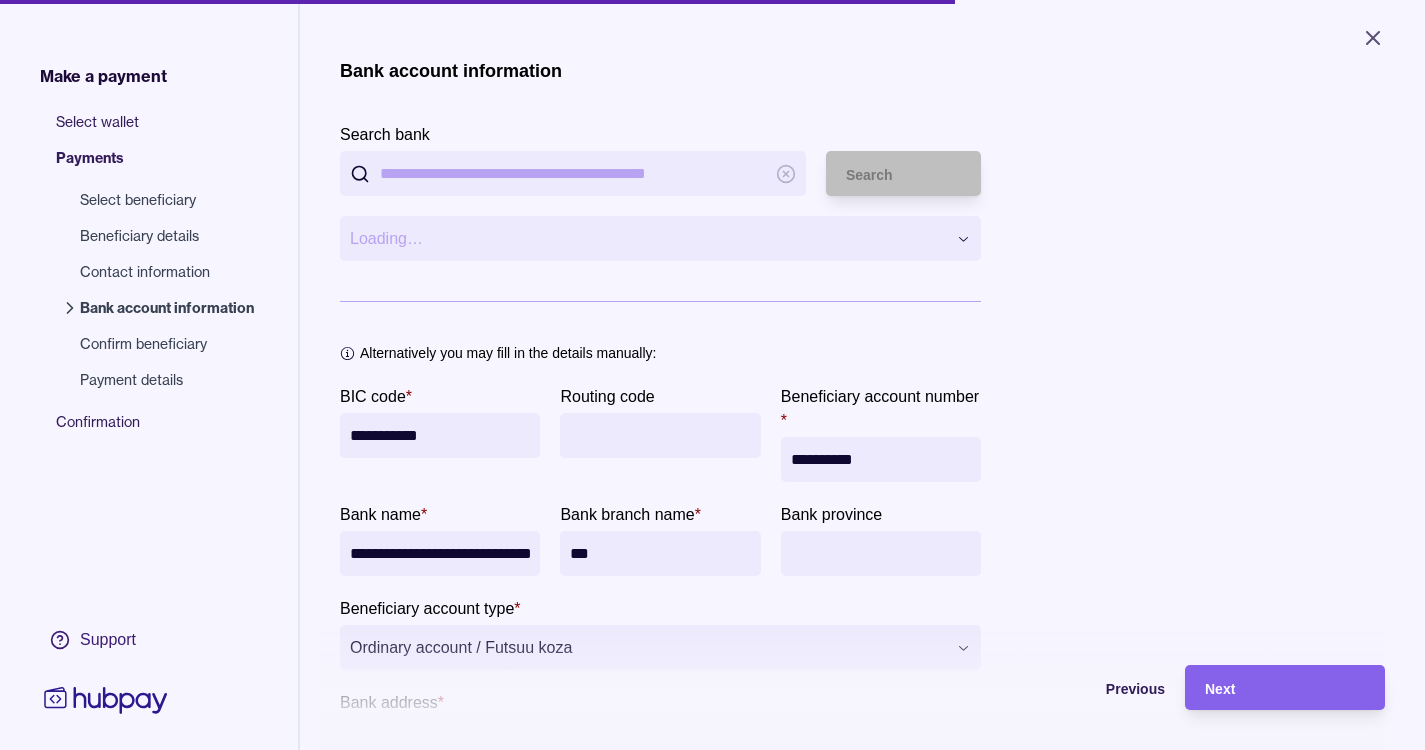 click on "Search bank" at bounding box center [573, 173] 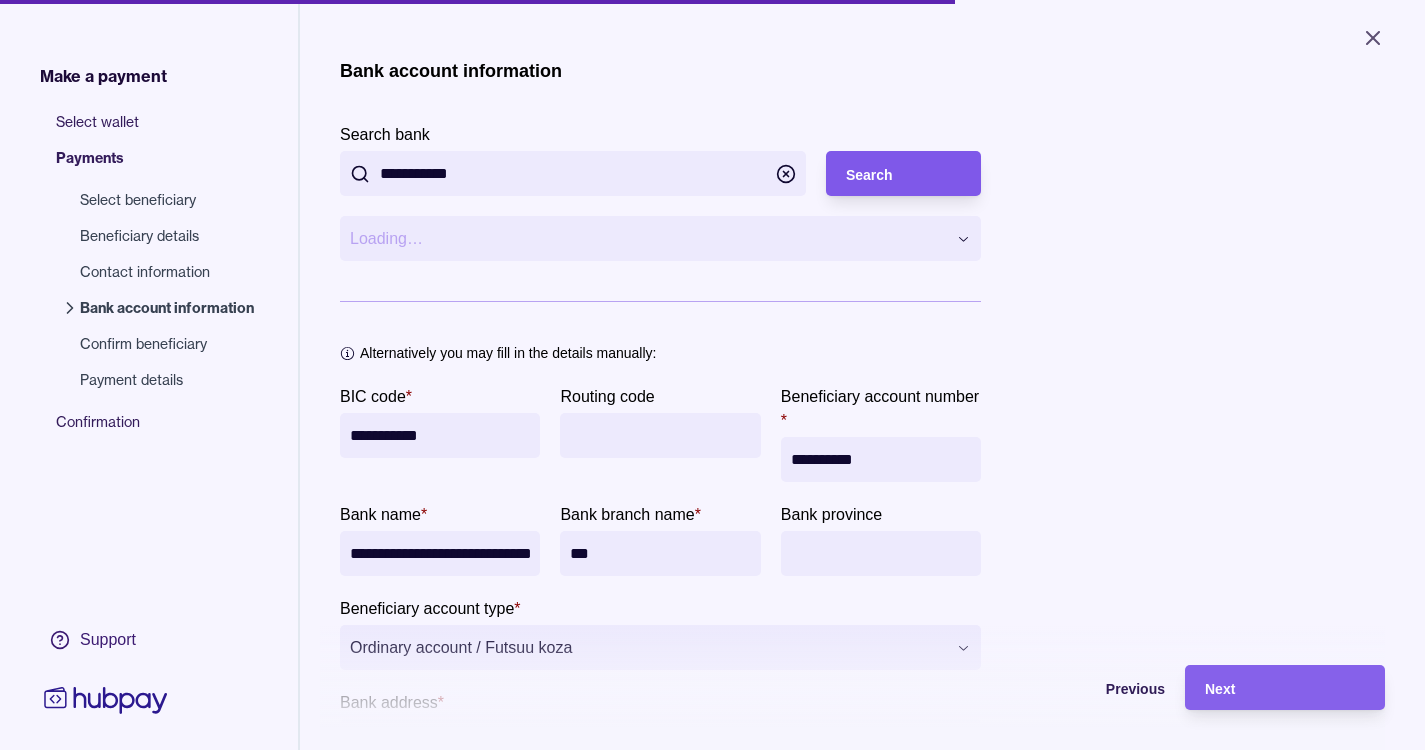 type on "**********" 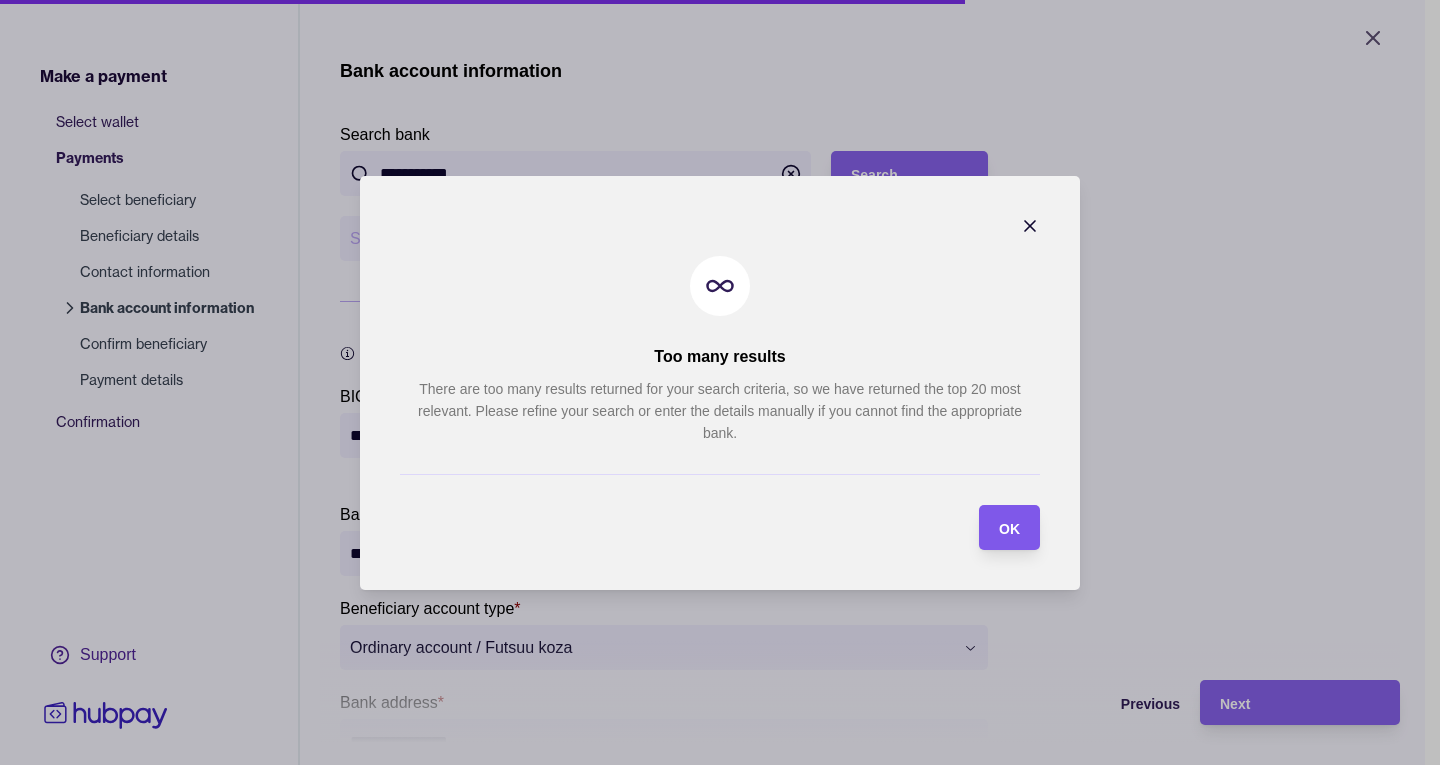 click on "OK" at bounding box center (1009, 528) 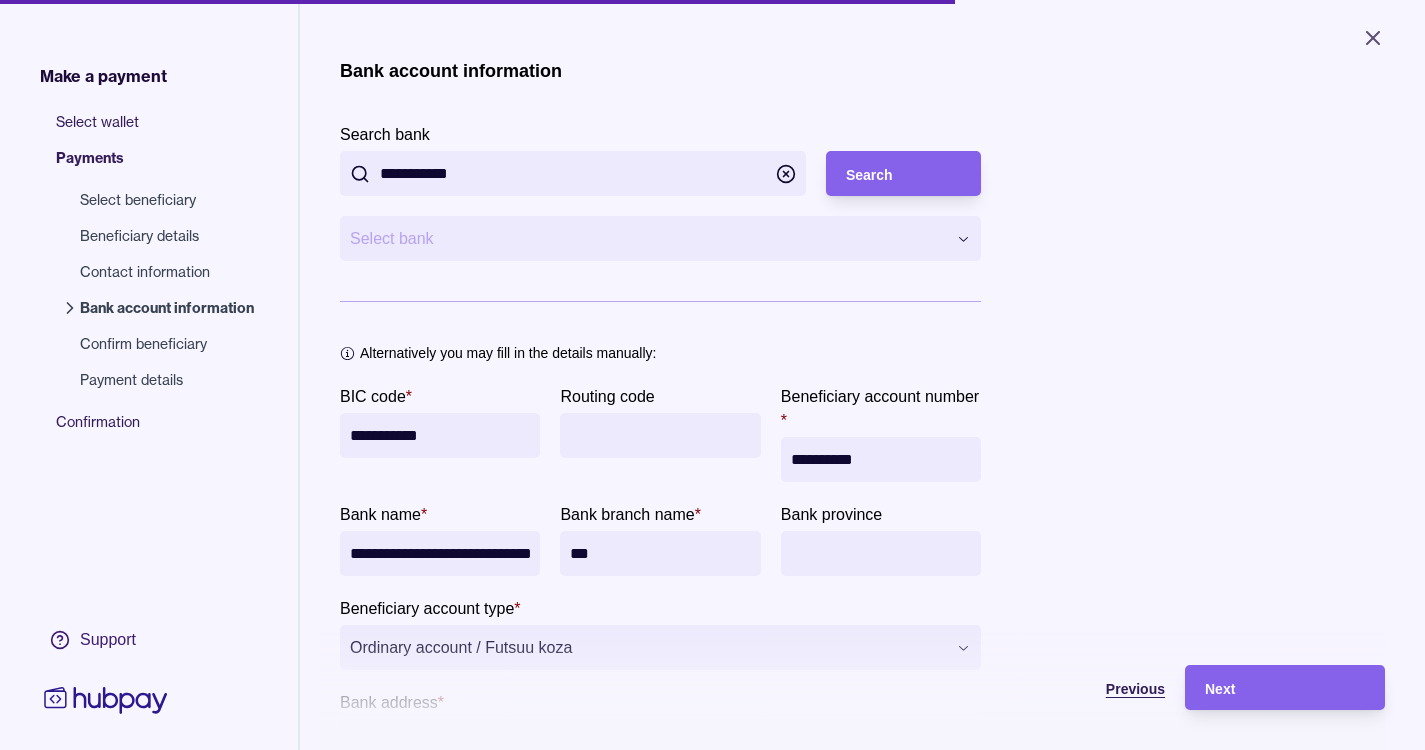 click on "Previous" at bounding box center (1135, 689) 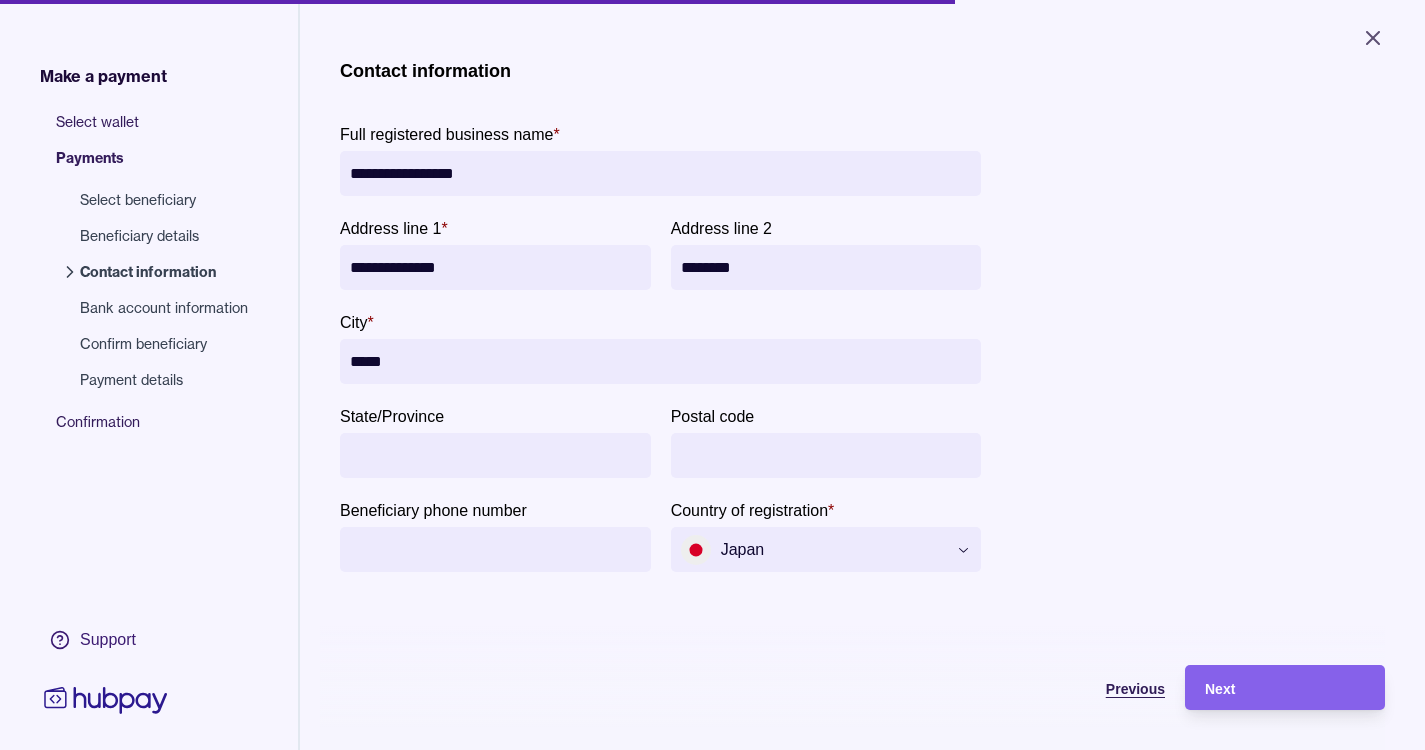 click on "Previous" at bounding box center (1135, 689) 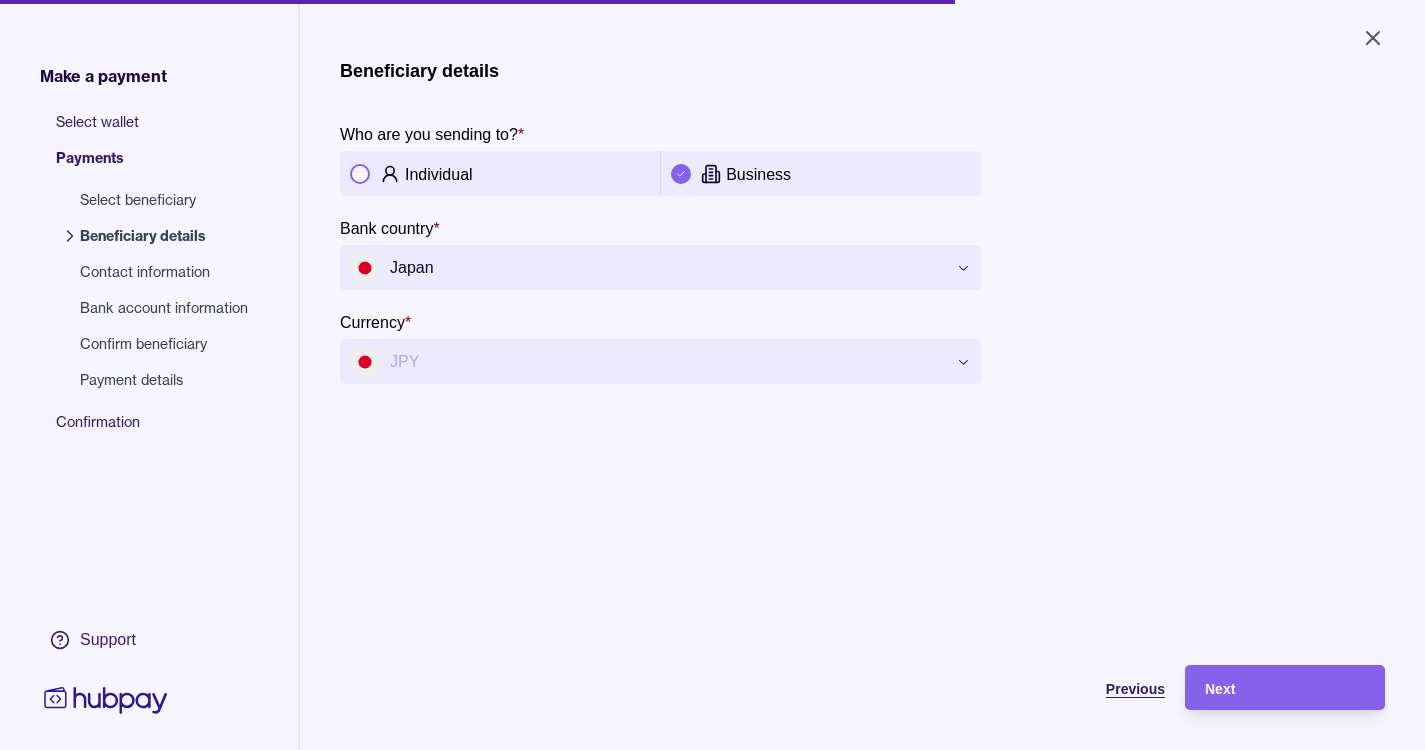 click on "Previous" at bounding box center (1135, 689) 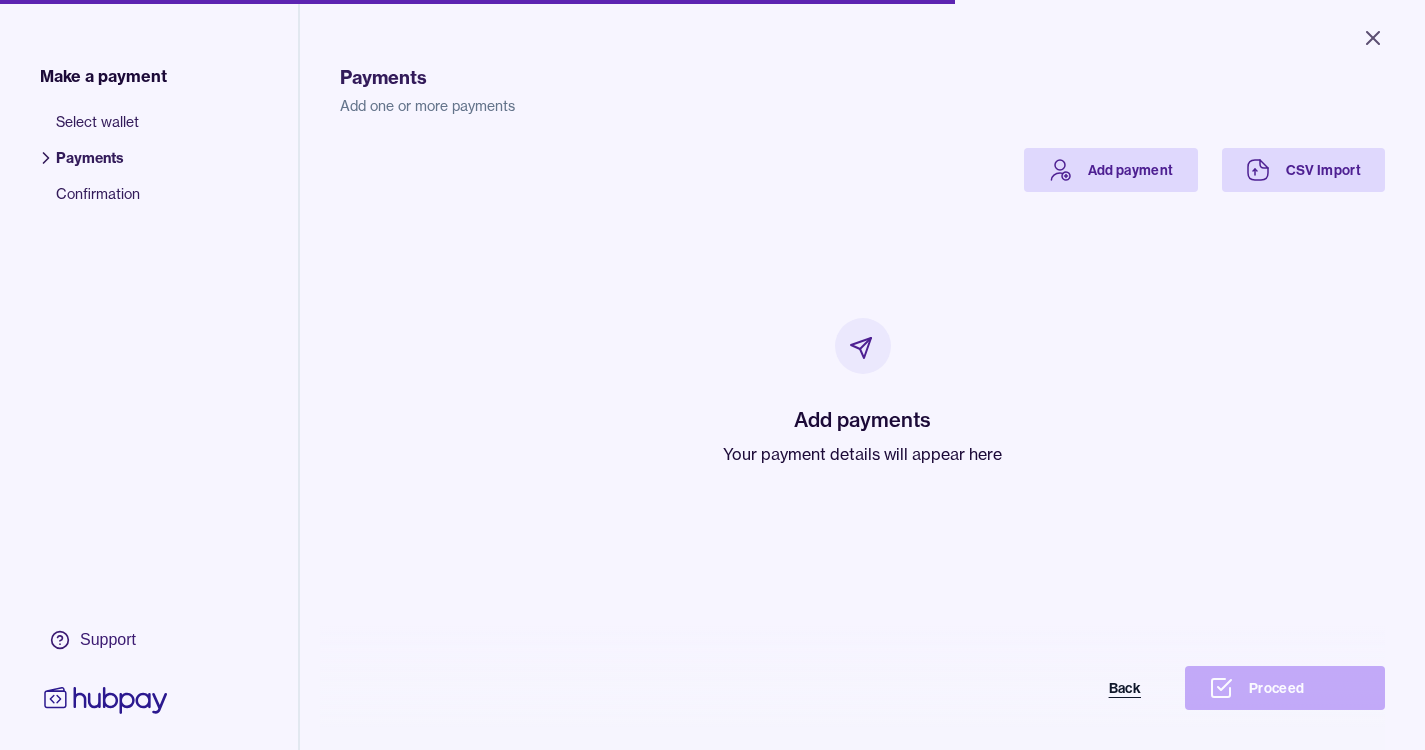 click on "Back" at bounding box center (1065, 688) 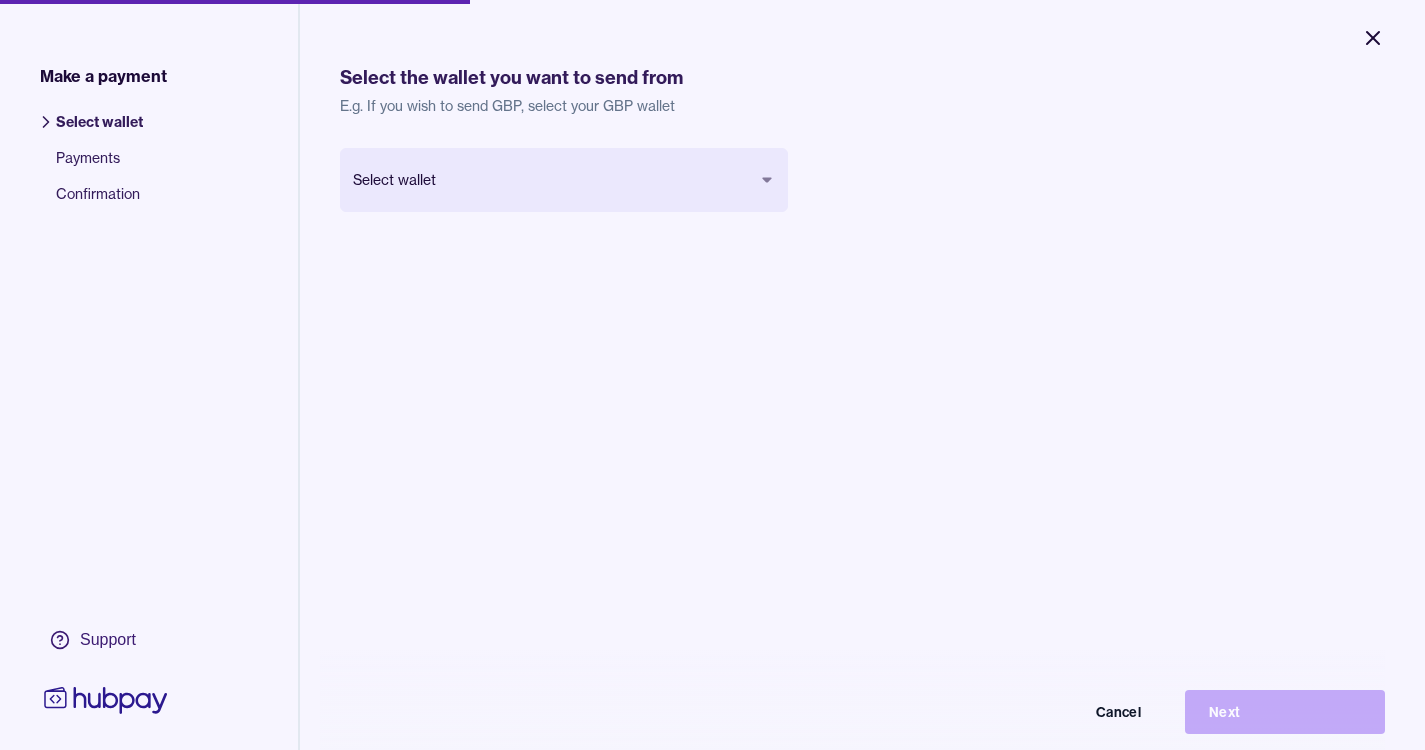 click 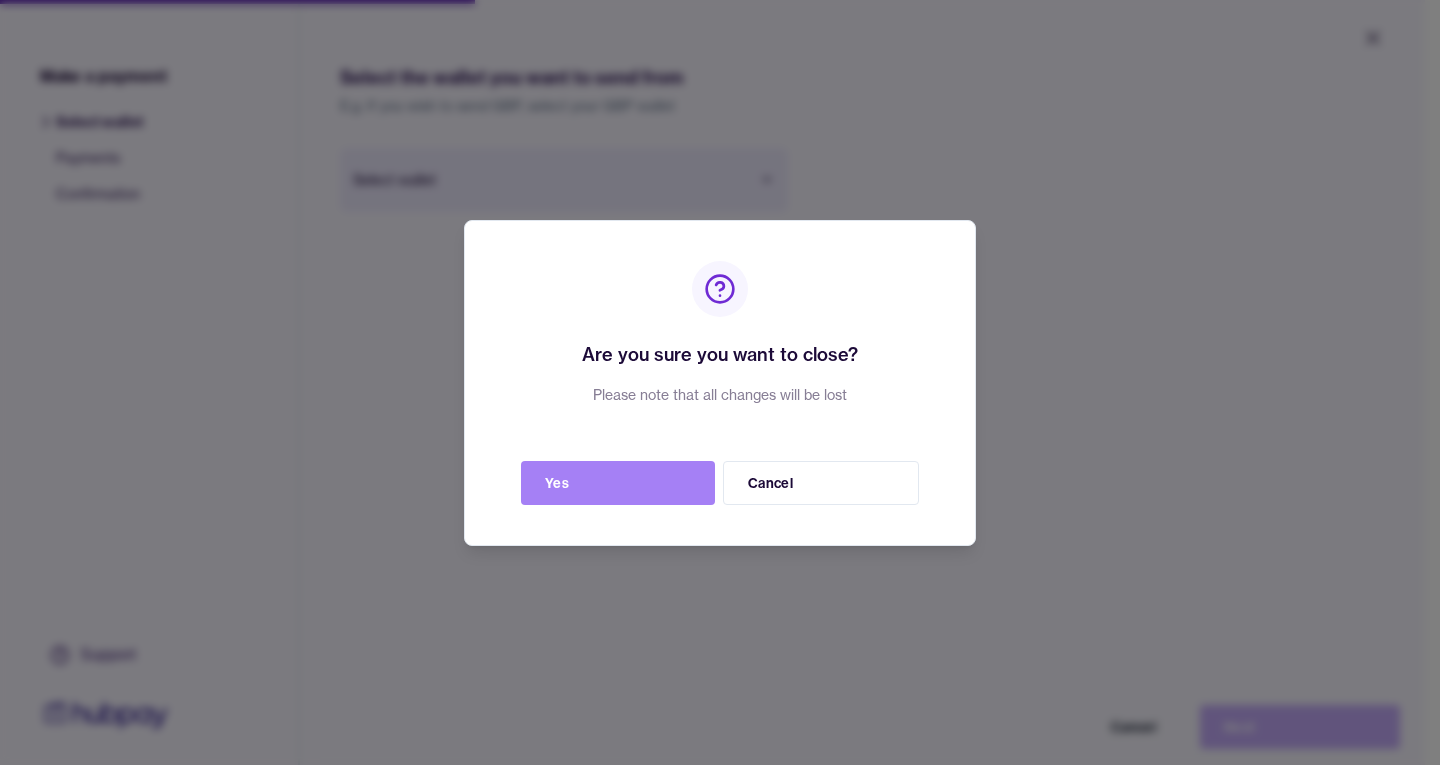 click on "Yes" at bounding box center [618, 483] 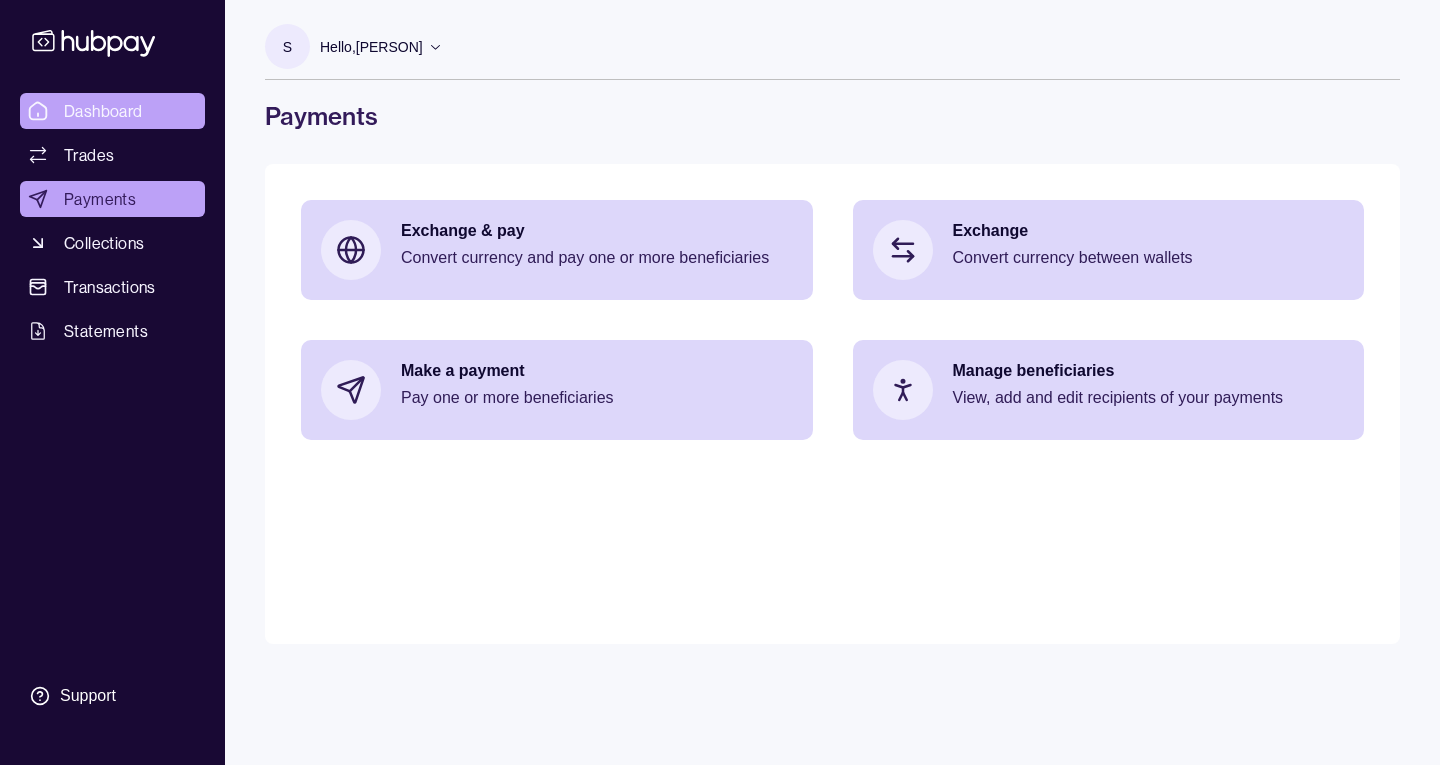 click on "Dashboard" at bounding box center (103, 111) 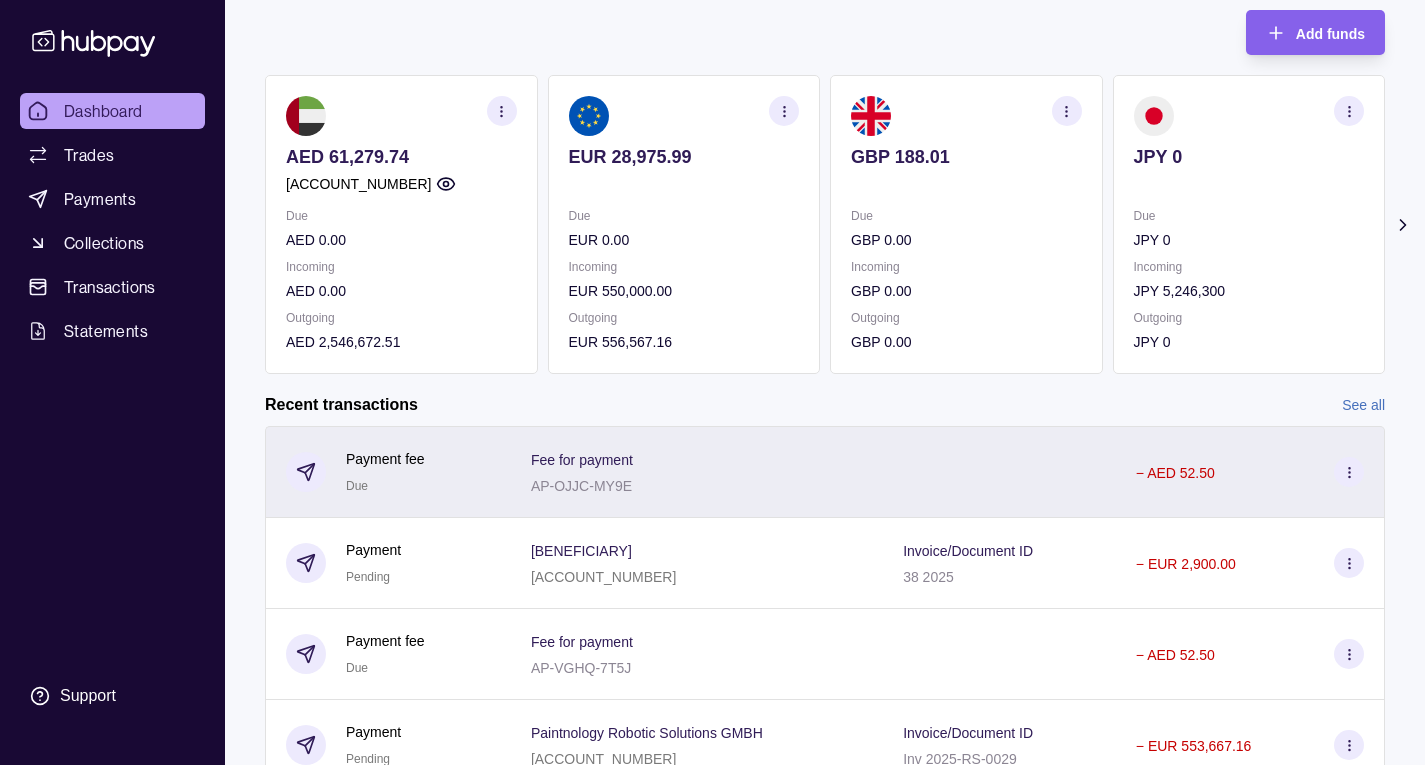 scroll, scrollTop: 35, scrollLeft: 0, axis: vertical 